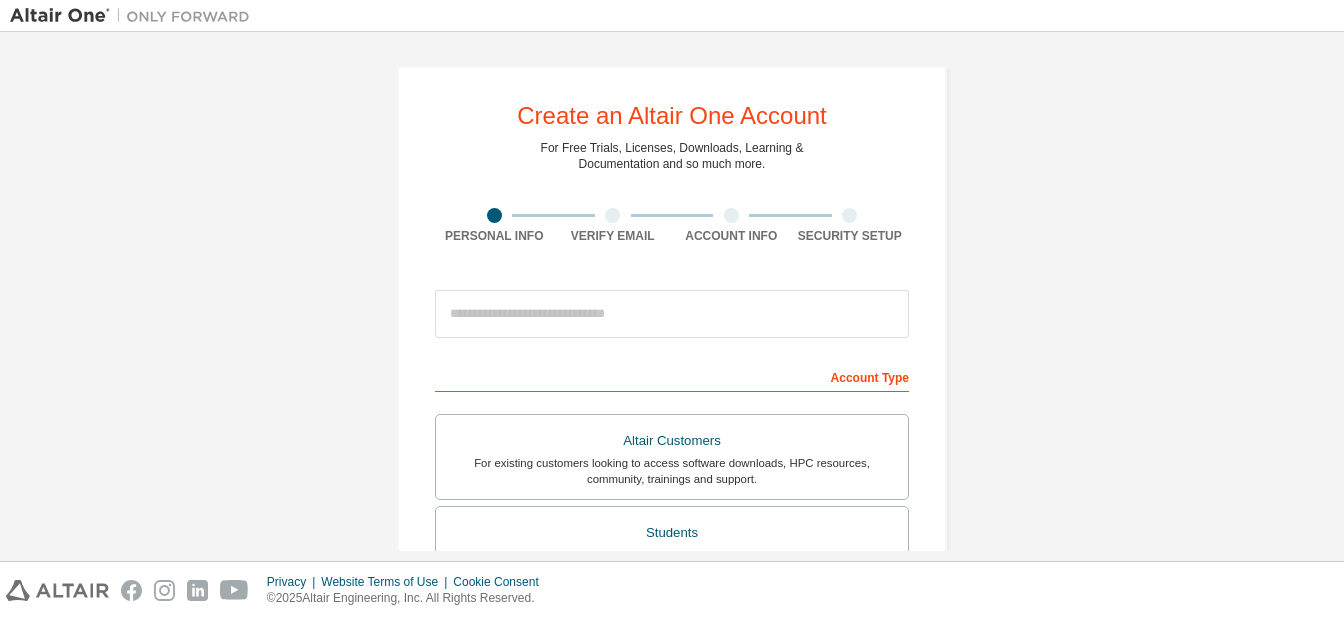 scroll, scrollTop: 0, scrollLeft: 0, axis: both 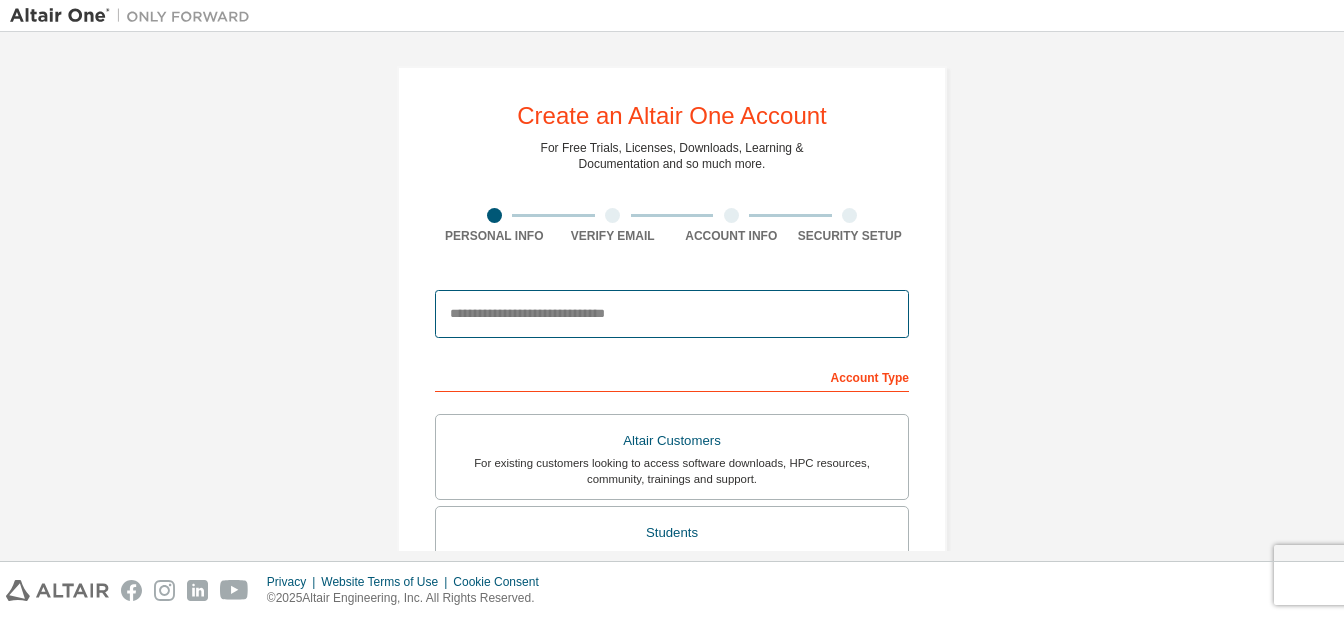 click at bounding box center (672, 314) 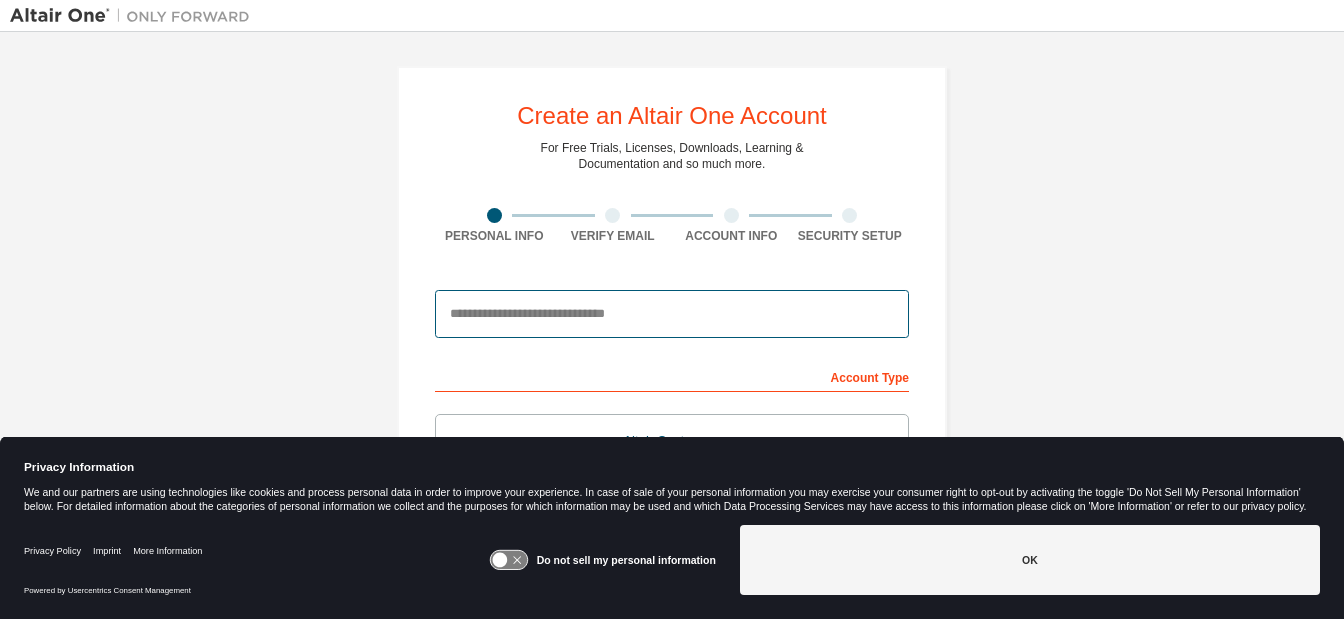 click at bounding box center [672, 314] 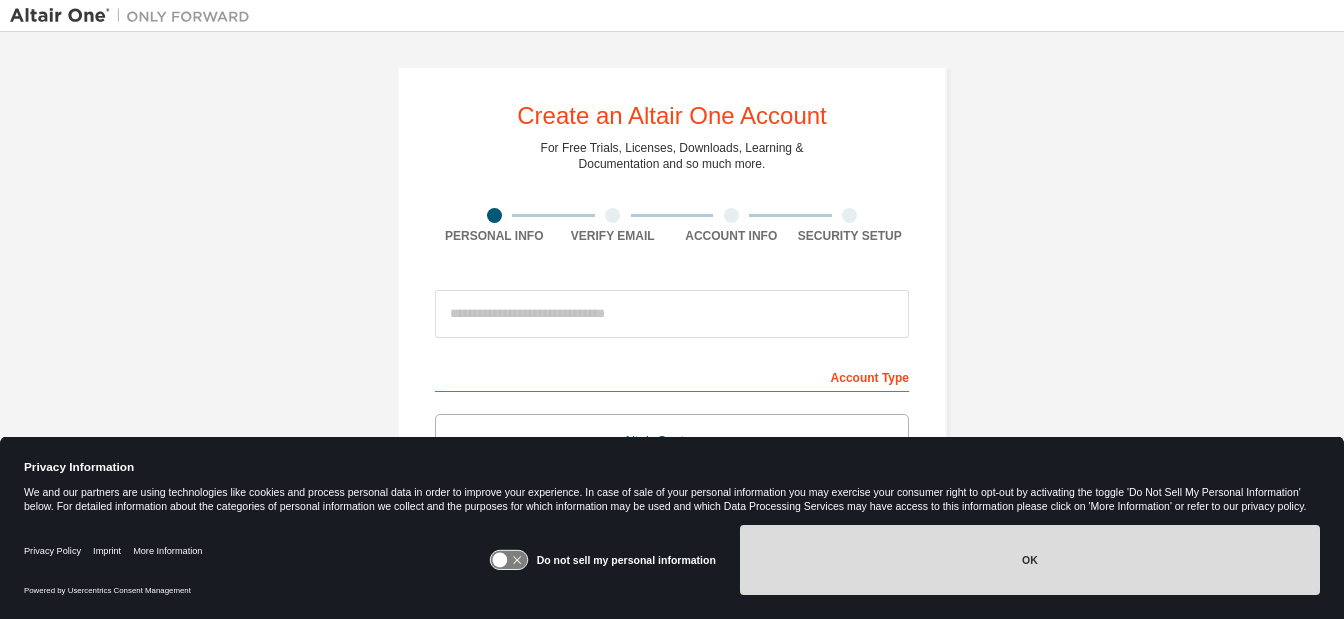 click on "OK" at bounding box center [1030, 560] 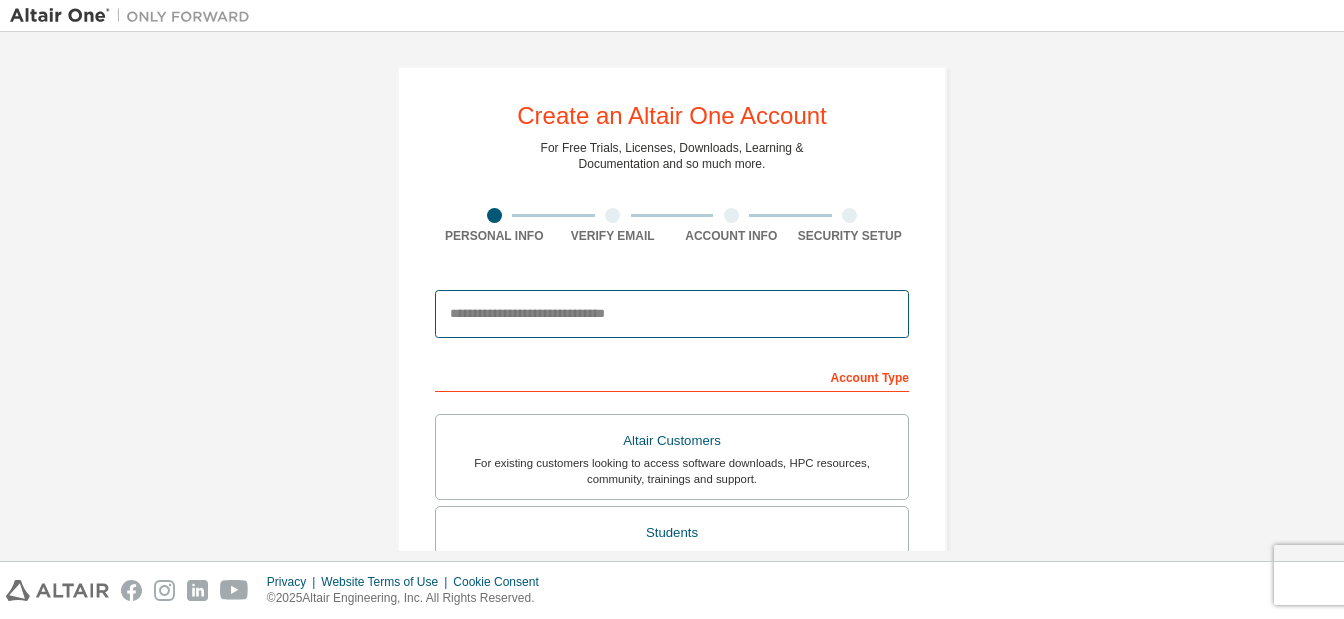 click at bounding box center (672, 314) 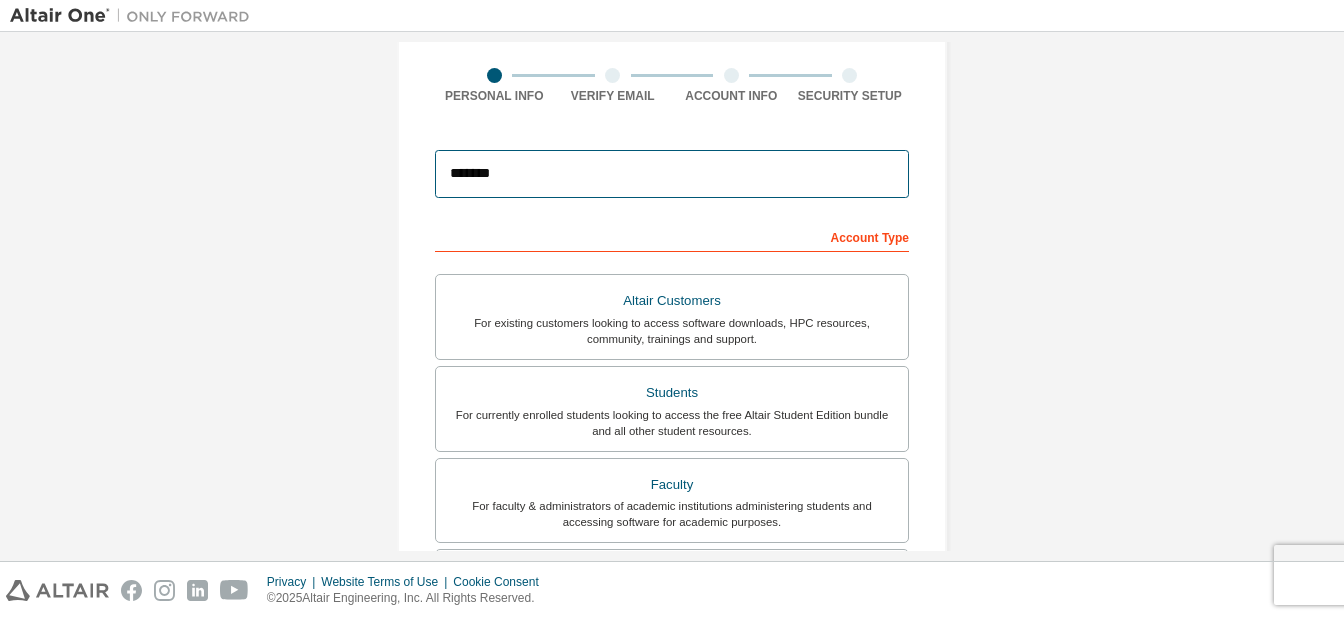 scroll, scrollTop: 132, scrollLeft: 0, axis: vertical 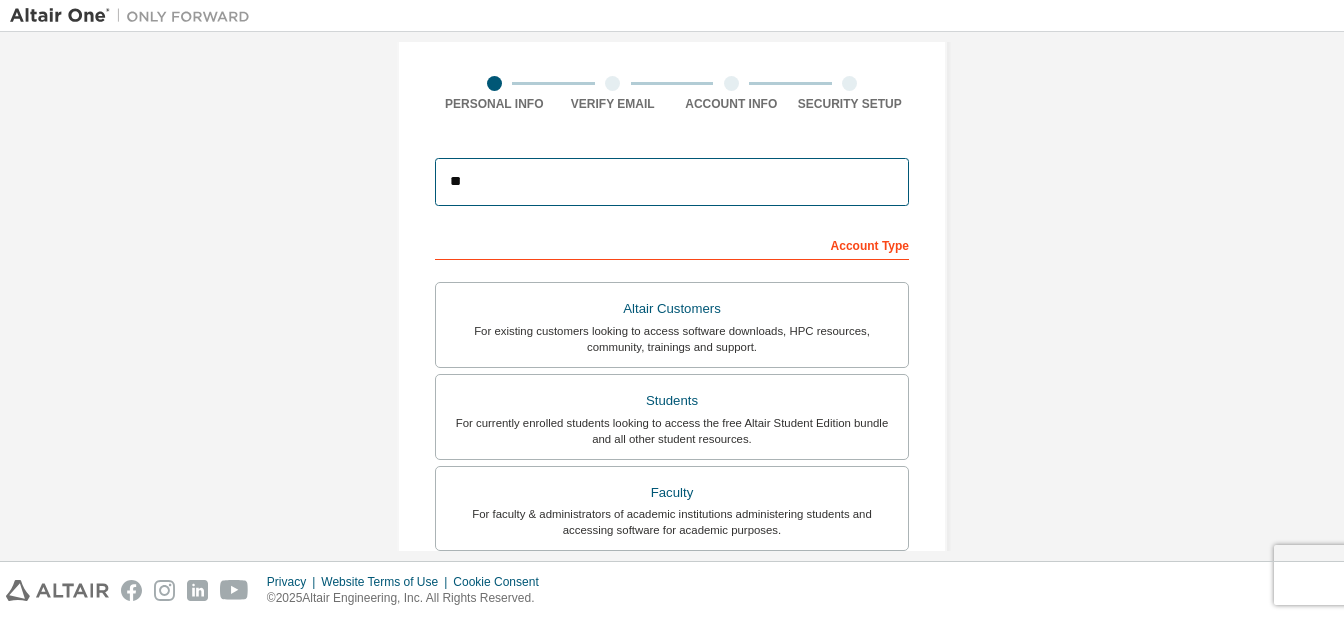 type on "*" 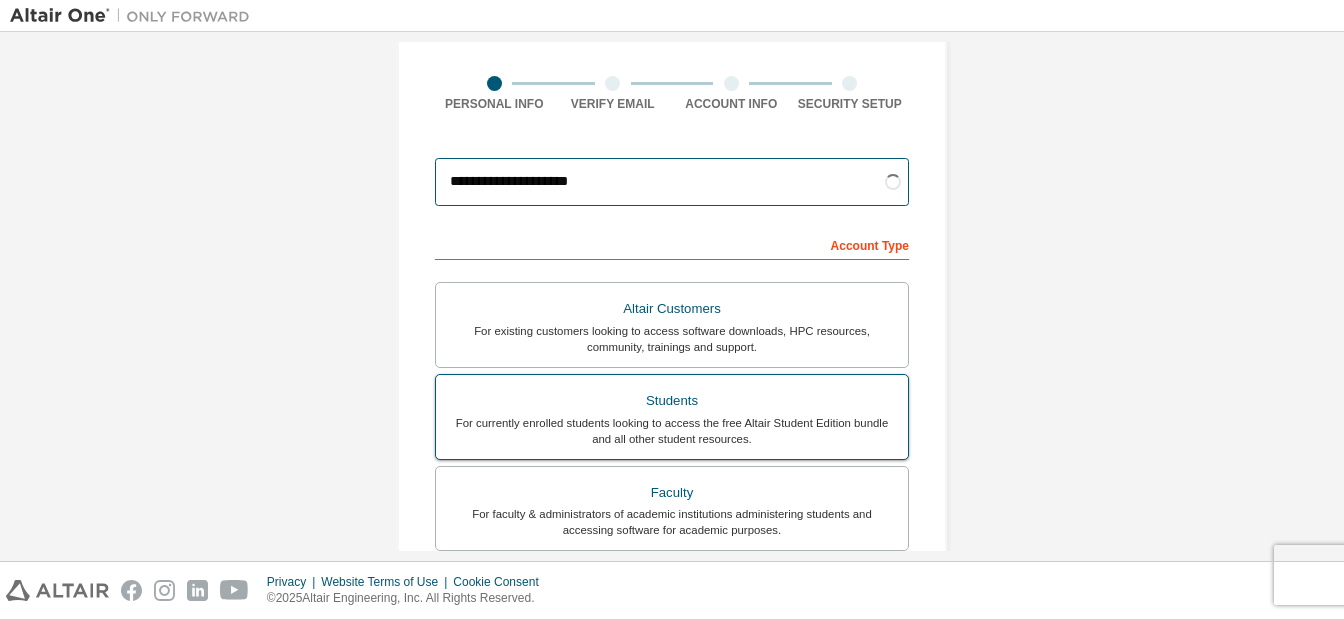 type on "**********" 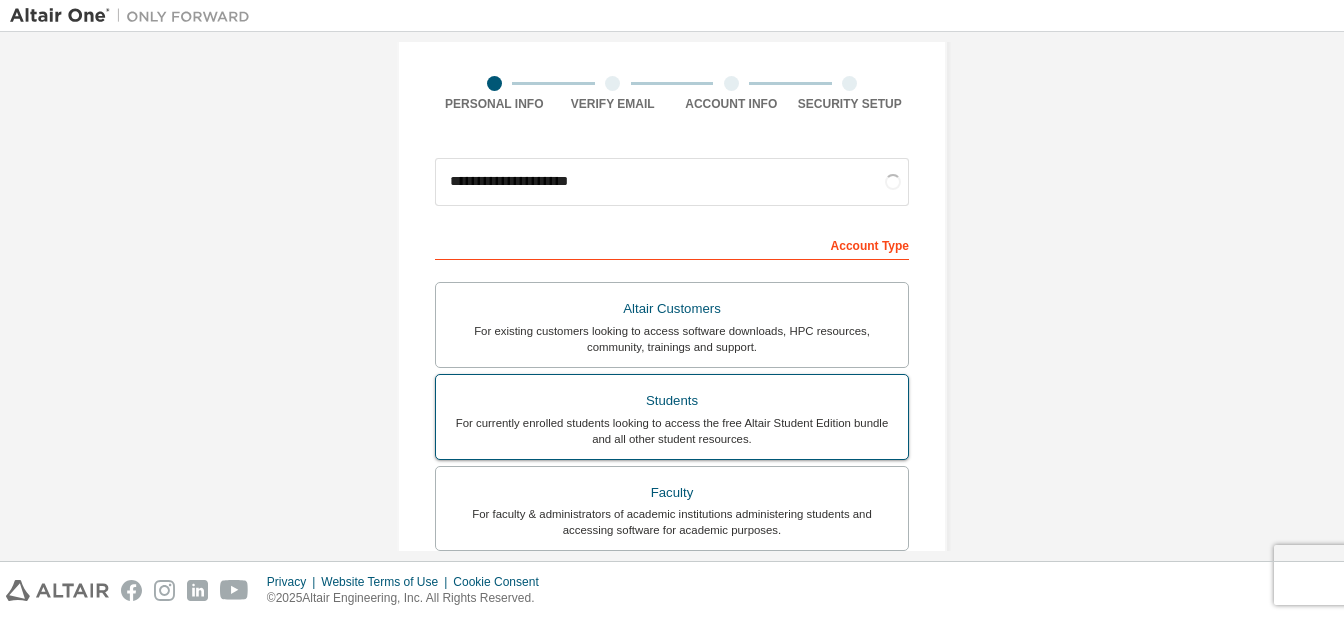 click on "Students" at bounding box center (672, 401) 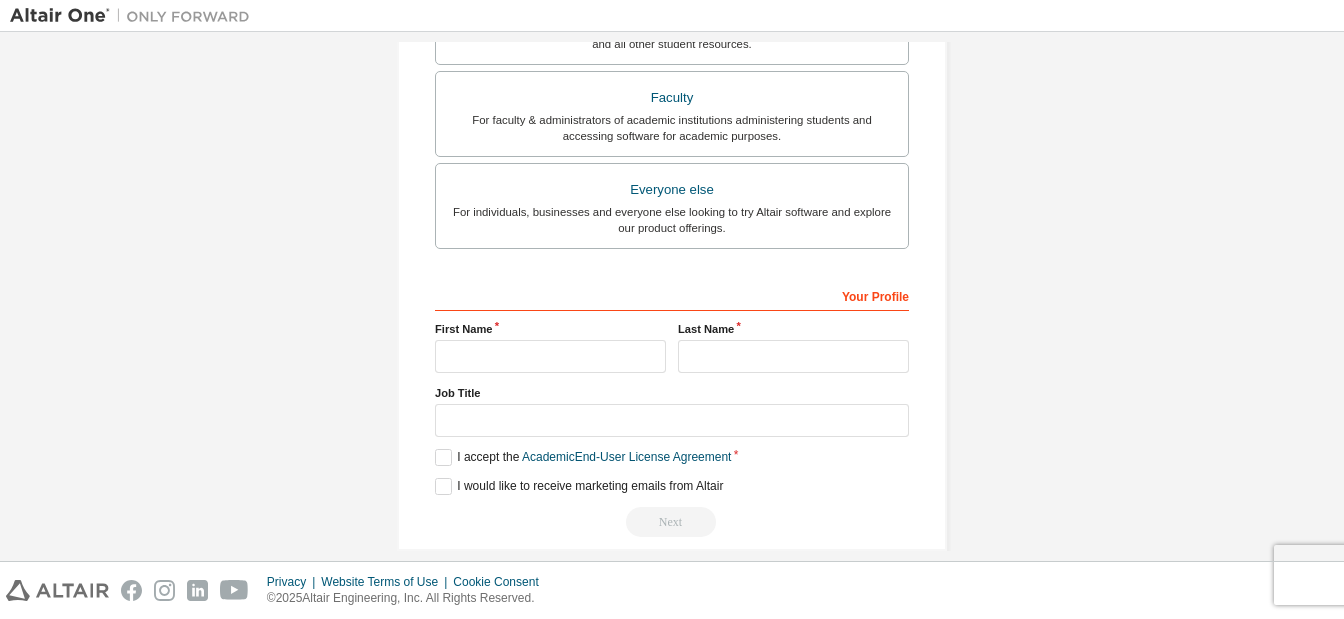scroll, scrollTop: 597, scrollLeft: 0, axis: vertical 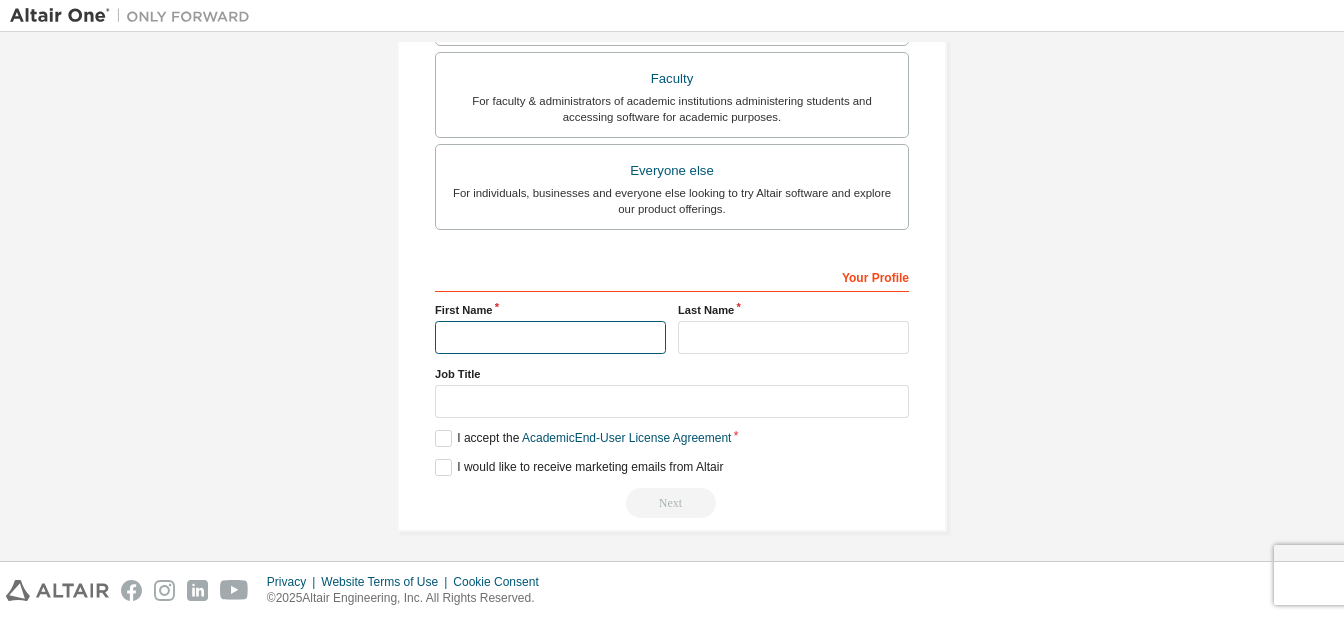 click at bounding box center [550, 337] 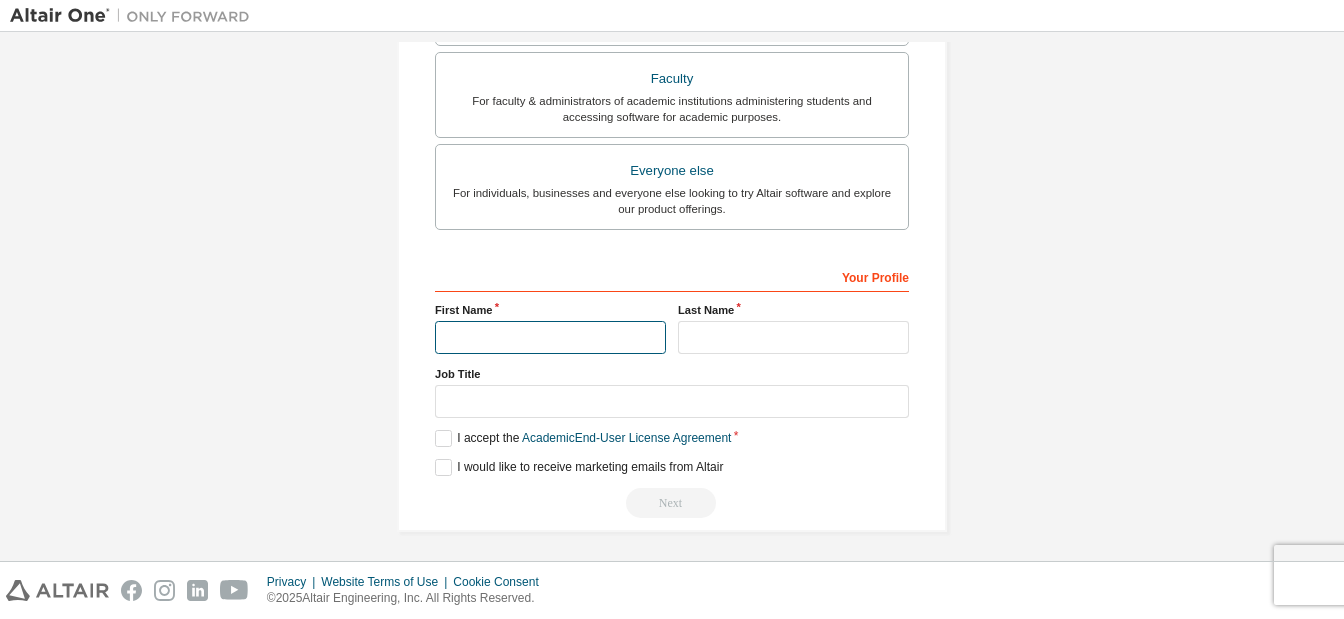 type on "******" 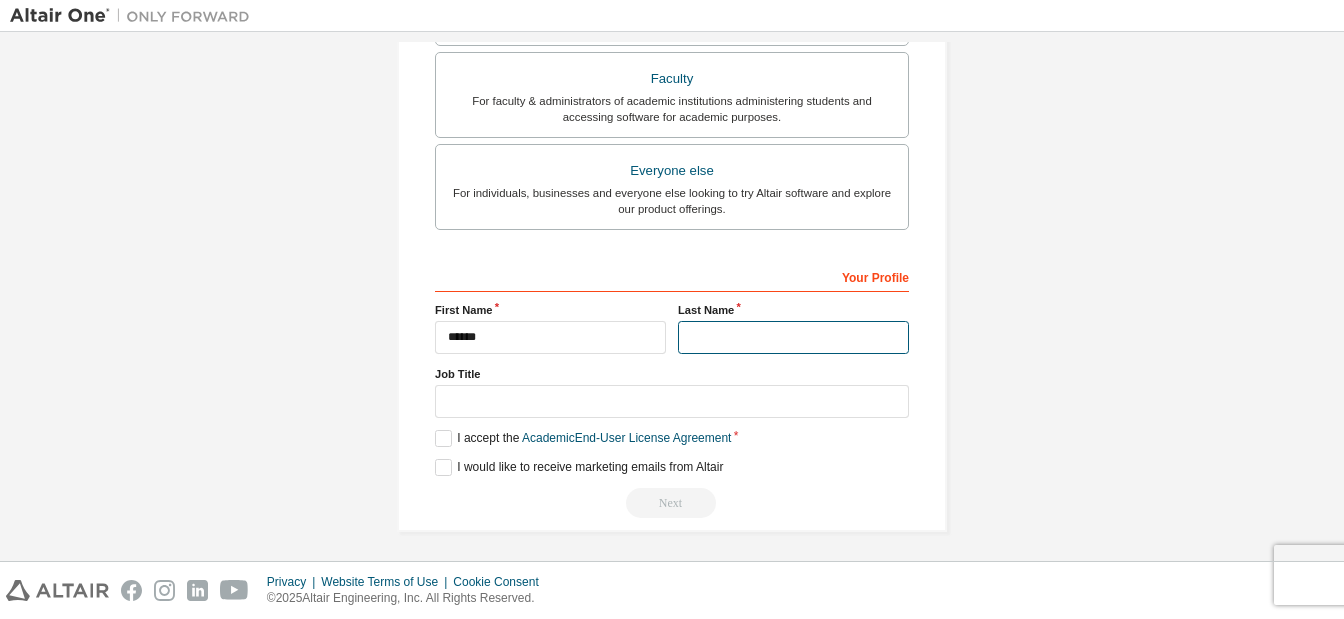 type on "******" 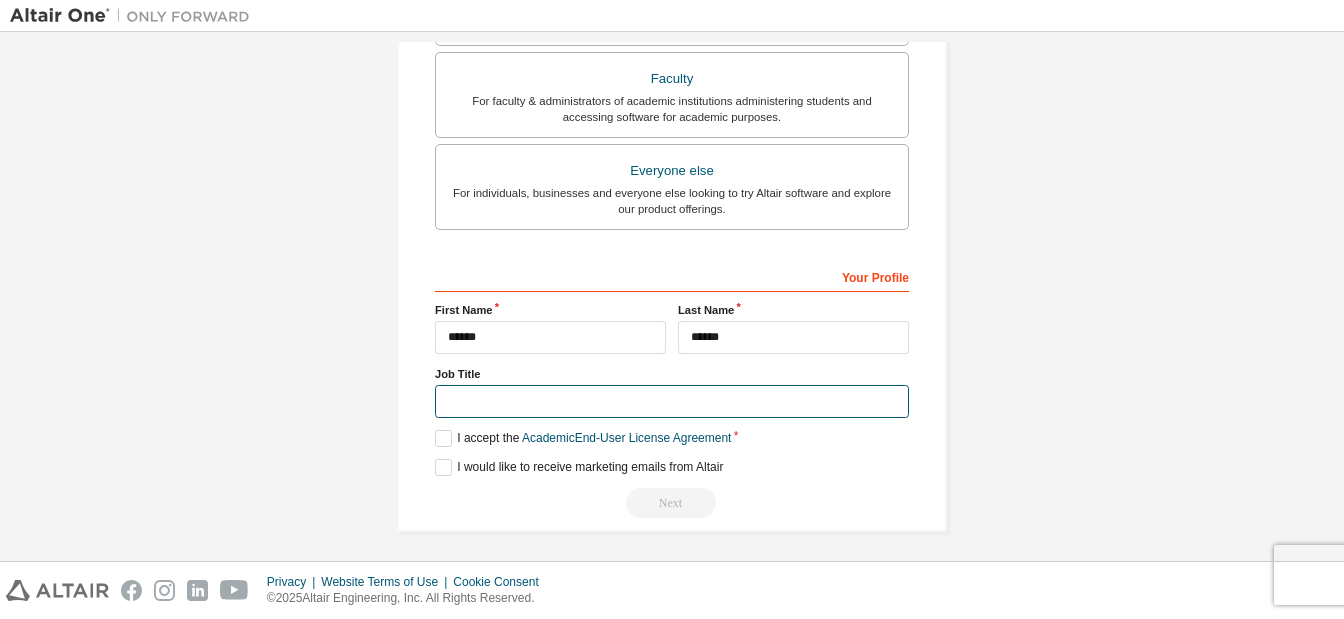 click at bounding box center [672, 401] 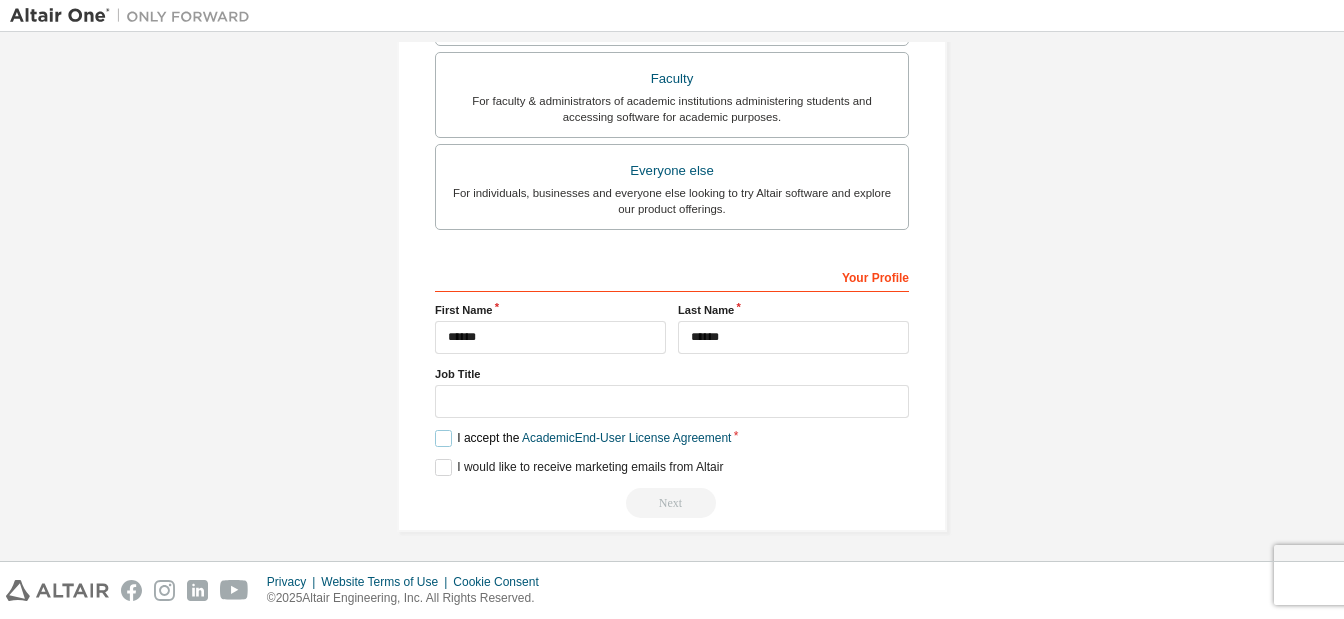 click on "I accept the   Academic   End-User License Agreement" at bounding box center (583, 438) 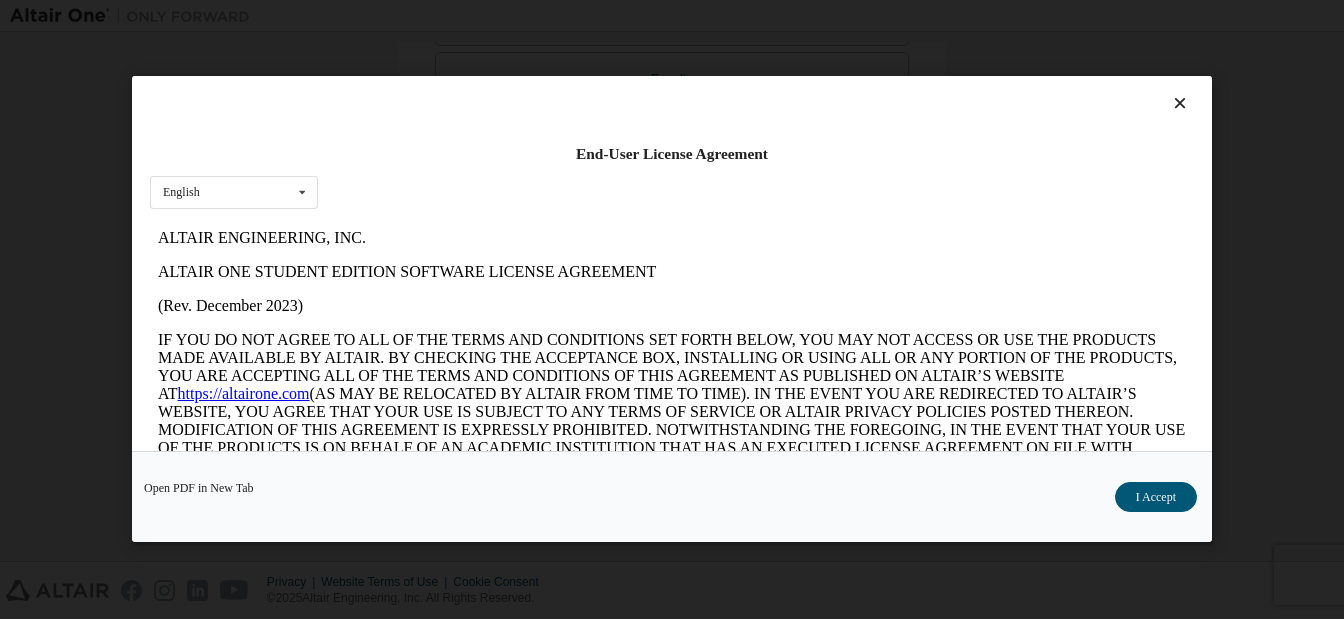 scroll, scrollTop: 0, scrollLeft: 0, axis: both 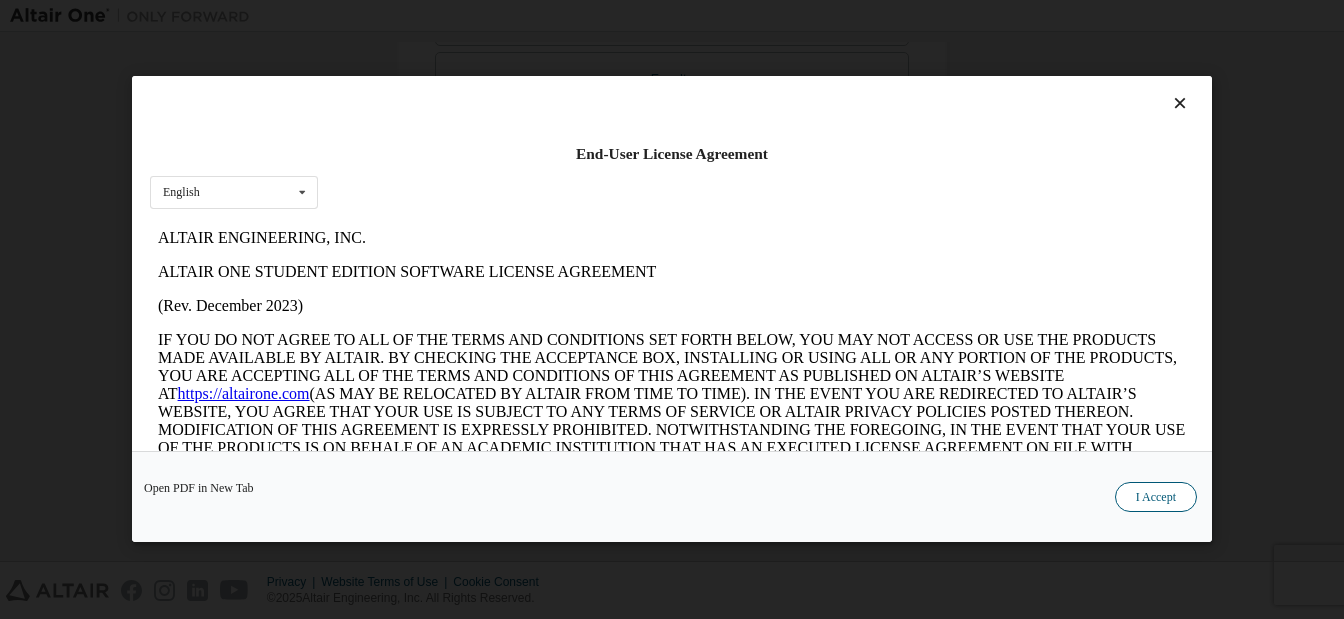 click on "I Accept" at bounding box center [1156, 498] 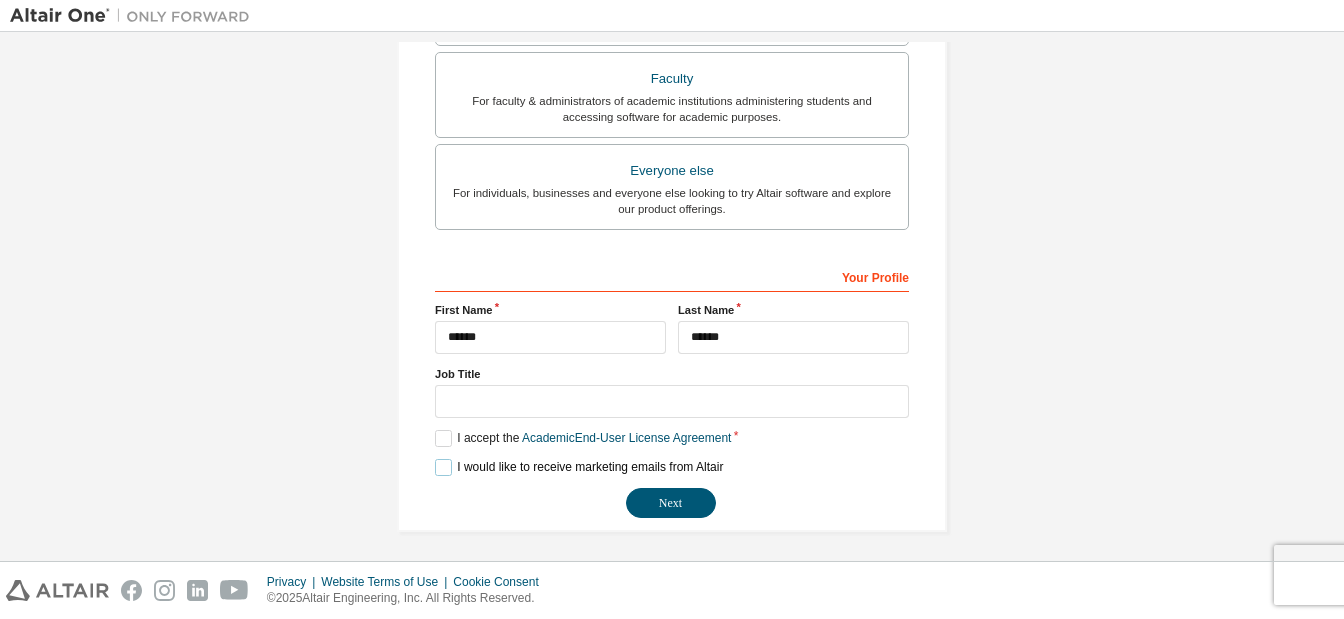 click on "I would like to receive marketing emails from Altair" at bounding box center (579, 467) 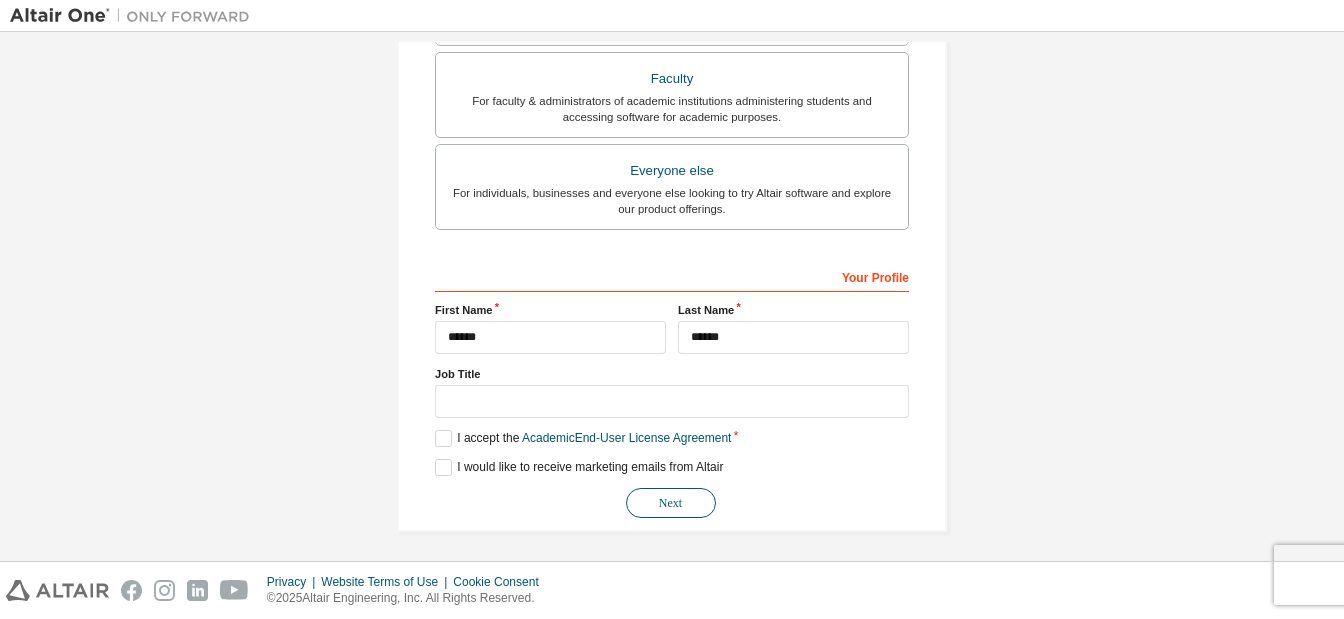 click on "Next" at bounding box center (671, 503) 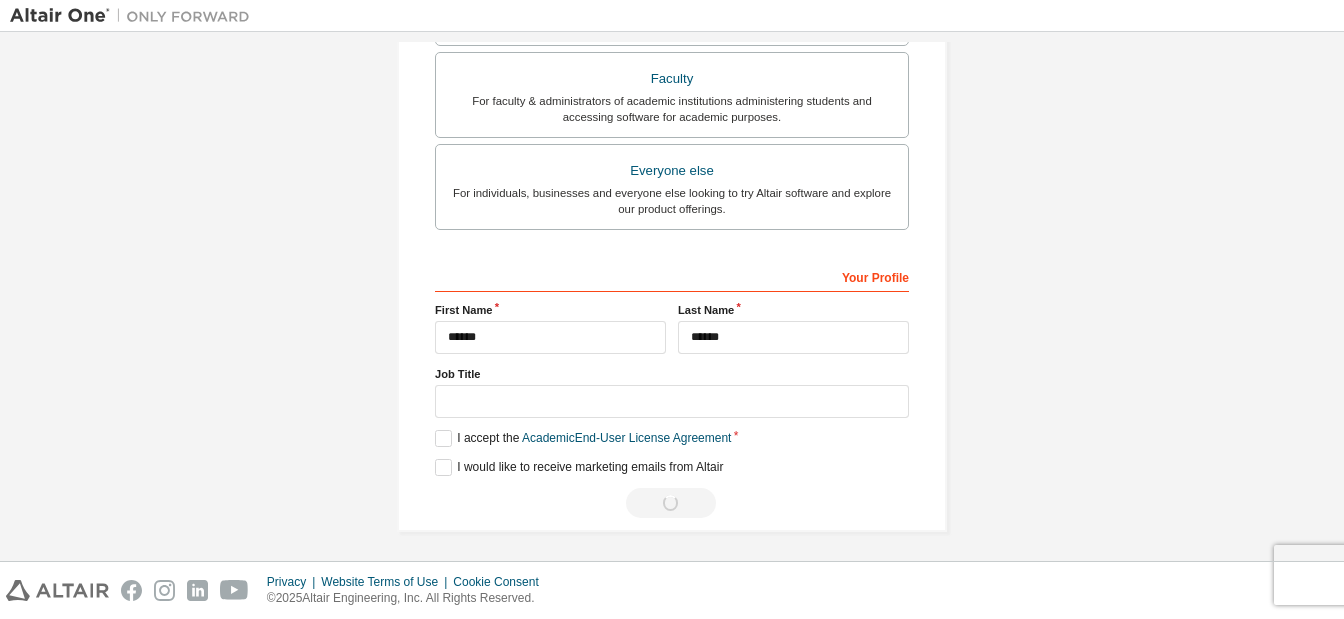 scroll, scrollTop: 0, scrollLeft: 0, axis: both 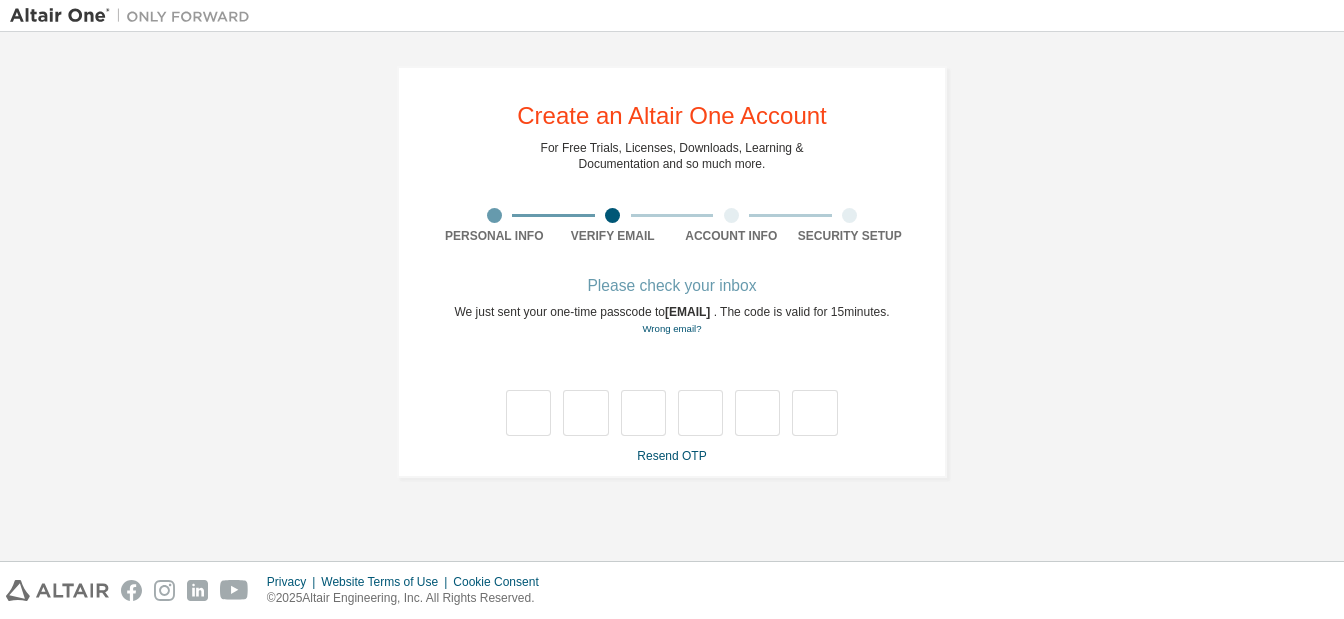 type on "*" 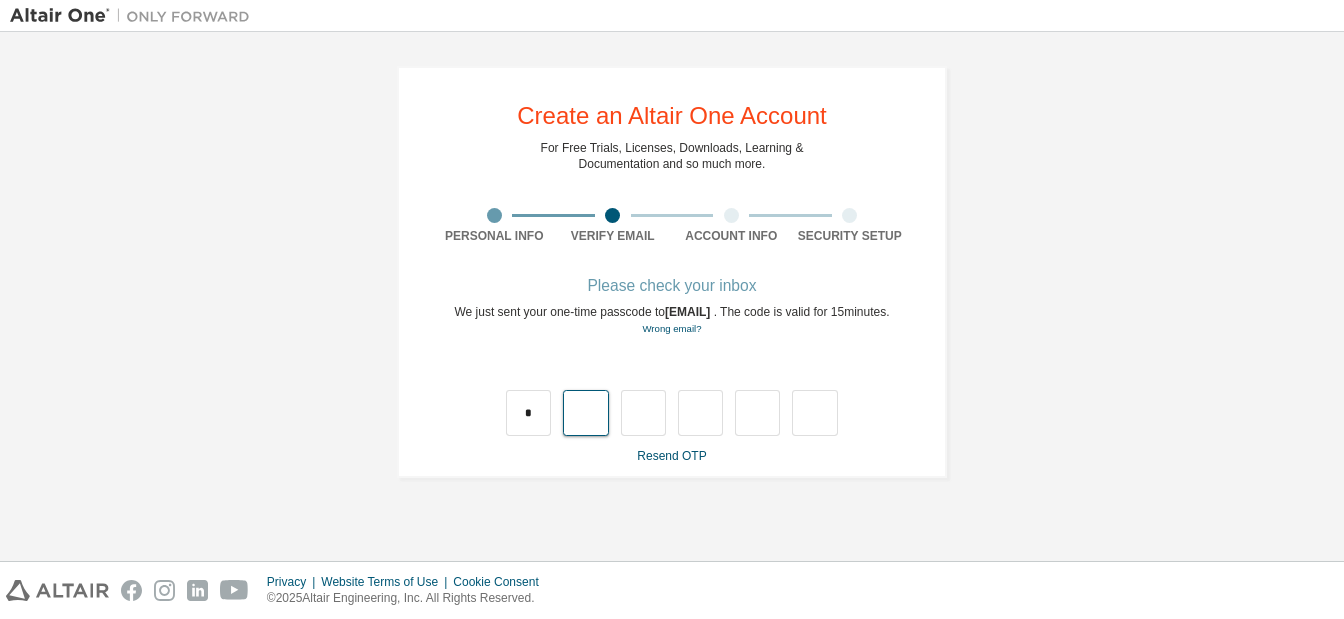 type 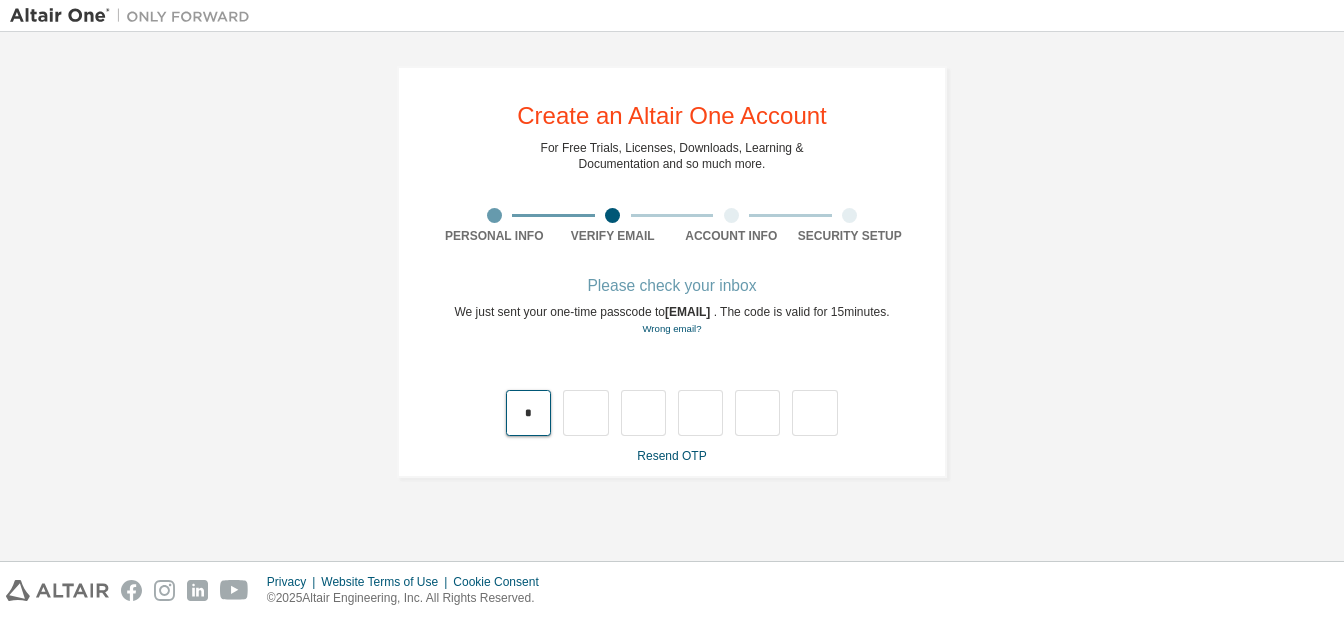 click on "*" at bounding box center [528, 413] 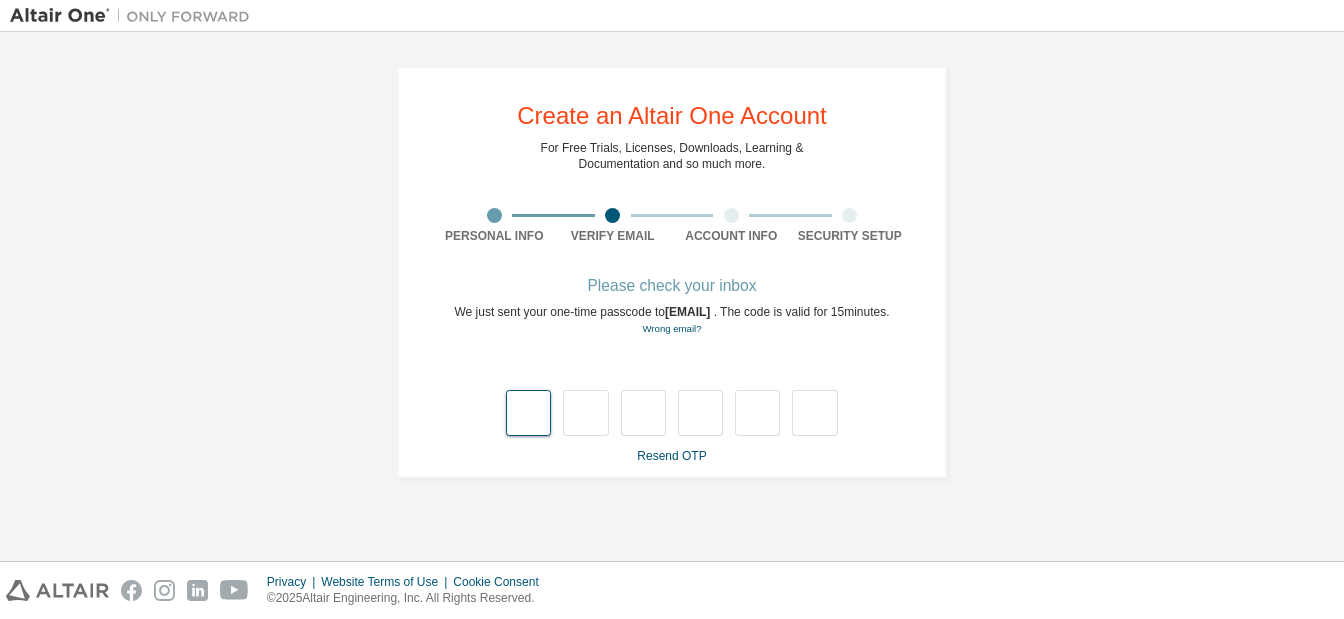 type on "*" 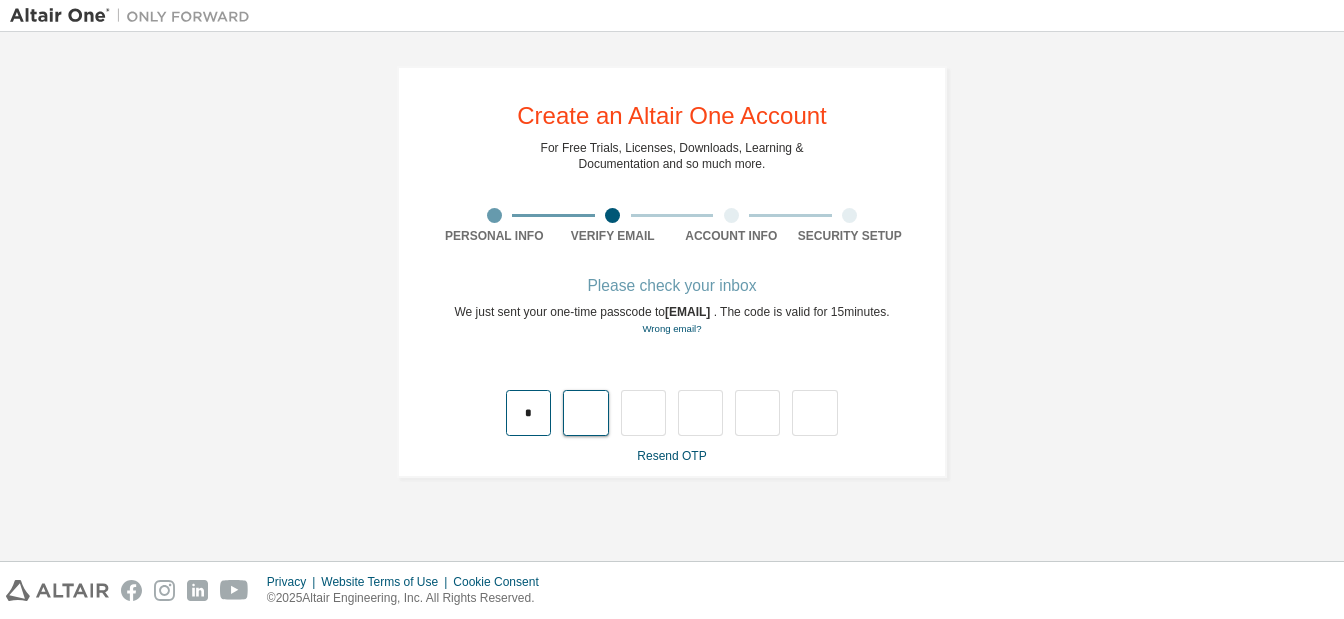 type on "*" 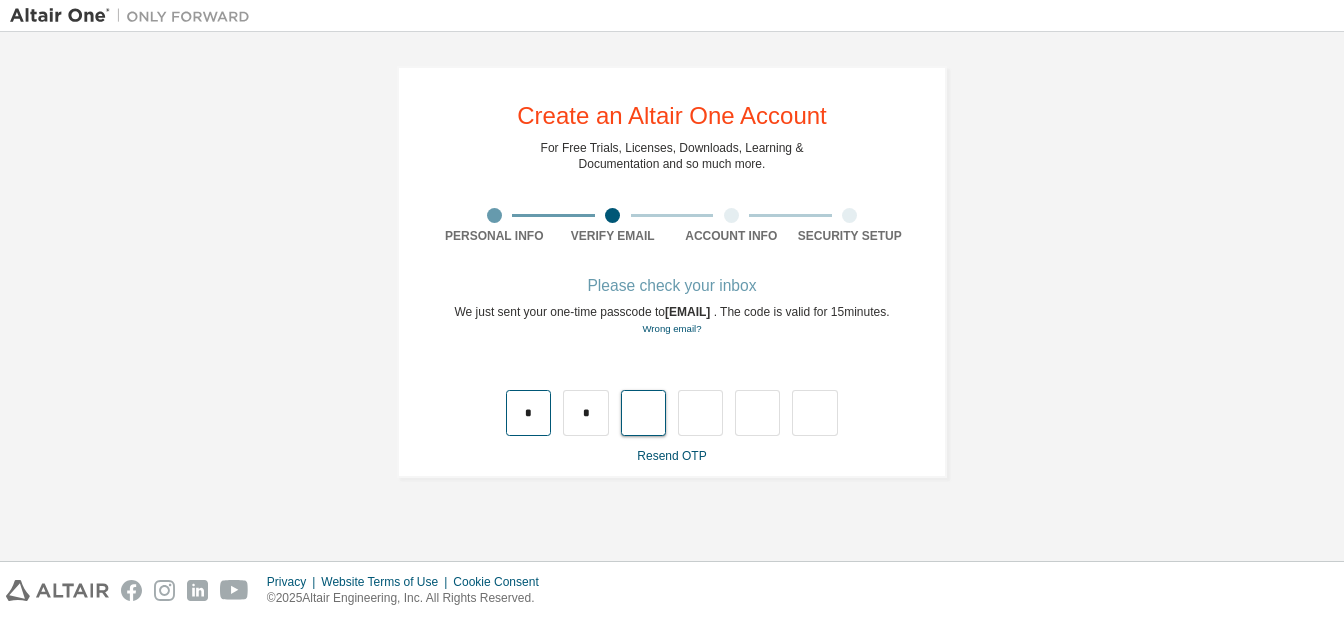 type on "*" 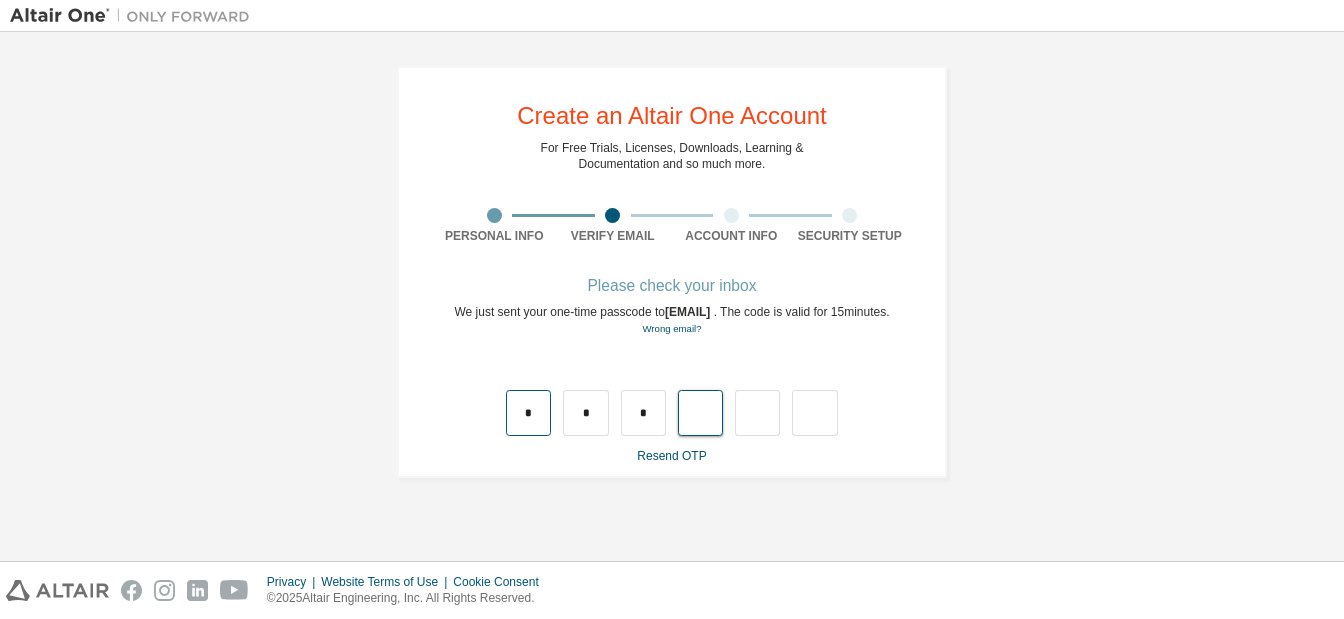 type on "*" 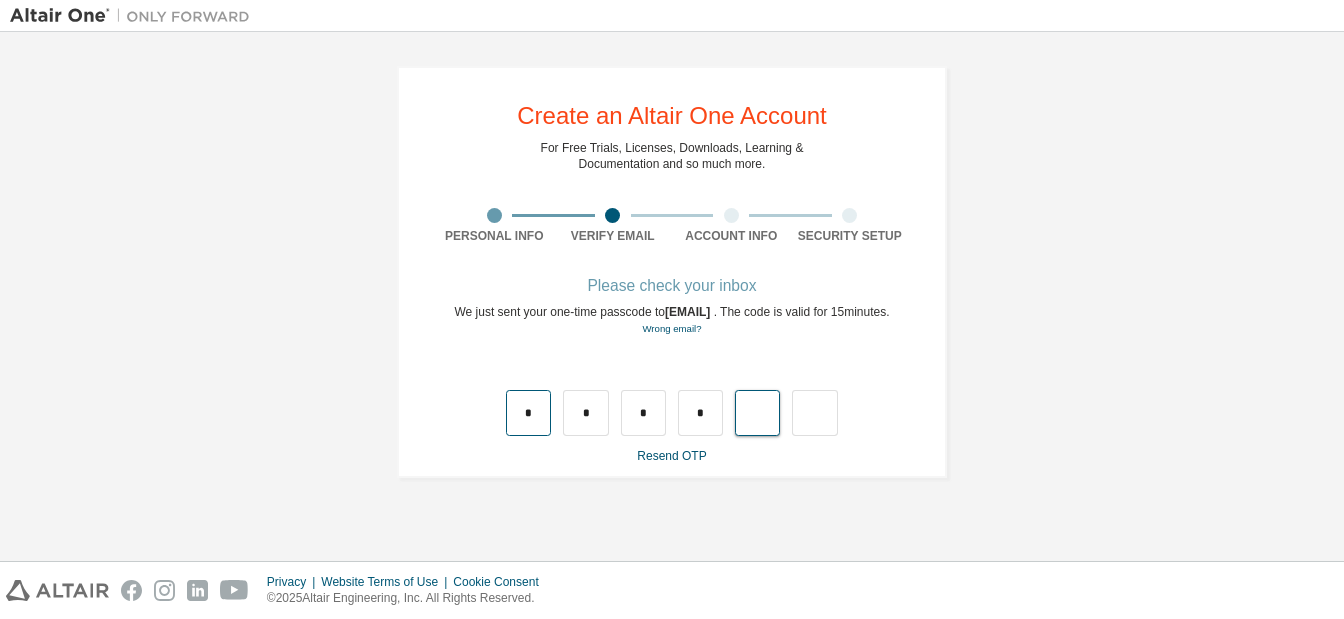 type on "*" 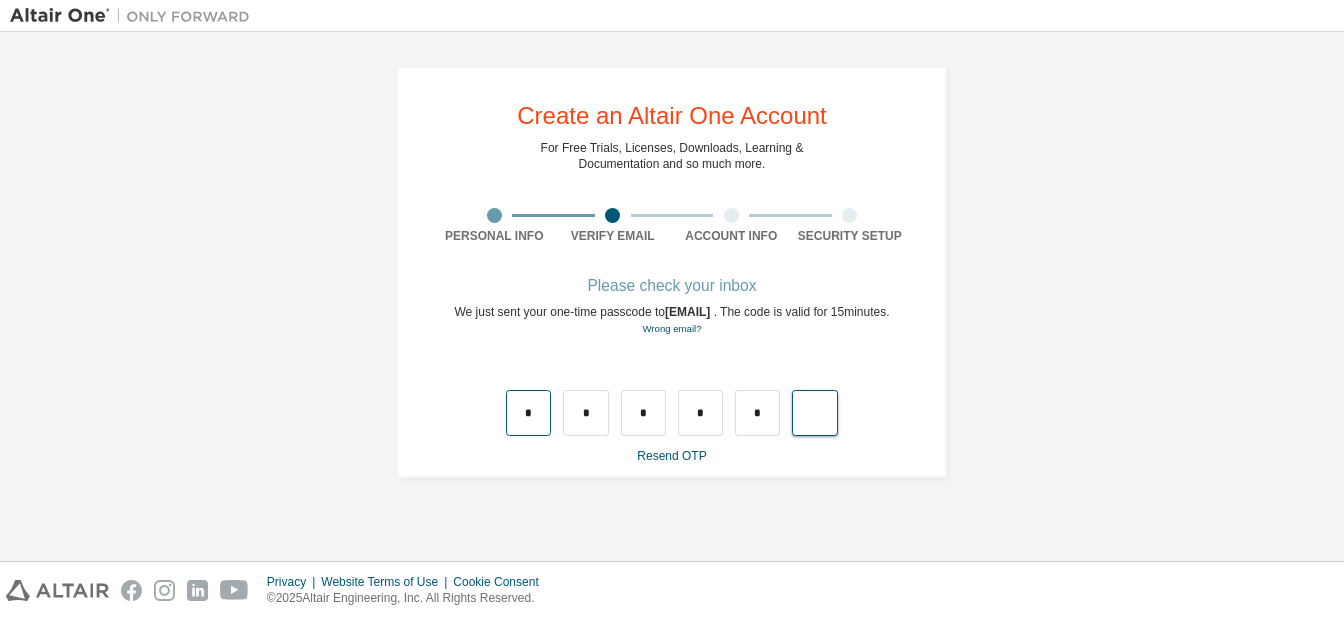 type on "*" 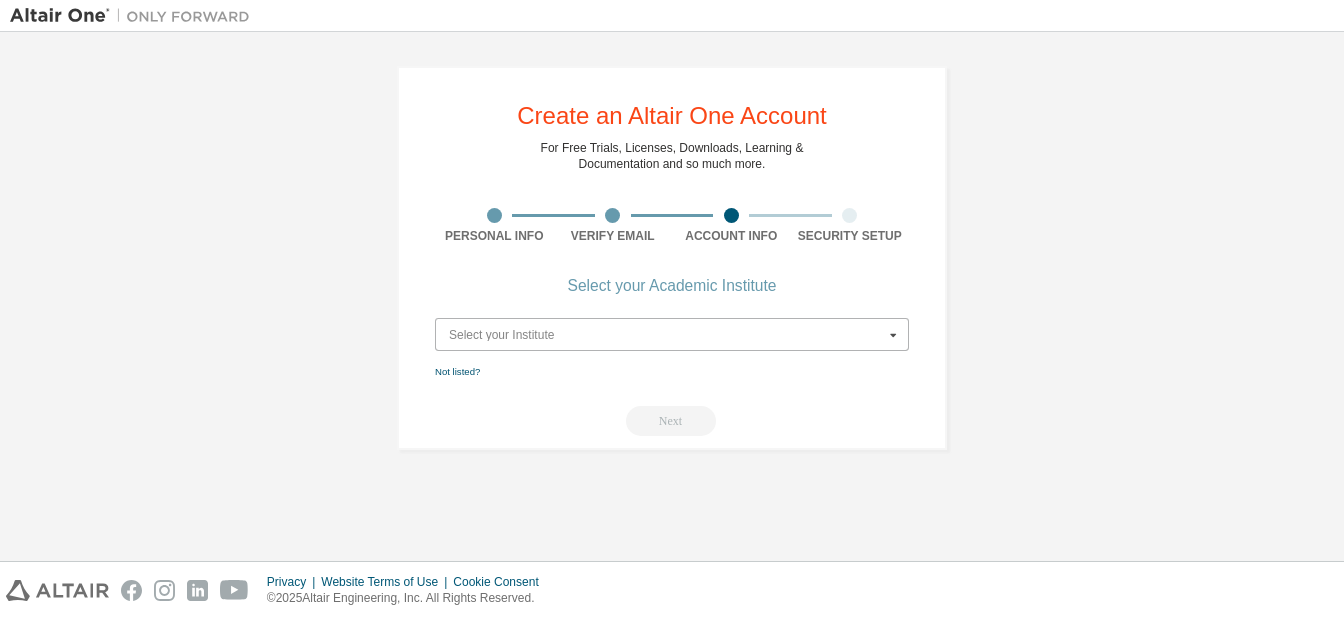 click at bounding box center [673, 334] 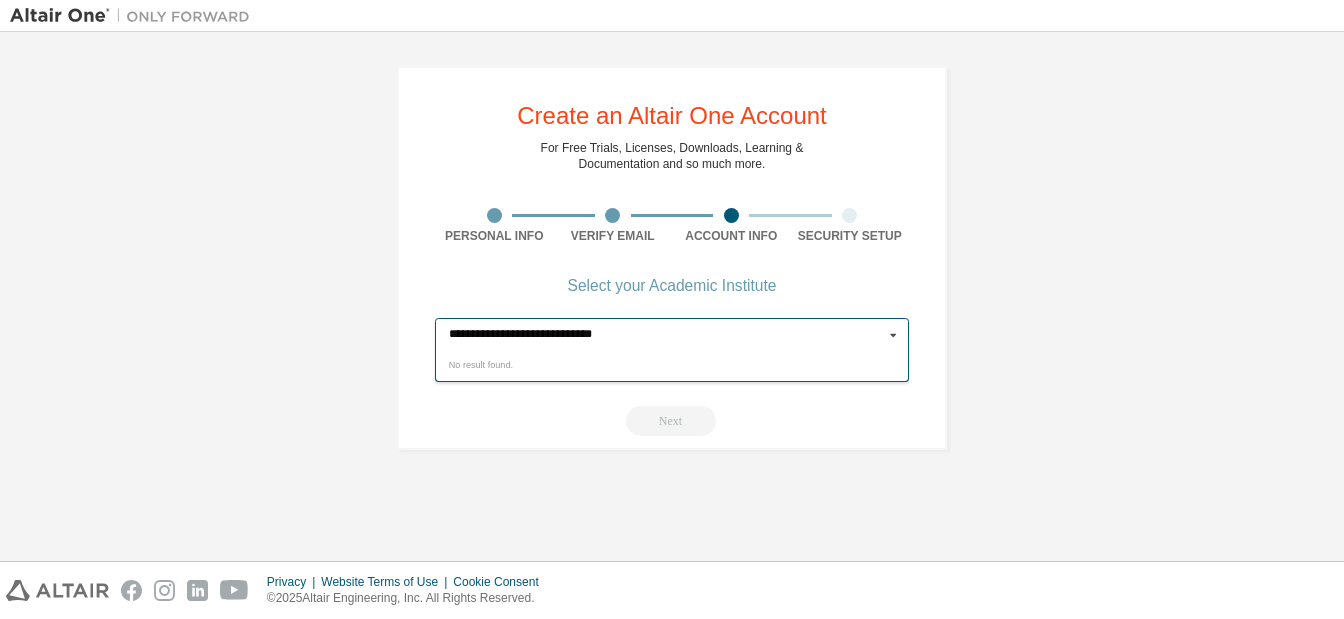 type on "**********" 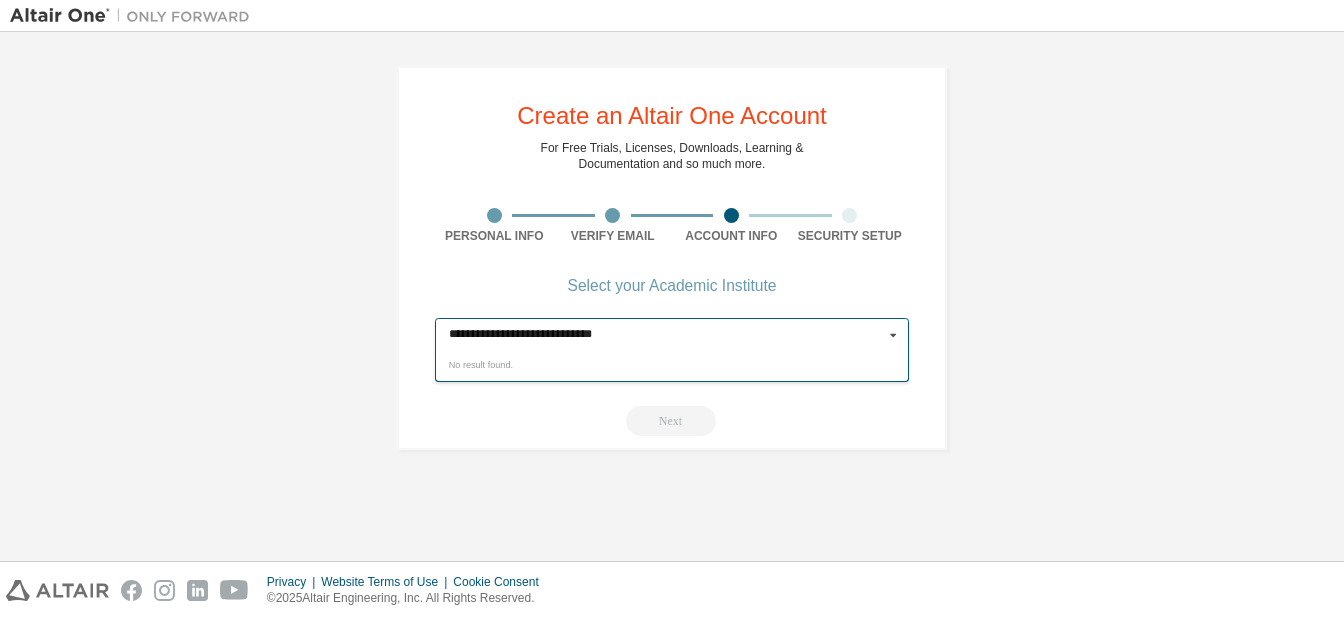type 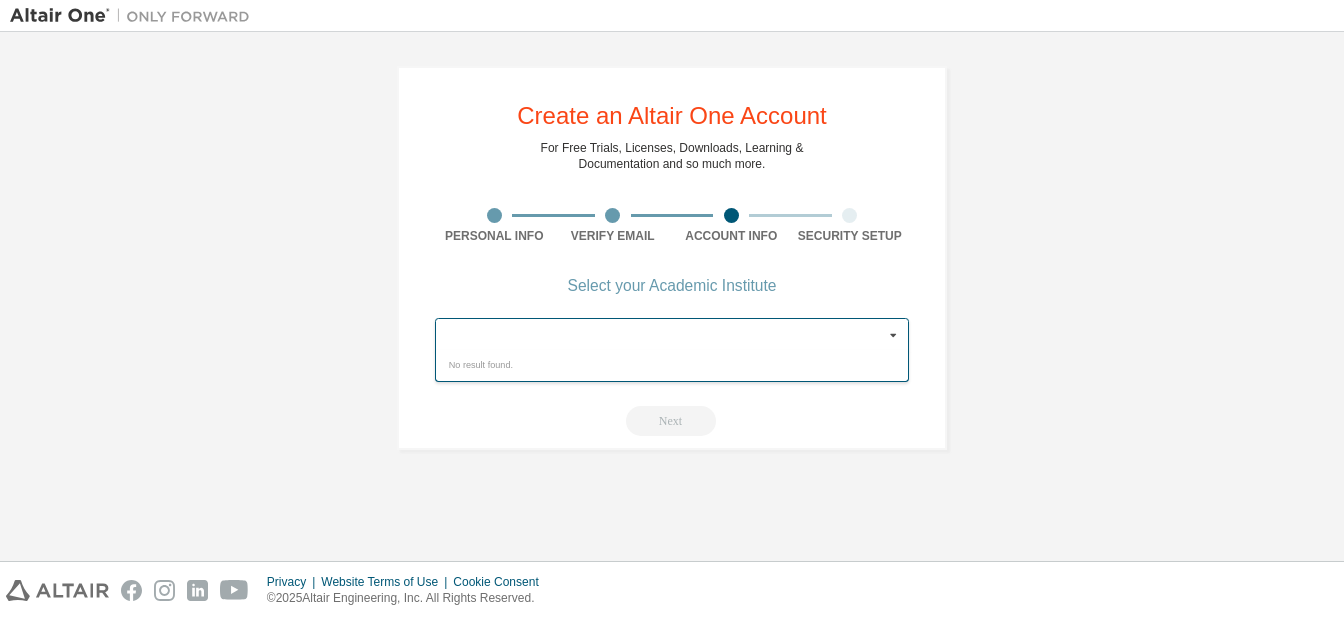 click on "Next" at bounding box center [672, 421] 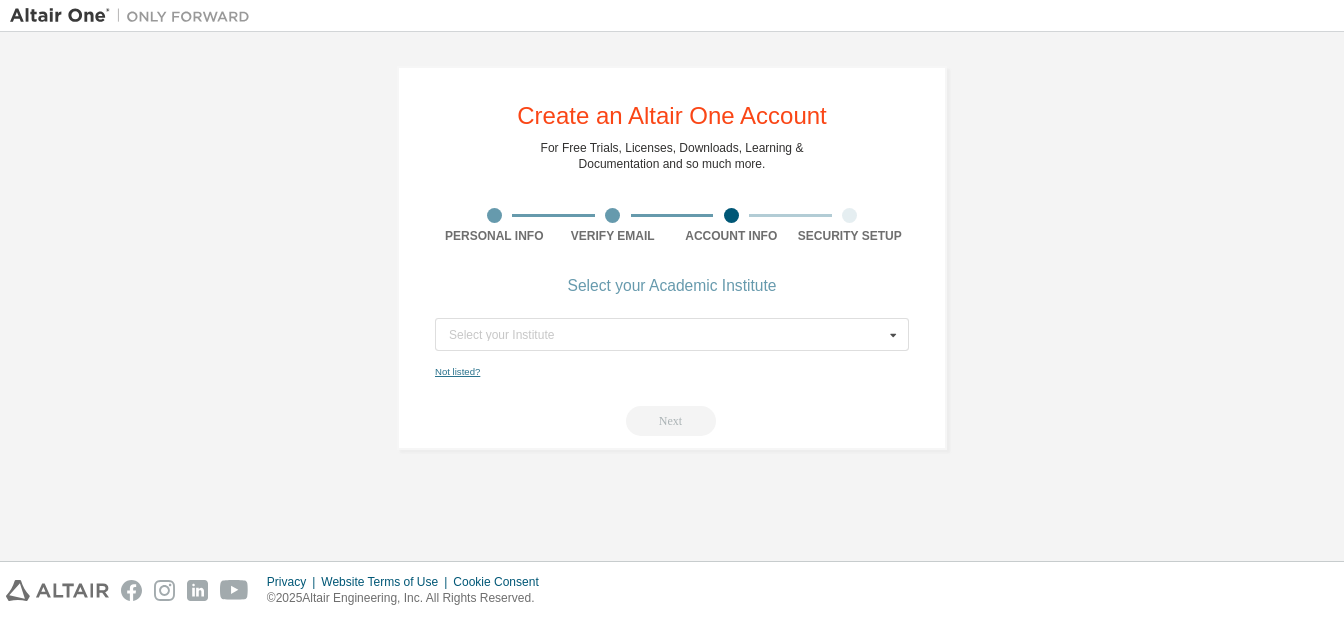 click on "Not listed?" at bounding box center (457, 371) 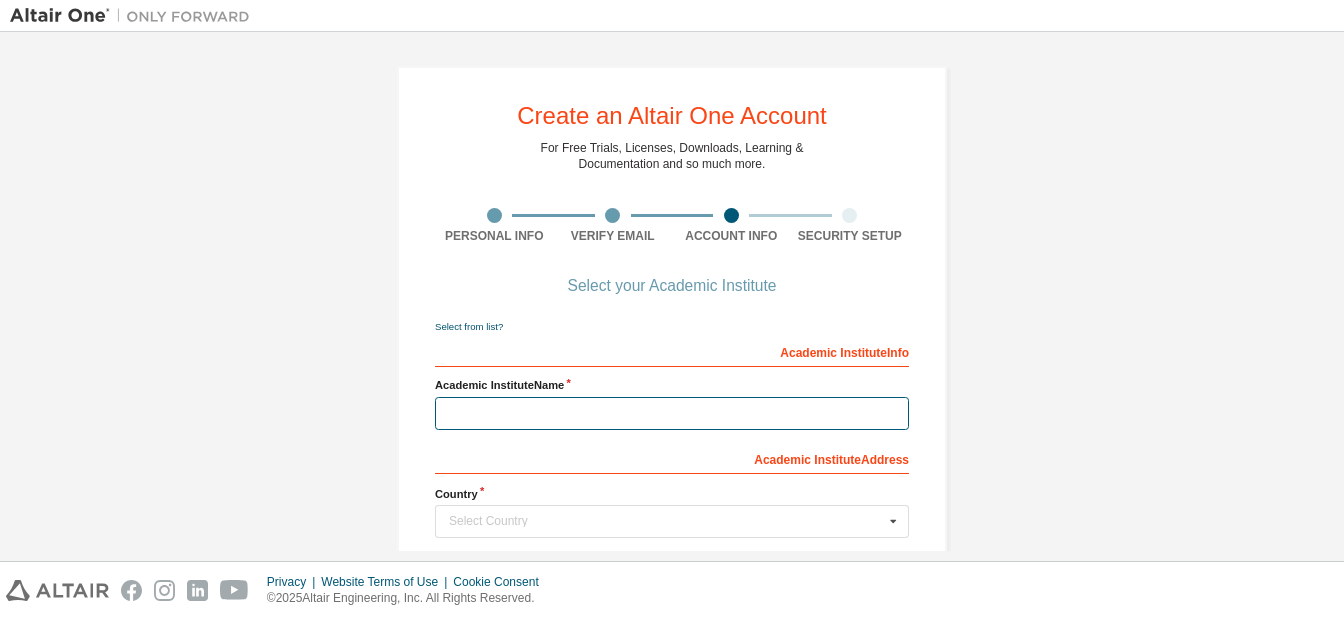 click at bounding box center [672, 413] 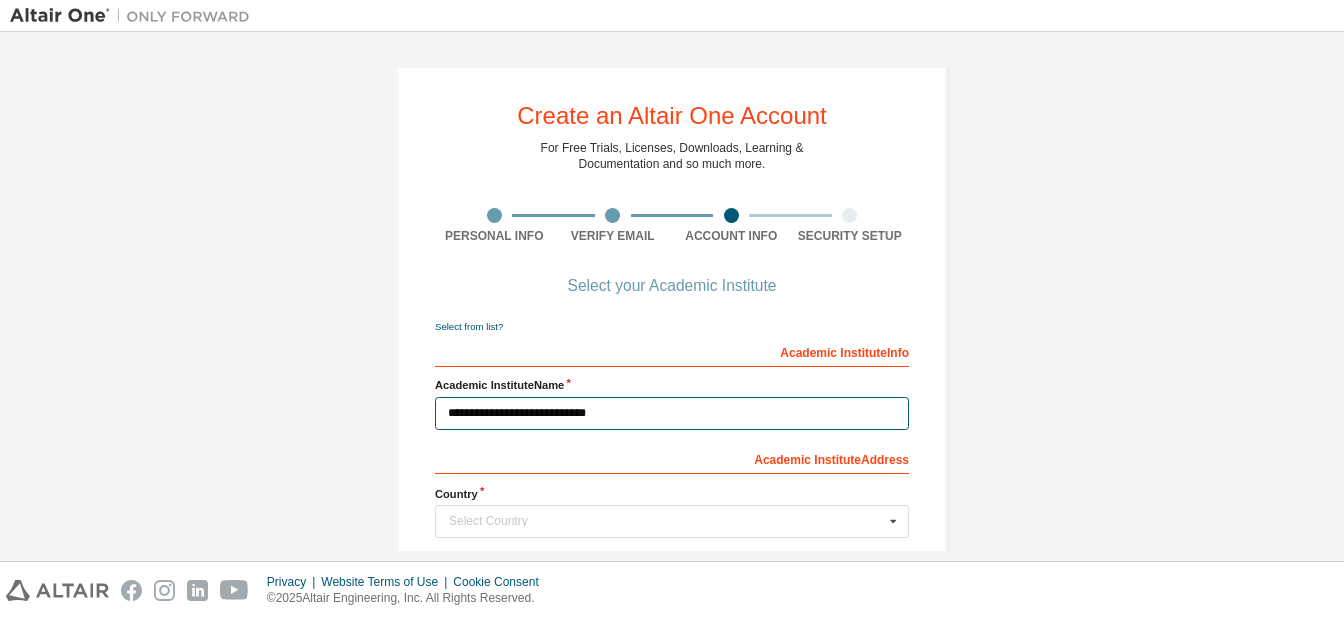 click on "**********" at bounding box center (672, 413) 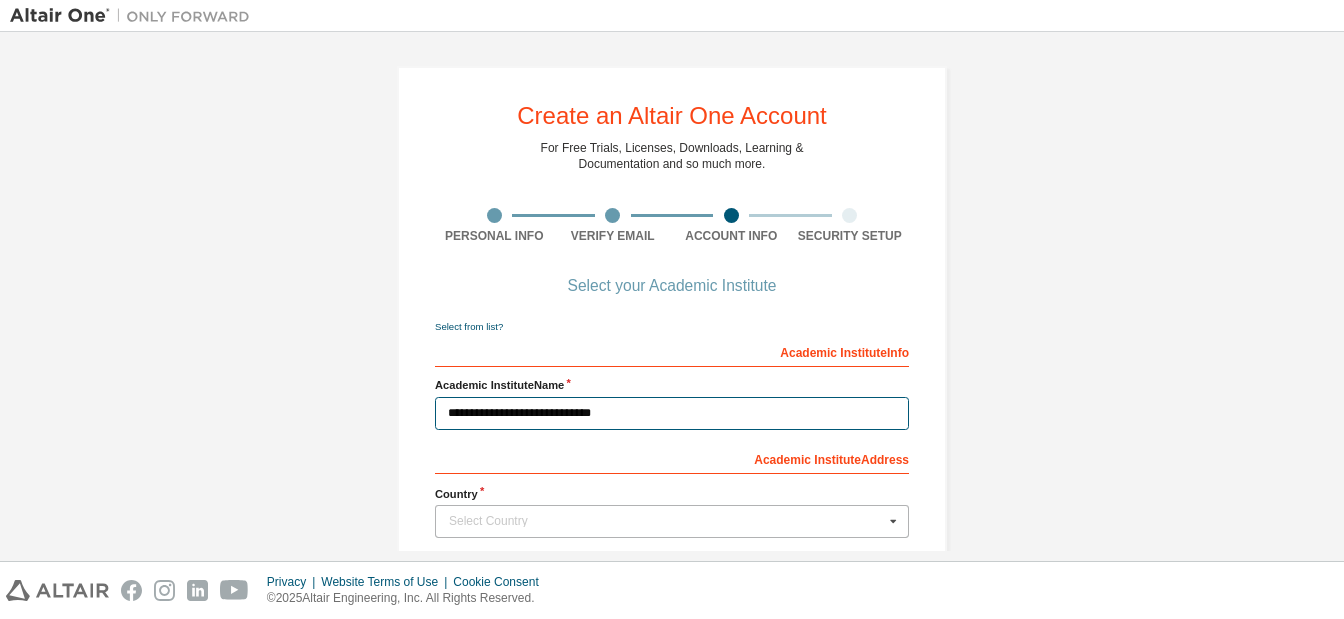 type on "**********" 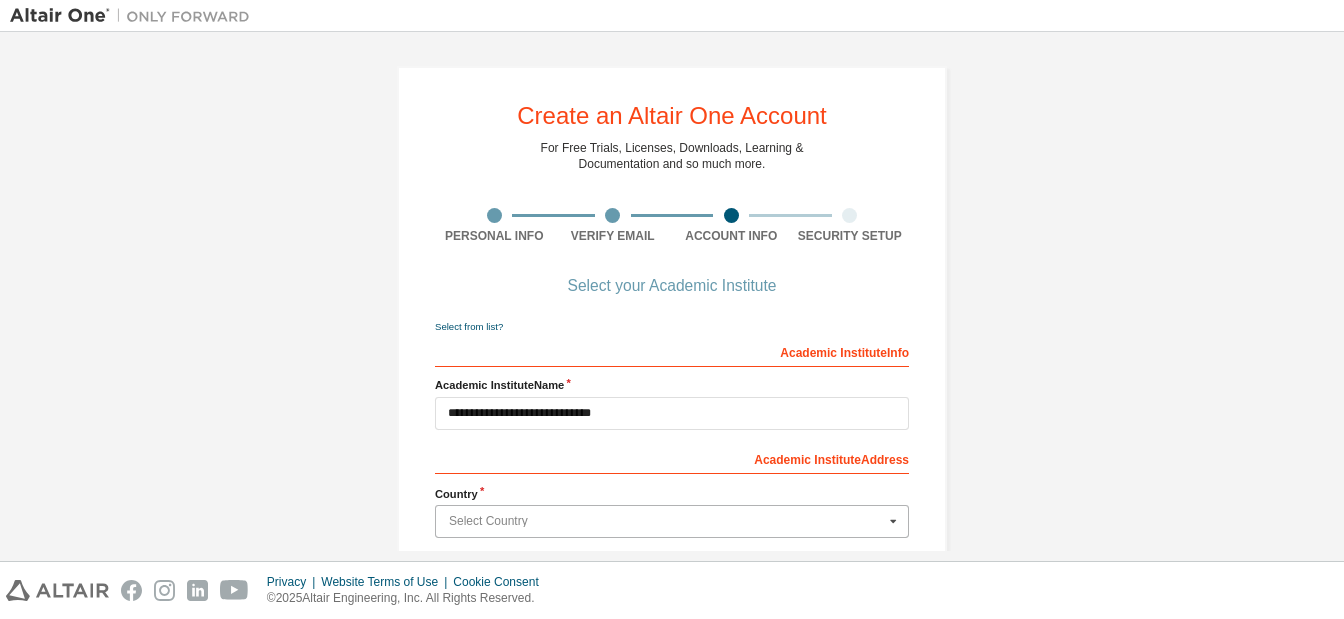 click at bounding box center (673, 521) 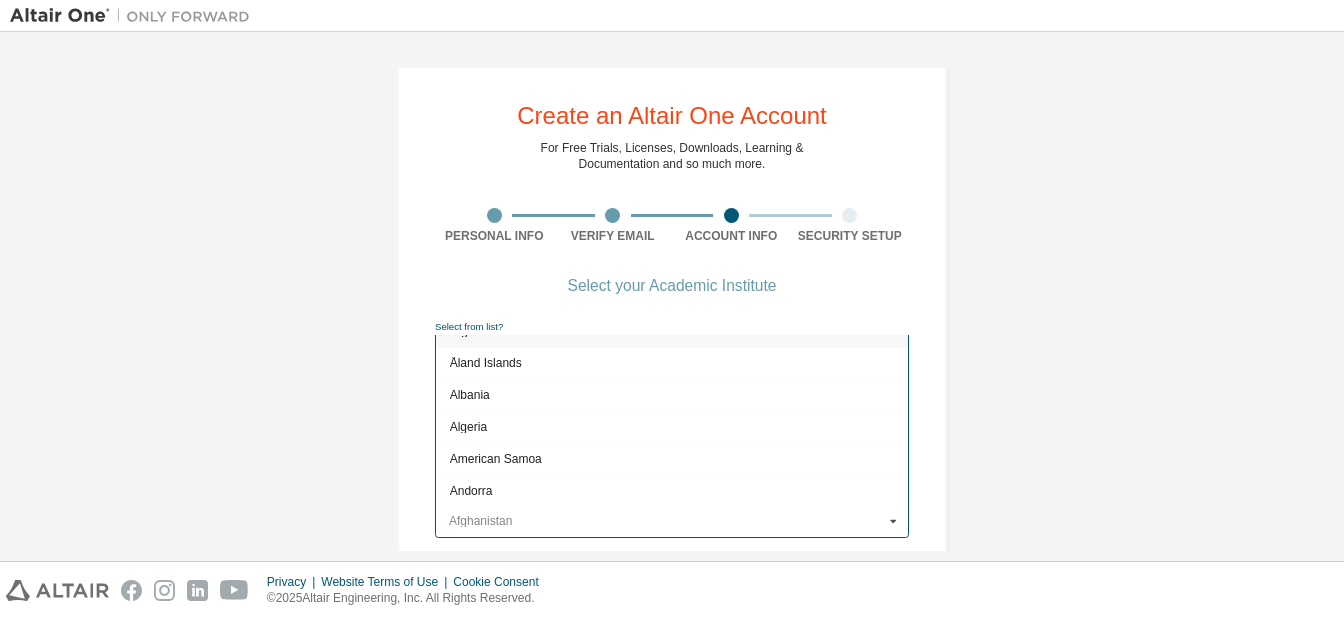 type on "**********" 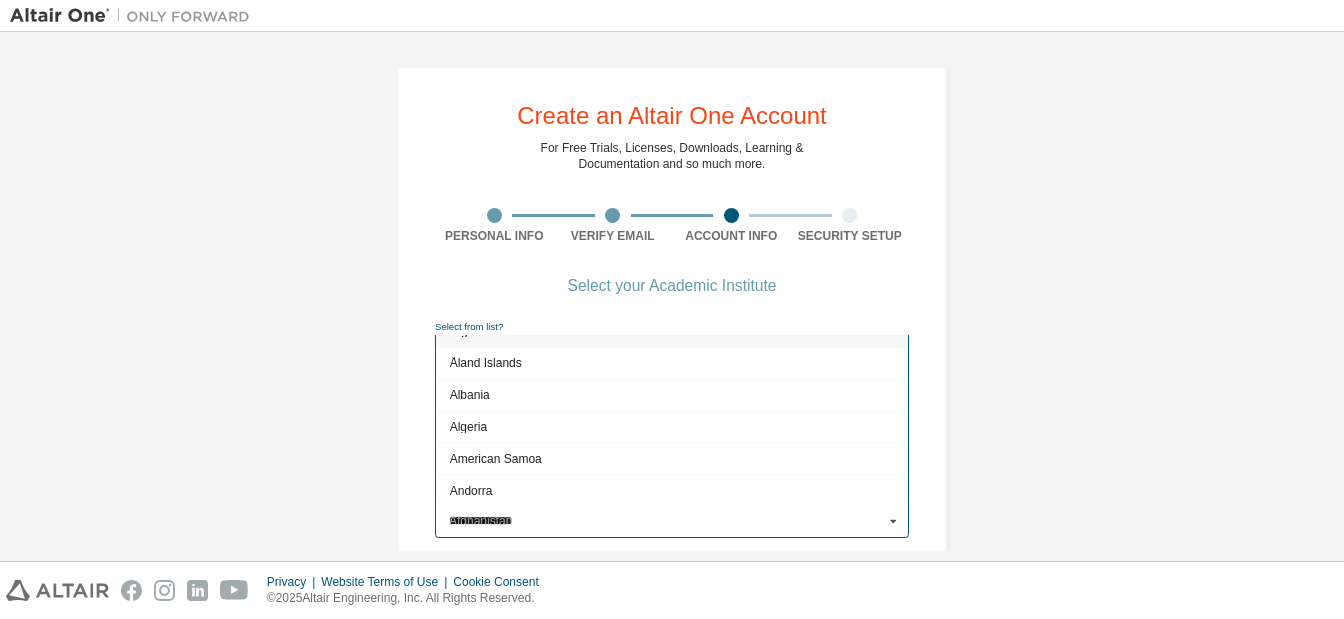 type 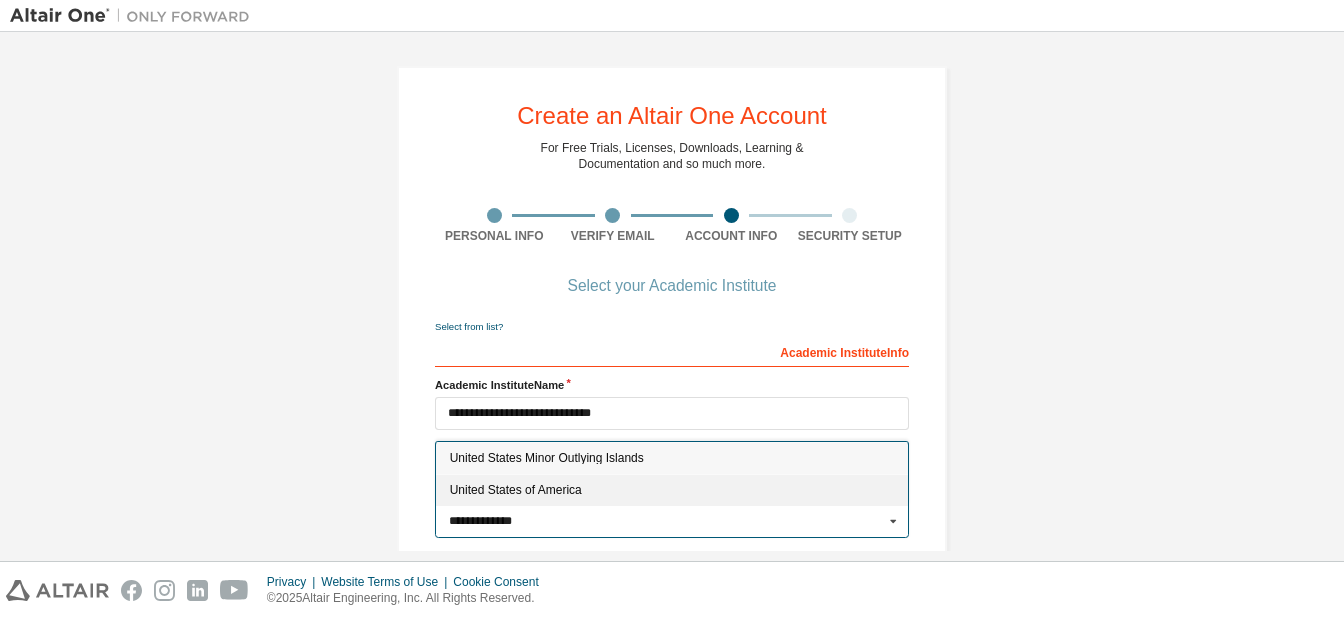 click on "United States of America" at bounding box center (672, 490) 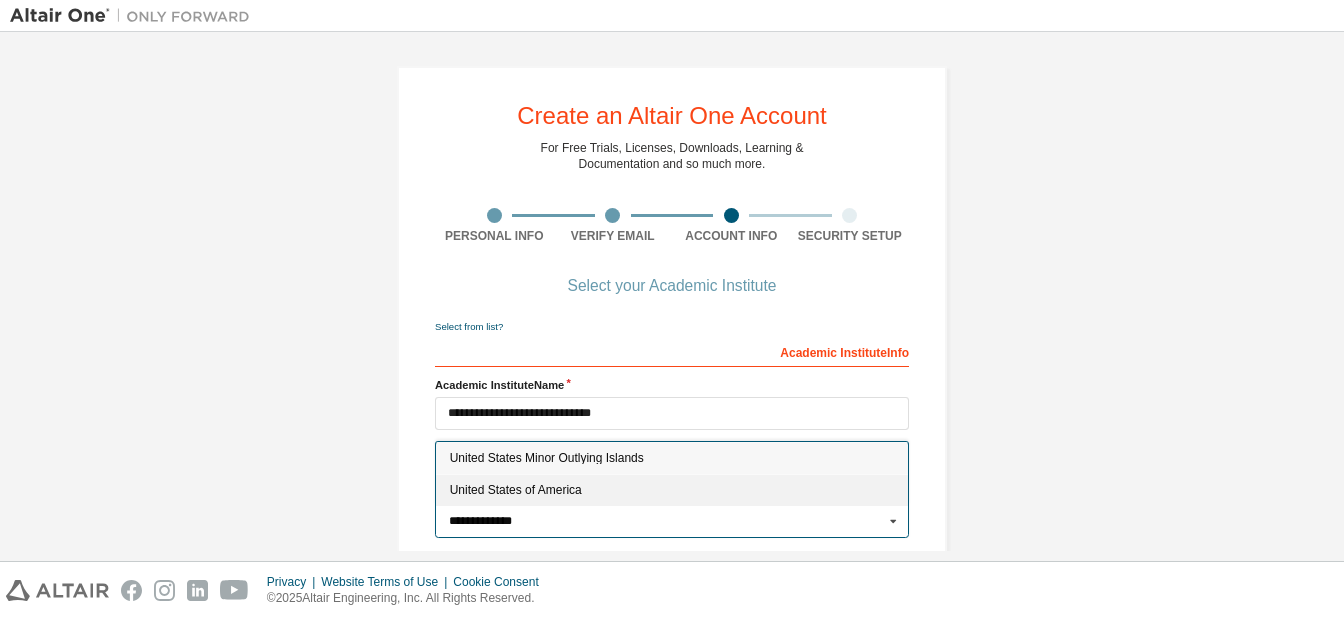 type on "***" 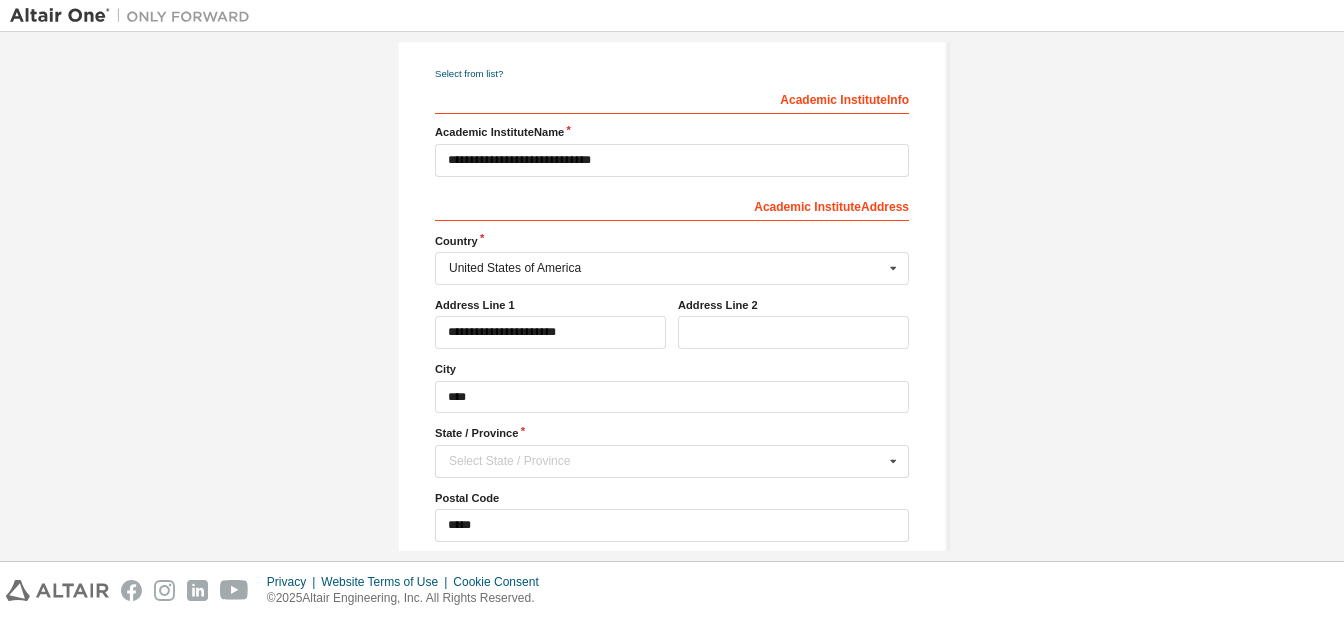 scroll, scrollTop: 254, scrollLeft: 0, axis: vertical 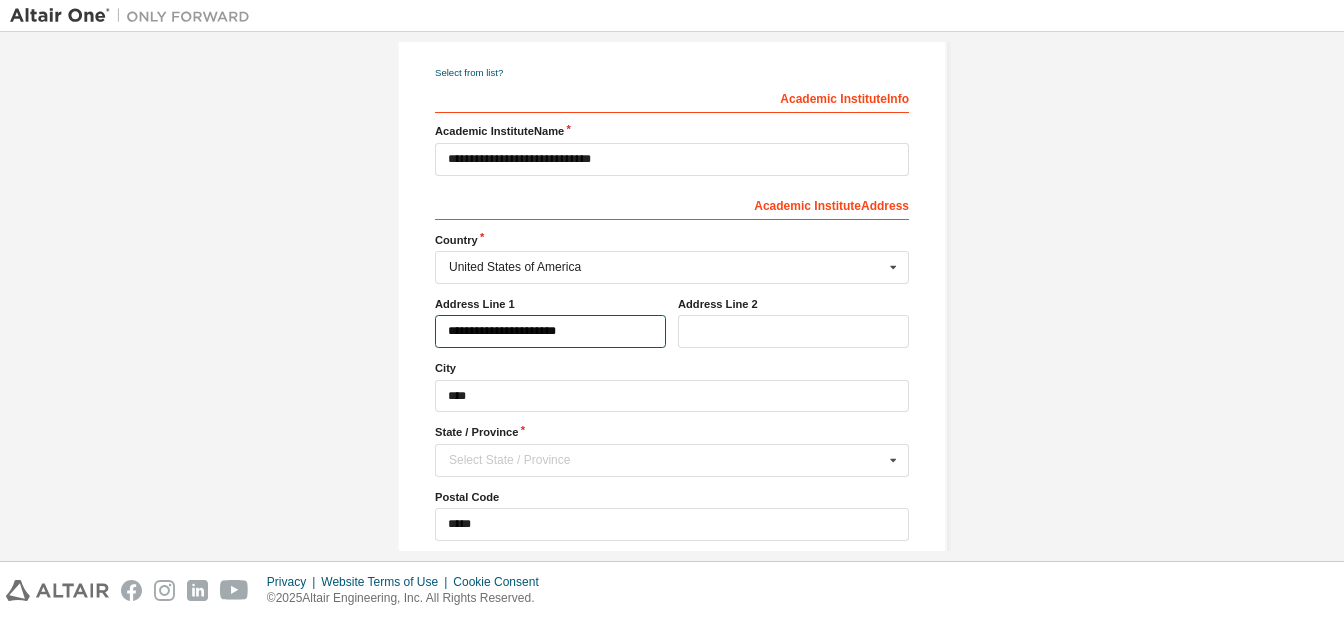drag, startPoint x: 620, startPoint y: 339, endPoint x: 195, endPoint y: 329, distance: 425.11765 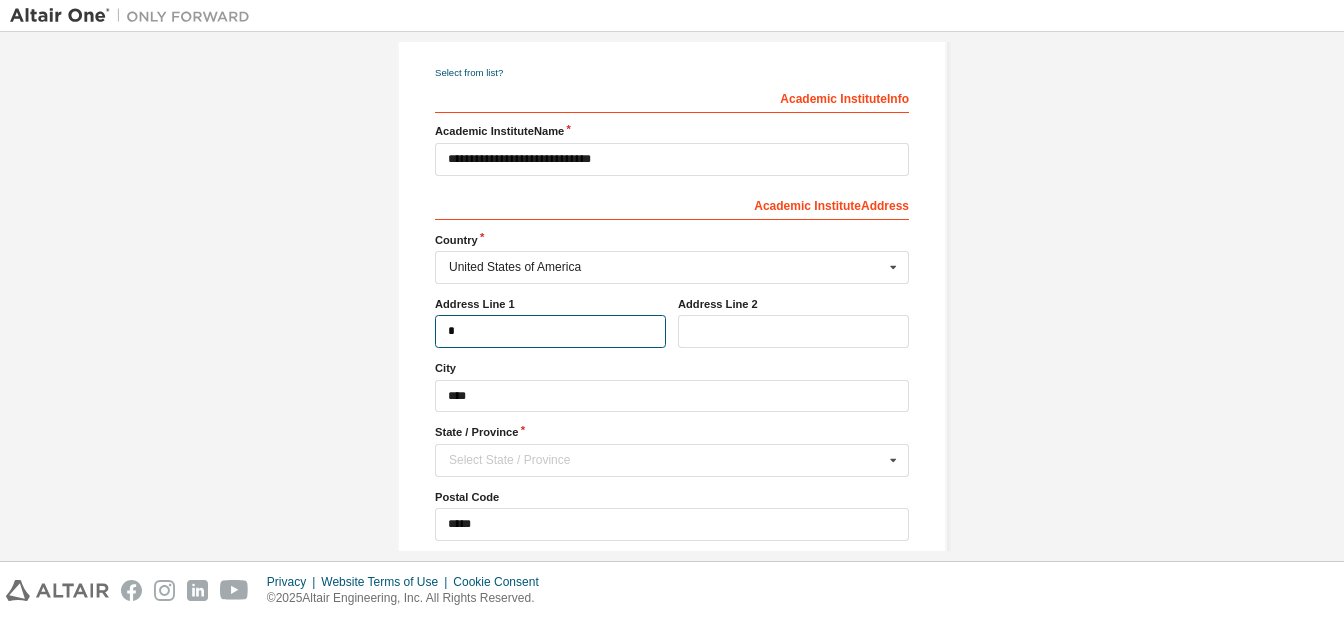 click on "*" at bounding box center (550, 331) 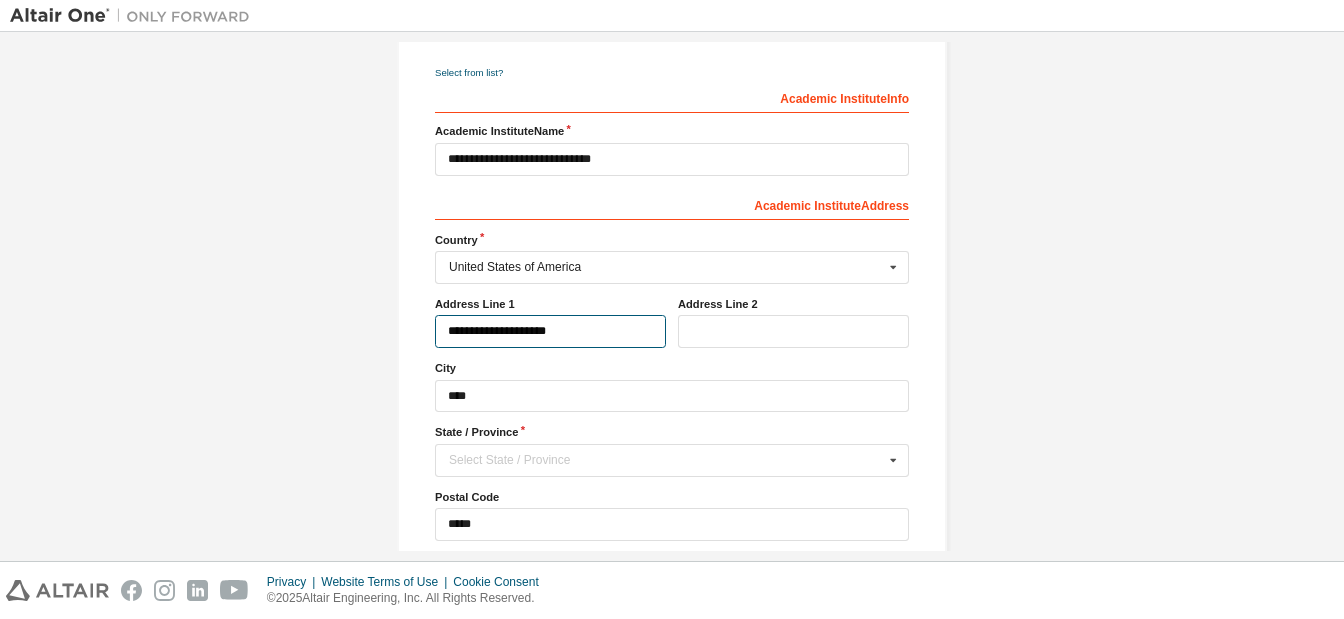click on "**********" at bounding box center [550, 331] 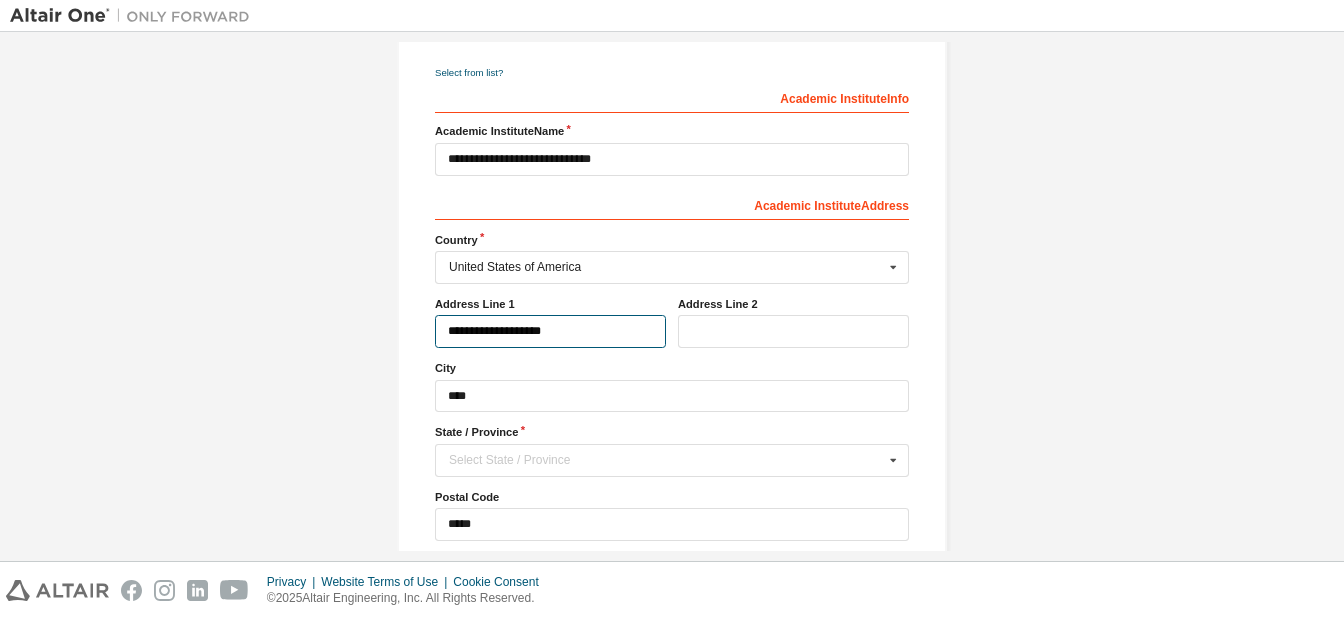 type on "**********" 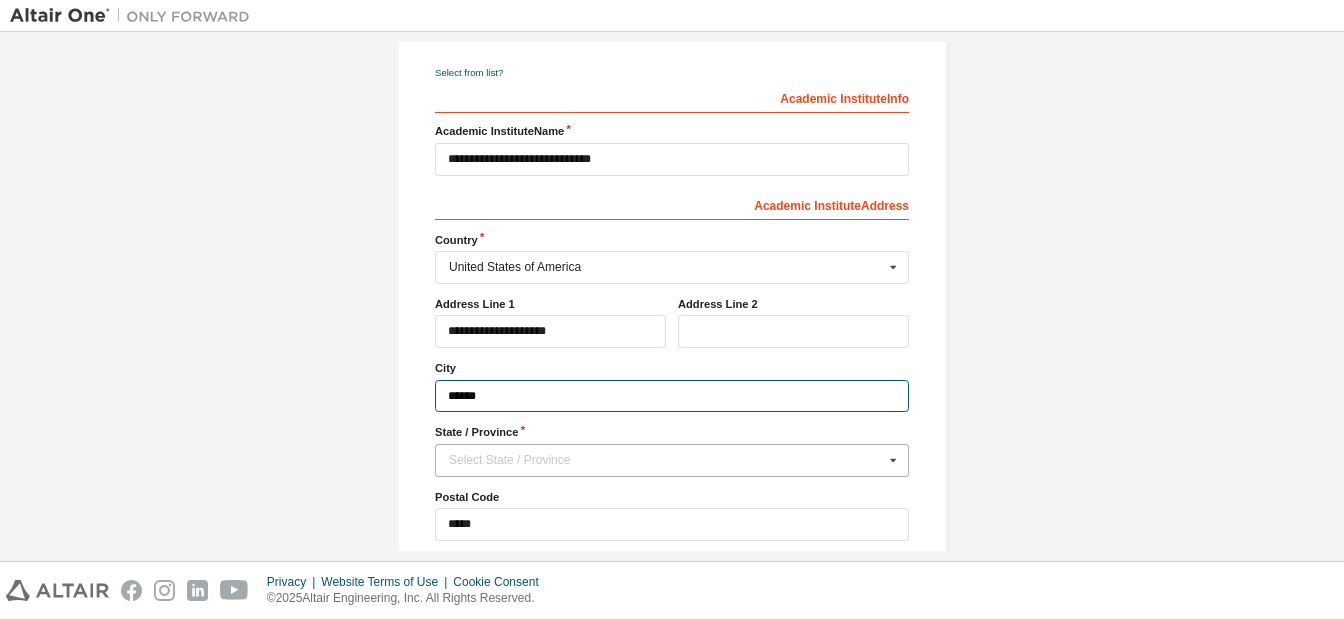 type on "******" 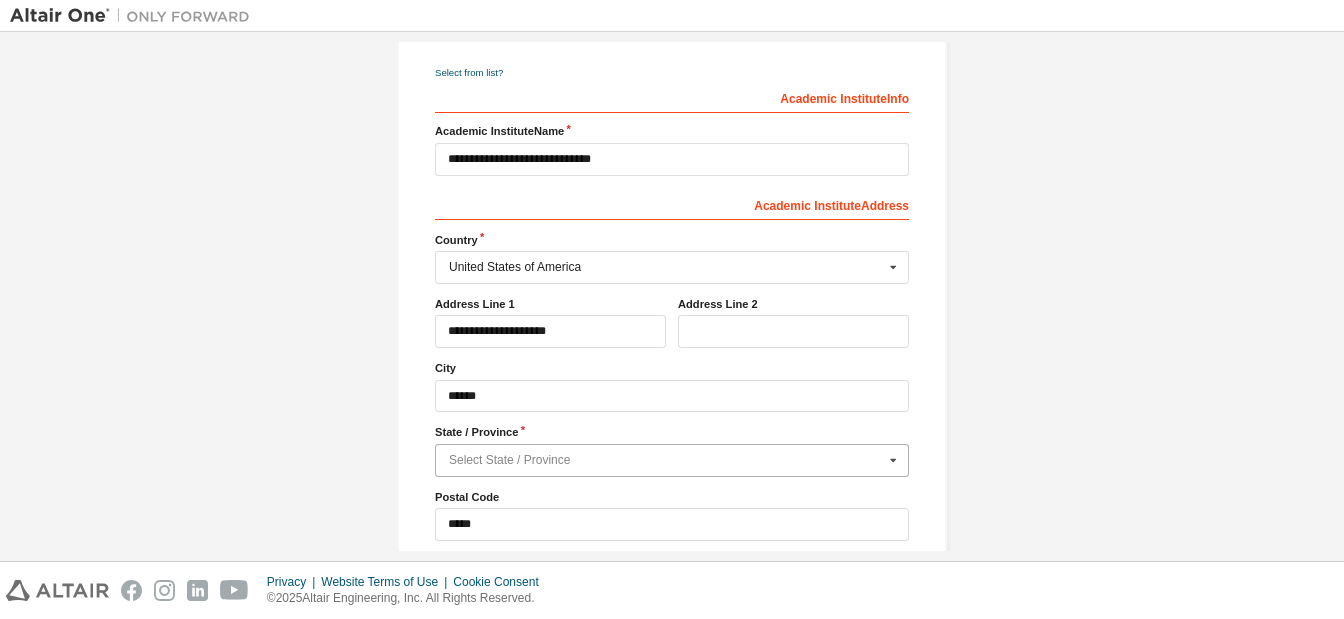click at bounding box center [673, 460] 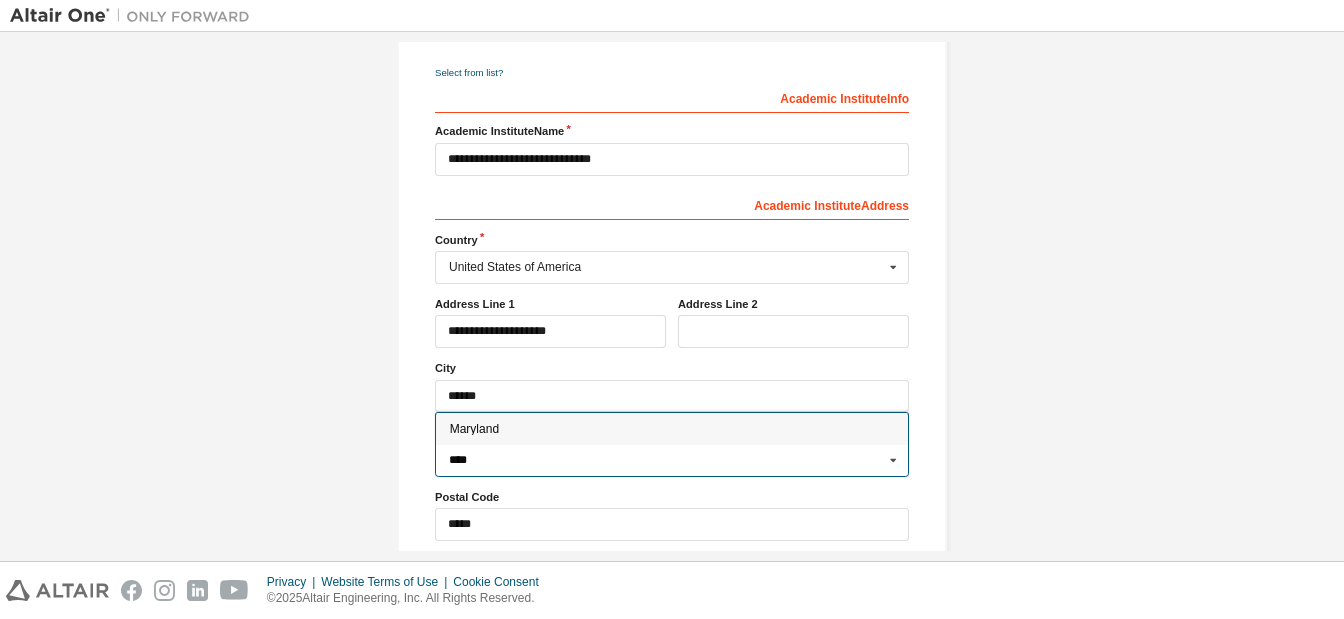 type on "****" 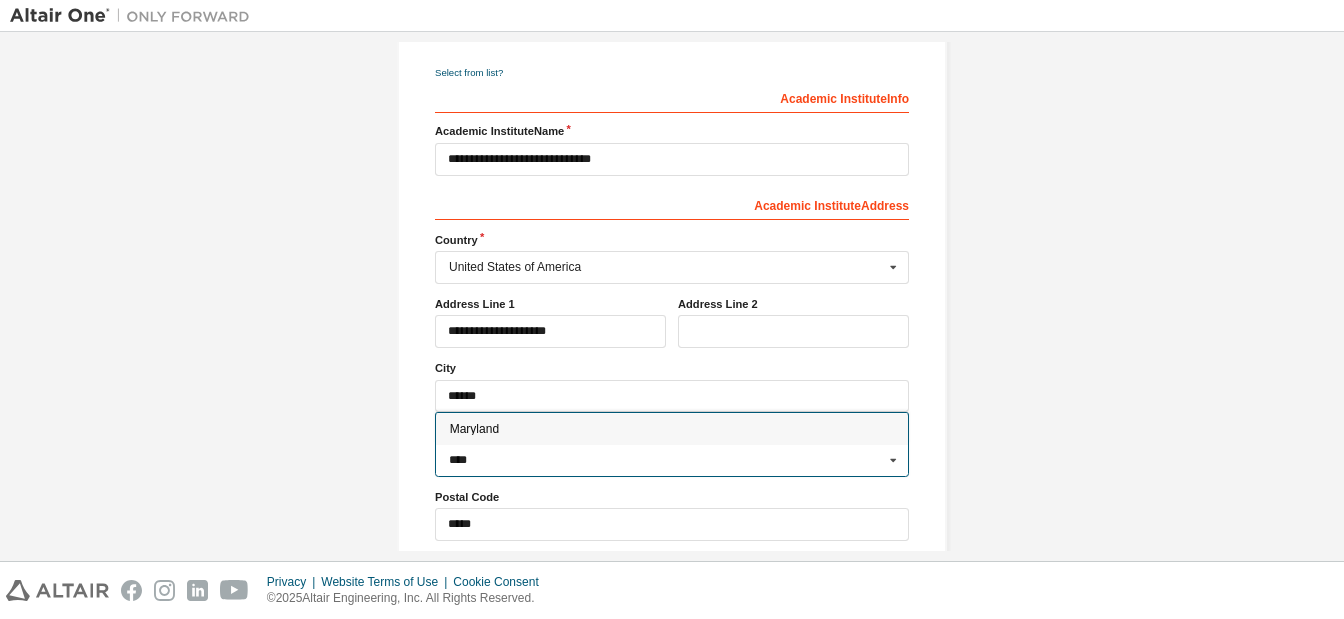 click on "Maryland" at bounding box center (672, 429) 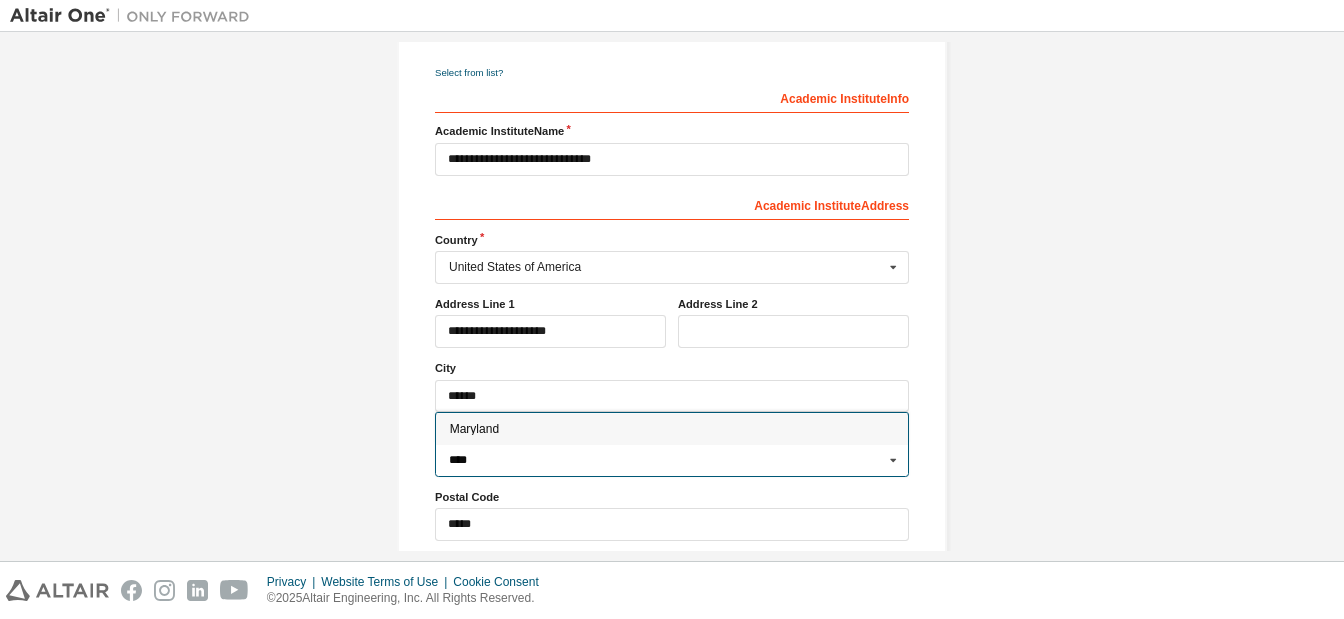 type on "**" 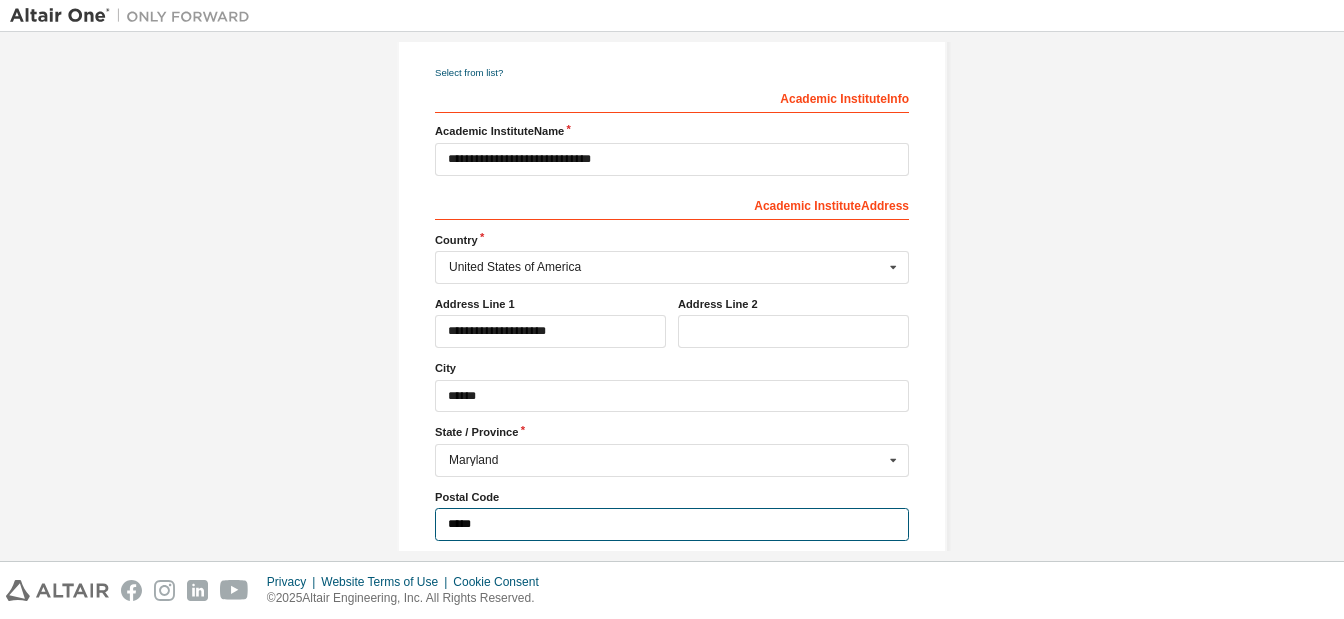click on "*****" at bounding box center [672, 524] 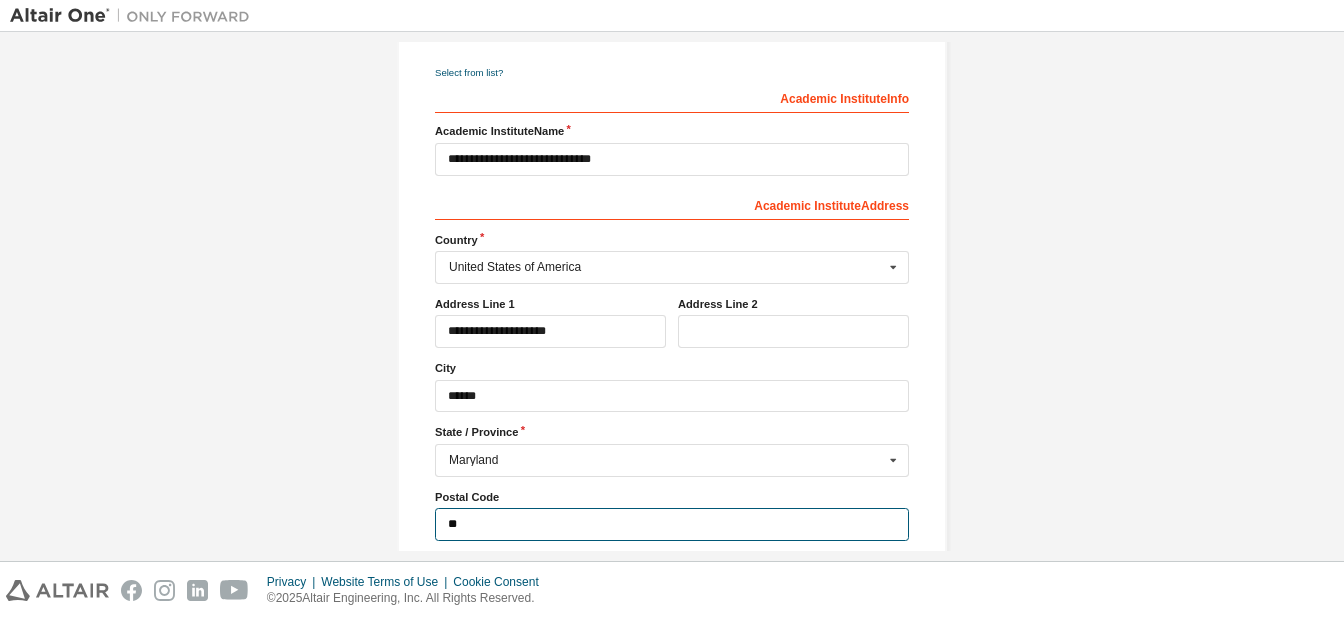 type on "*" 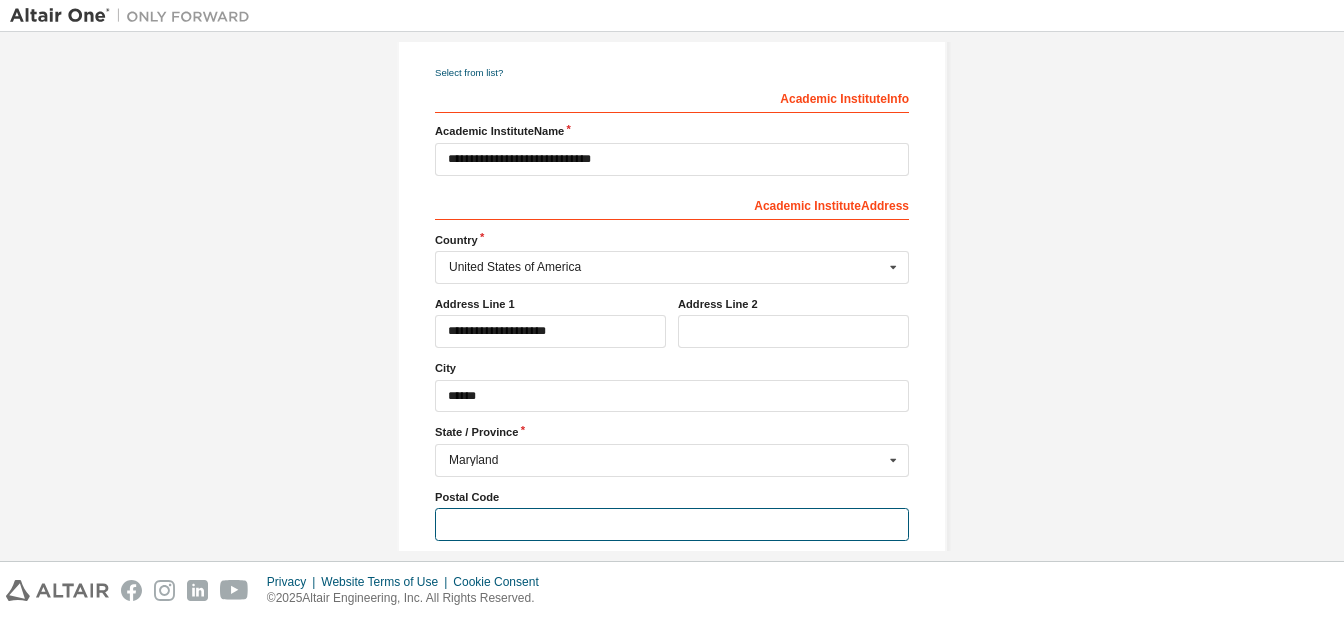 paste on "**********" 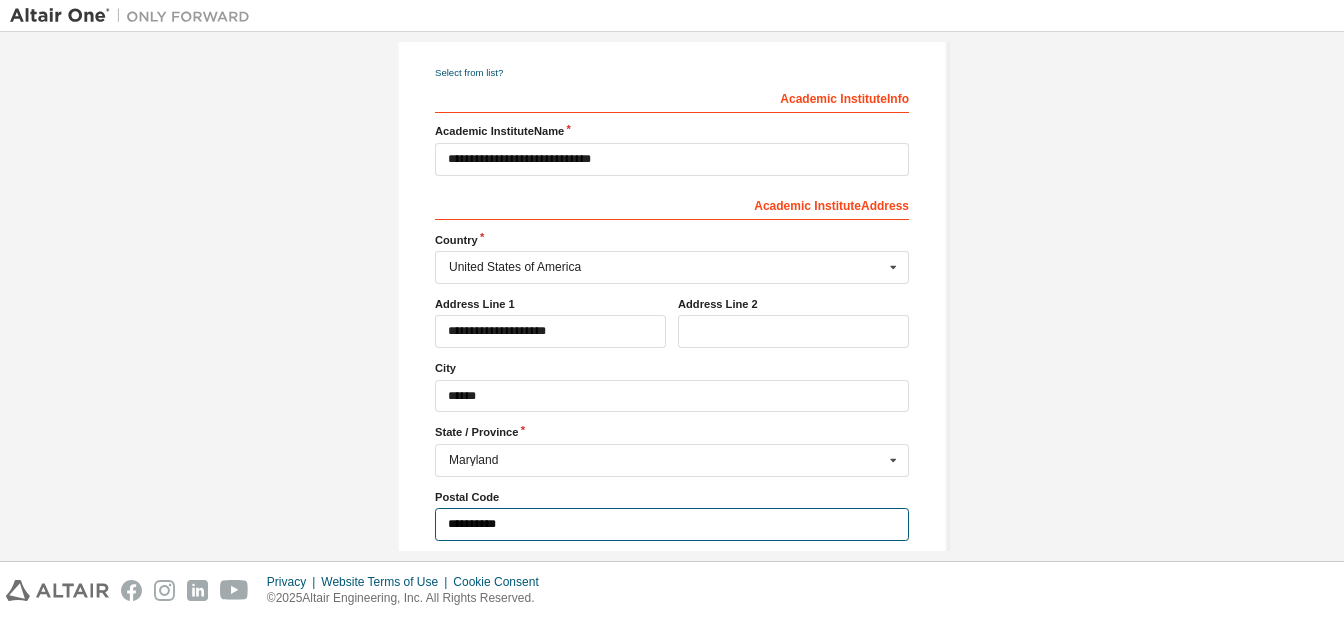 scroll, scrollTop: 332, scrollLeft: 0, axis: vertical 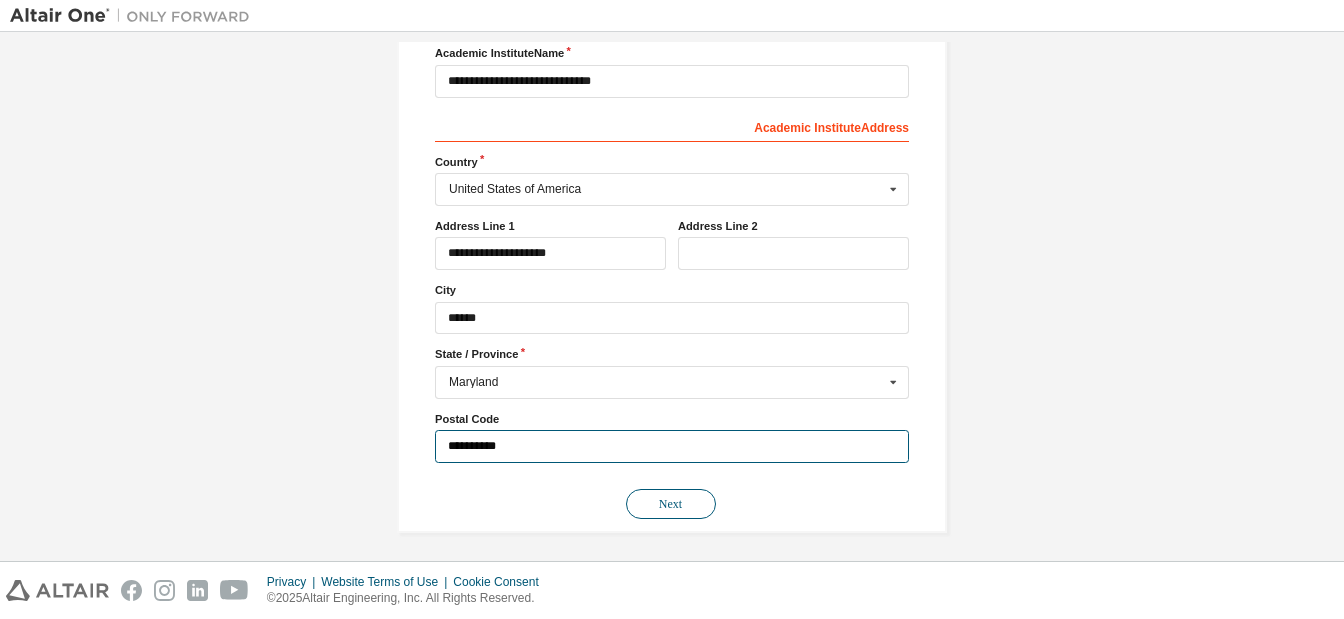 type on "**********" 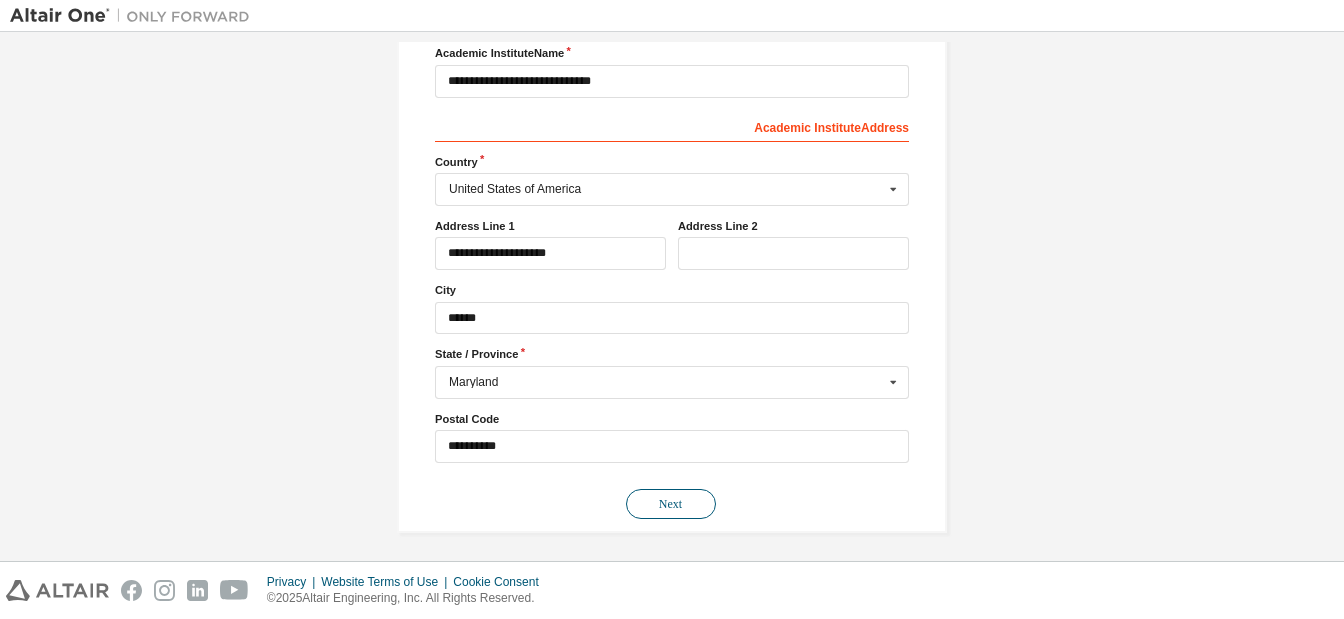 click on "Next" at bounding box center (671, 504) 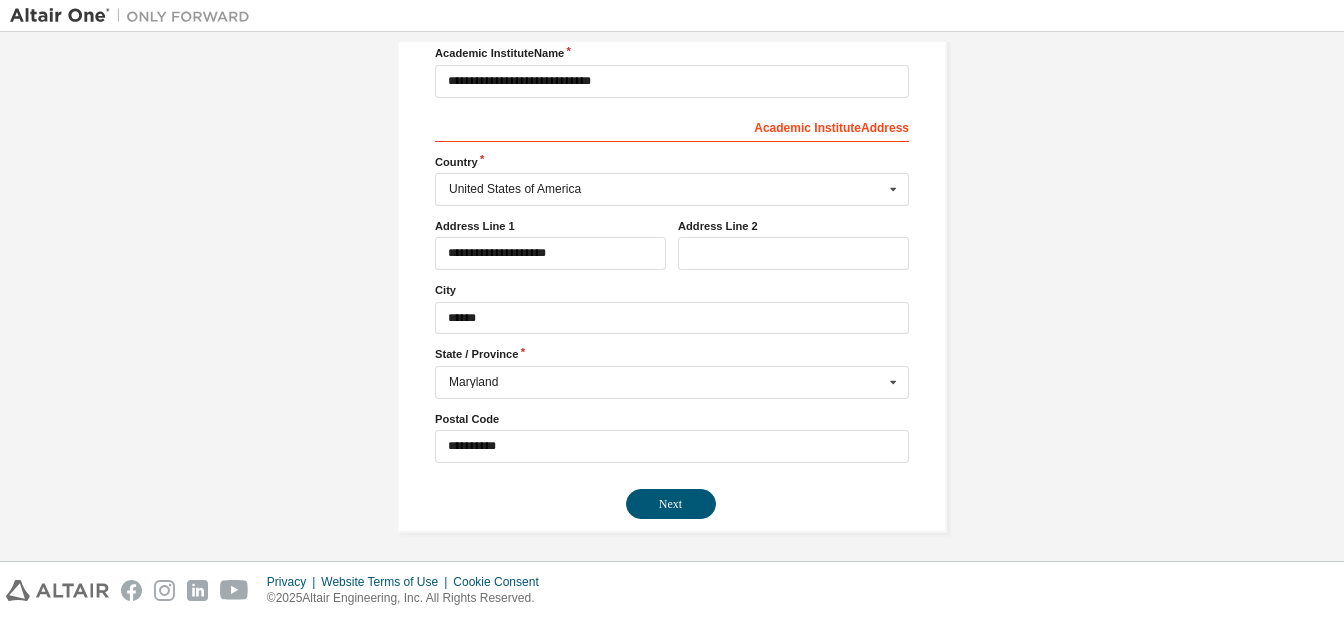 scroll, scrollTop: 68, scrollLeft: 0, axis: vertical 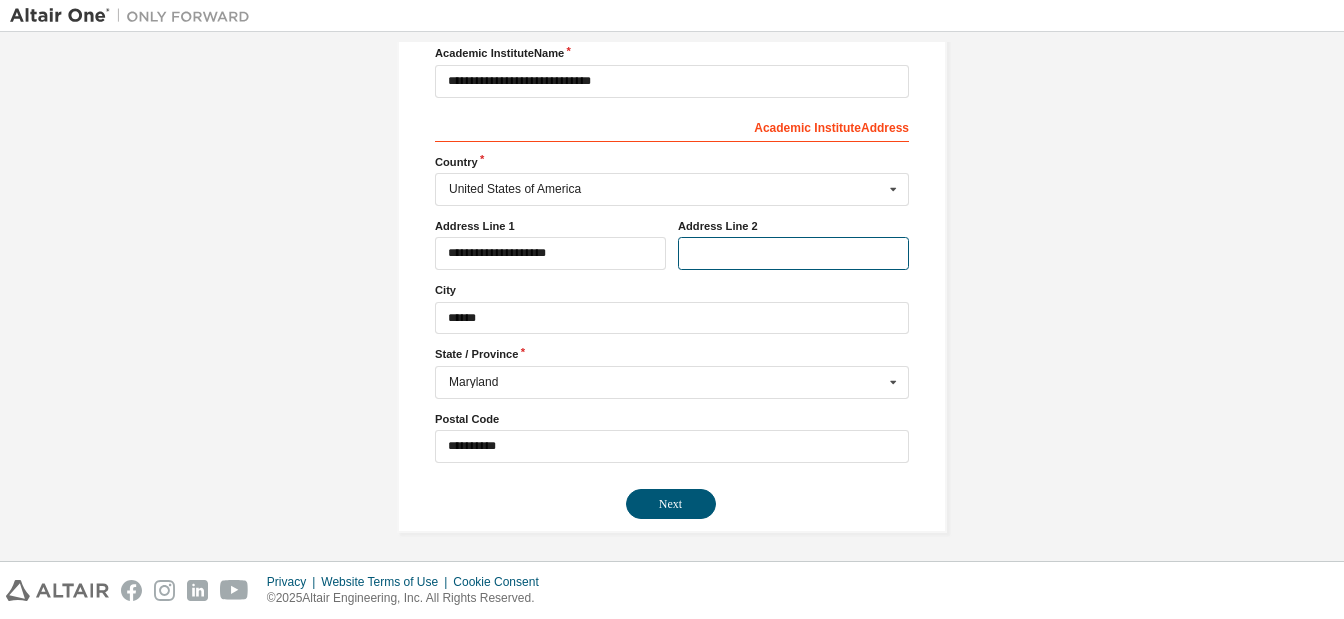 click at bounding box center [793, 253] 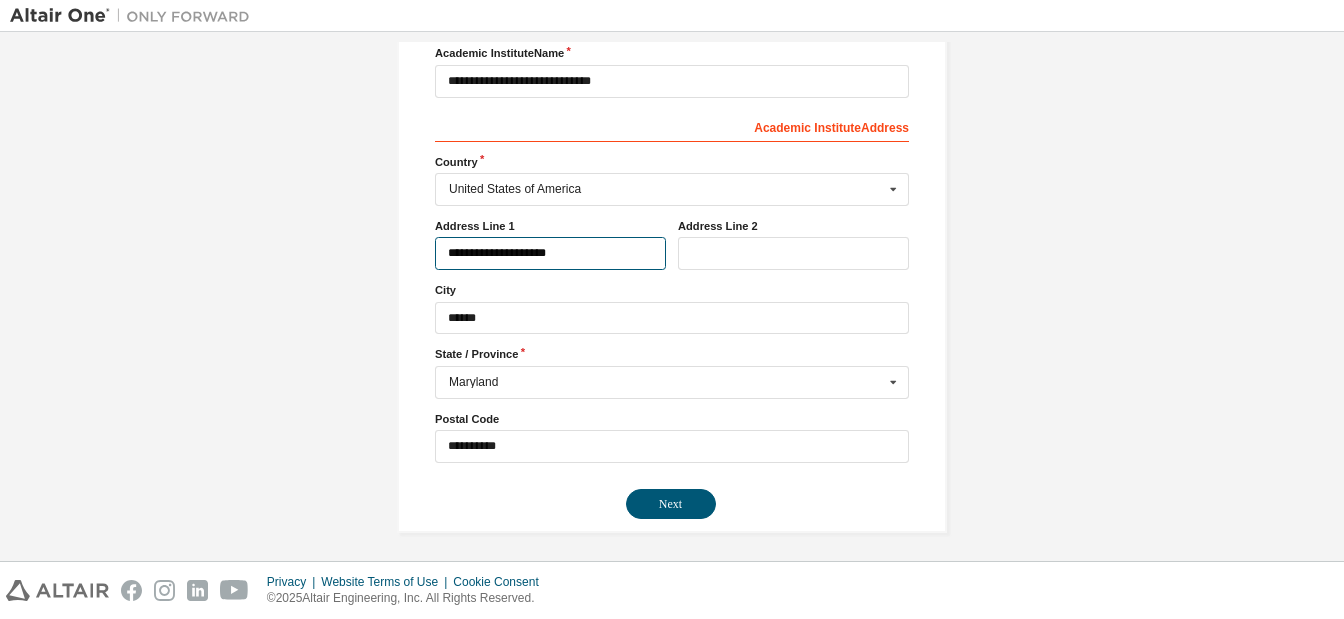 click on "**********" at bounding box center (550, 253) 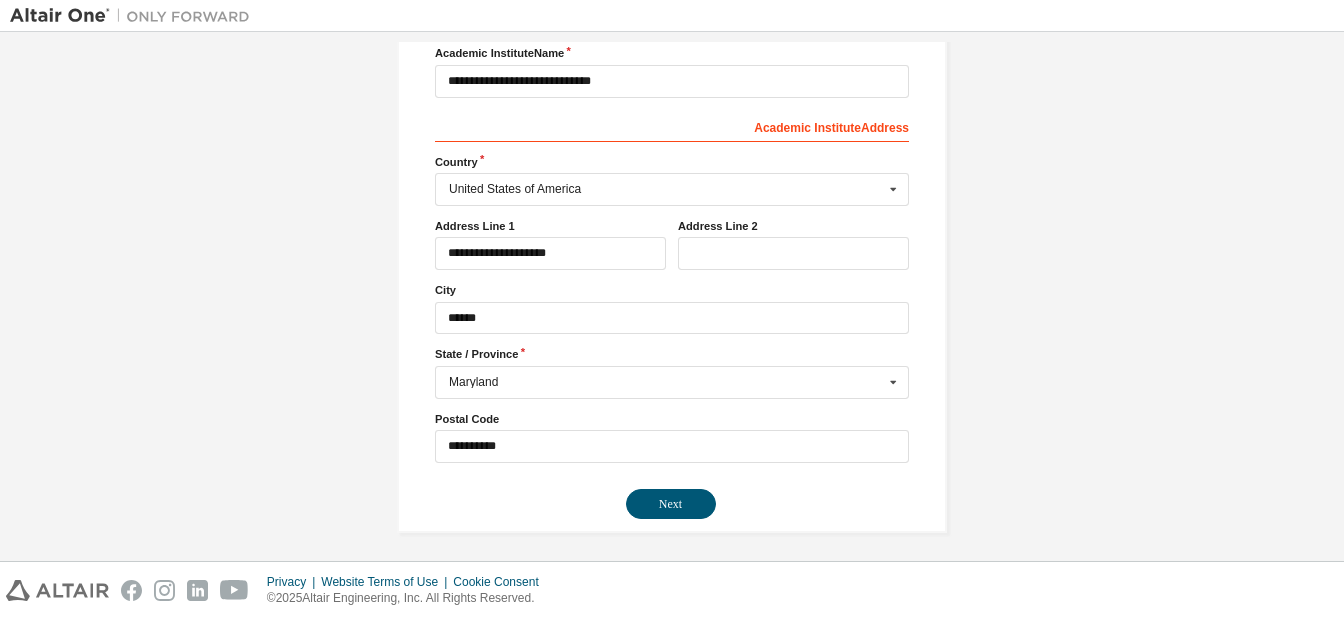 click on "Academic Institute  Address" at bounding box center (672, 126) 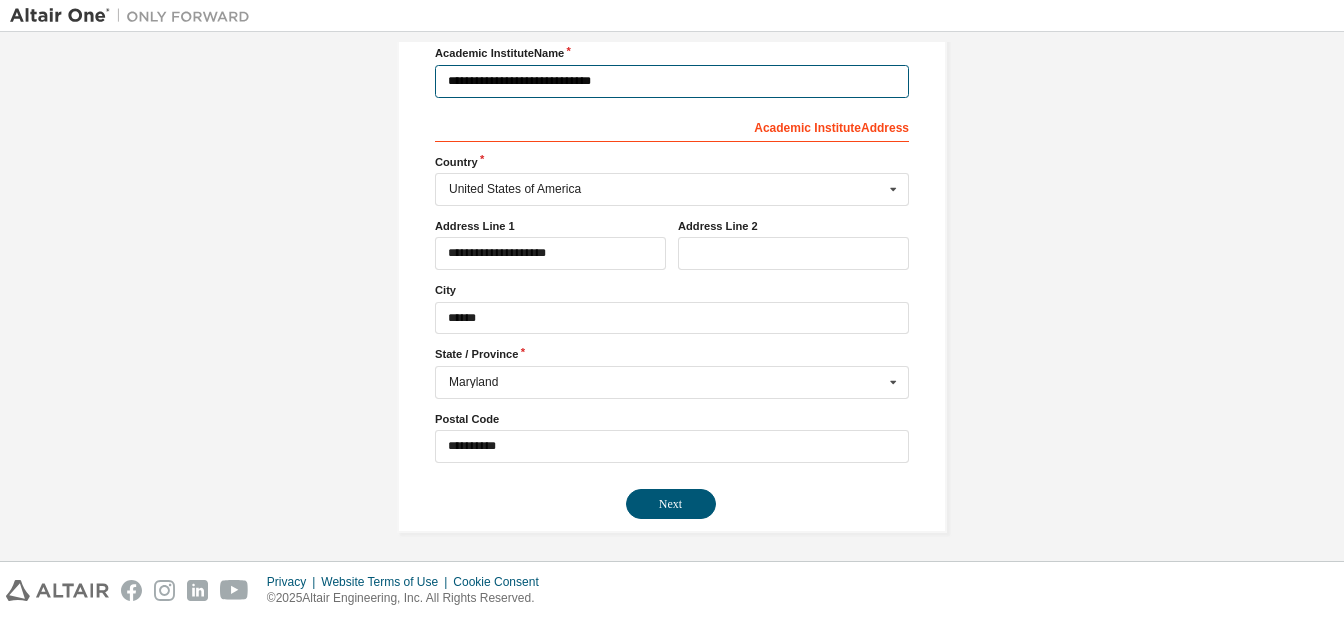 click on "**********" at bounding box center (672, 81) 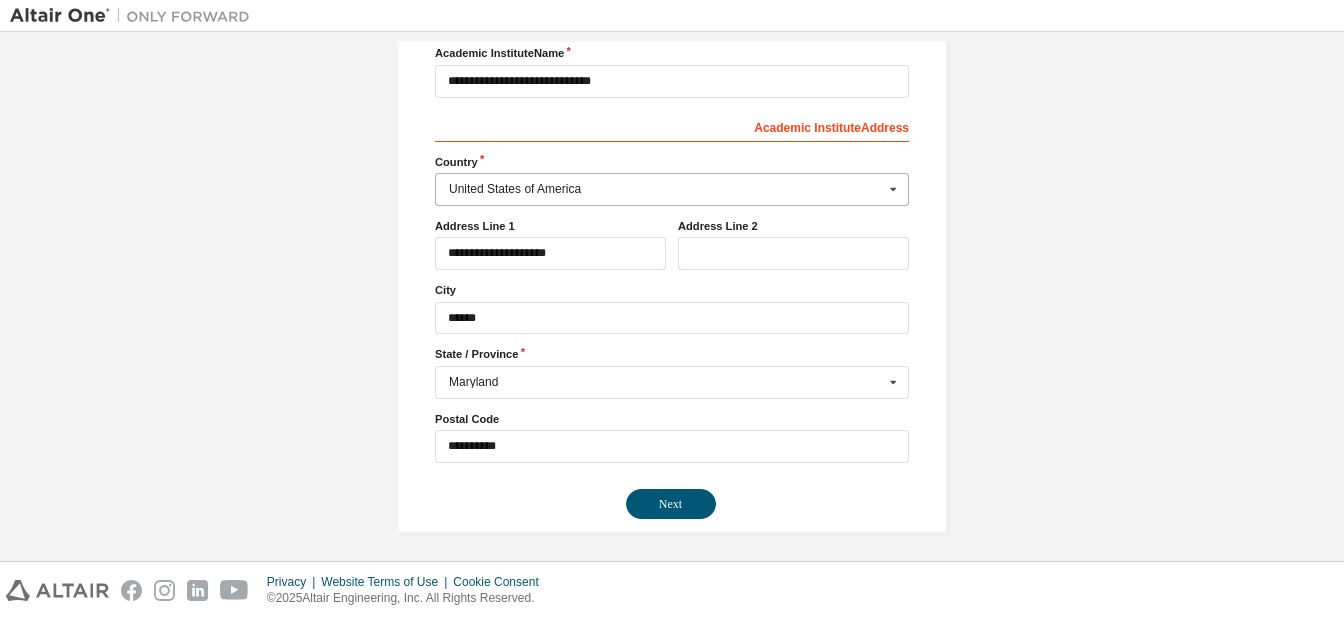 click at bounding box center (673, 189) 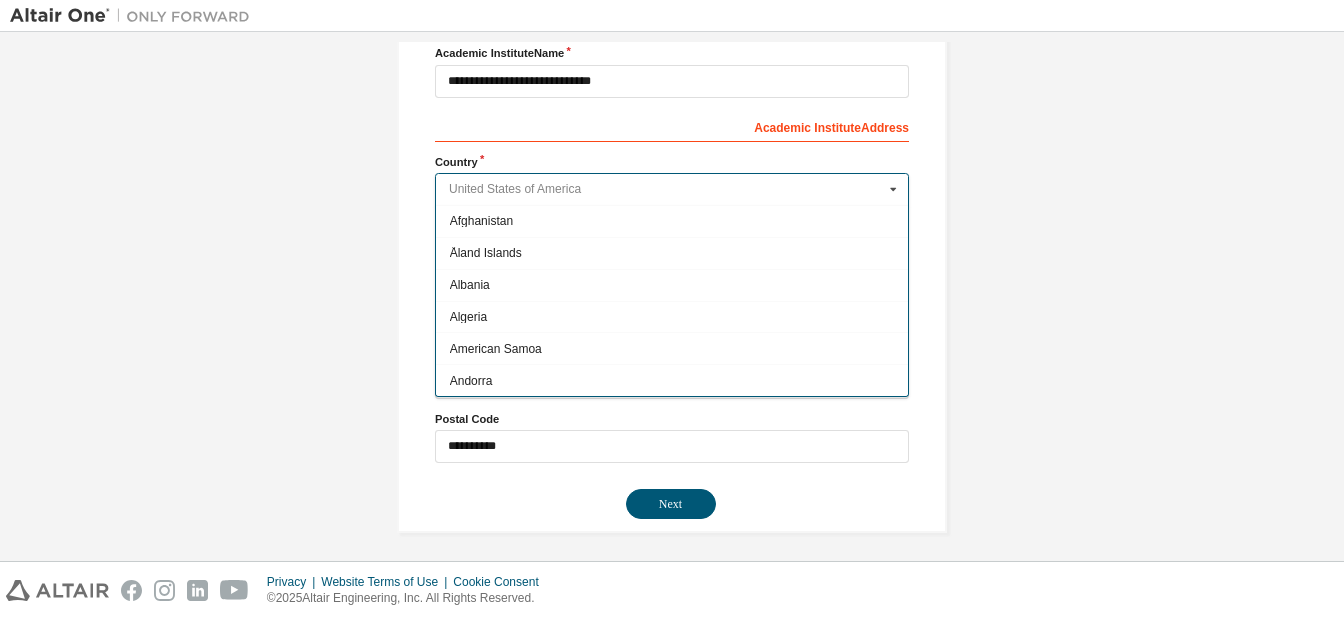 scroll, scrollTop: 6992, scrollLeft: 0, axis: vertical 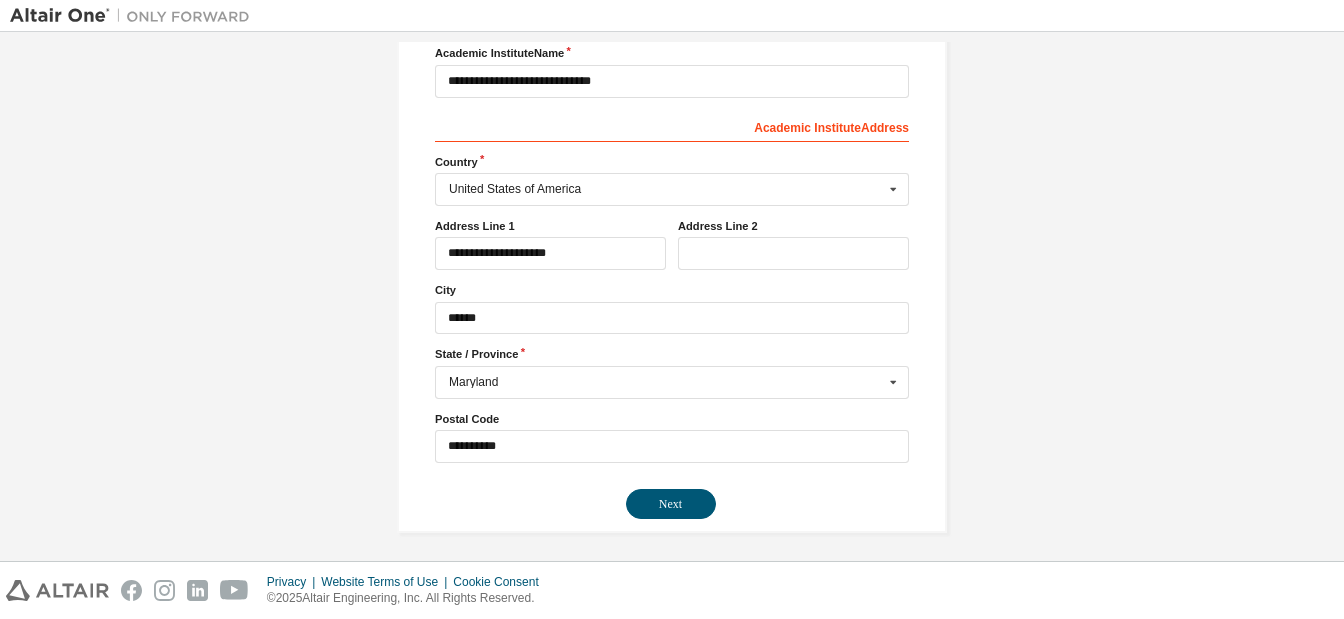 click on "**********" at bounding box center (672, 133) 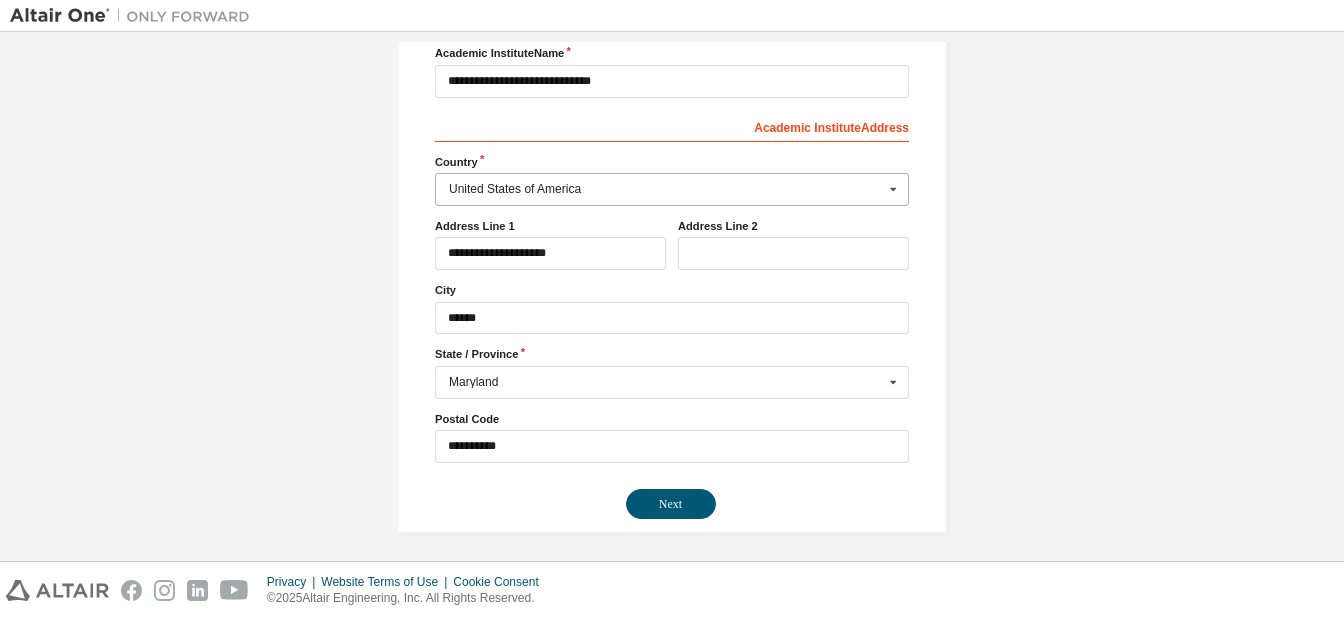 click at bounding box center [893, 189] 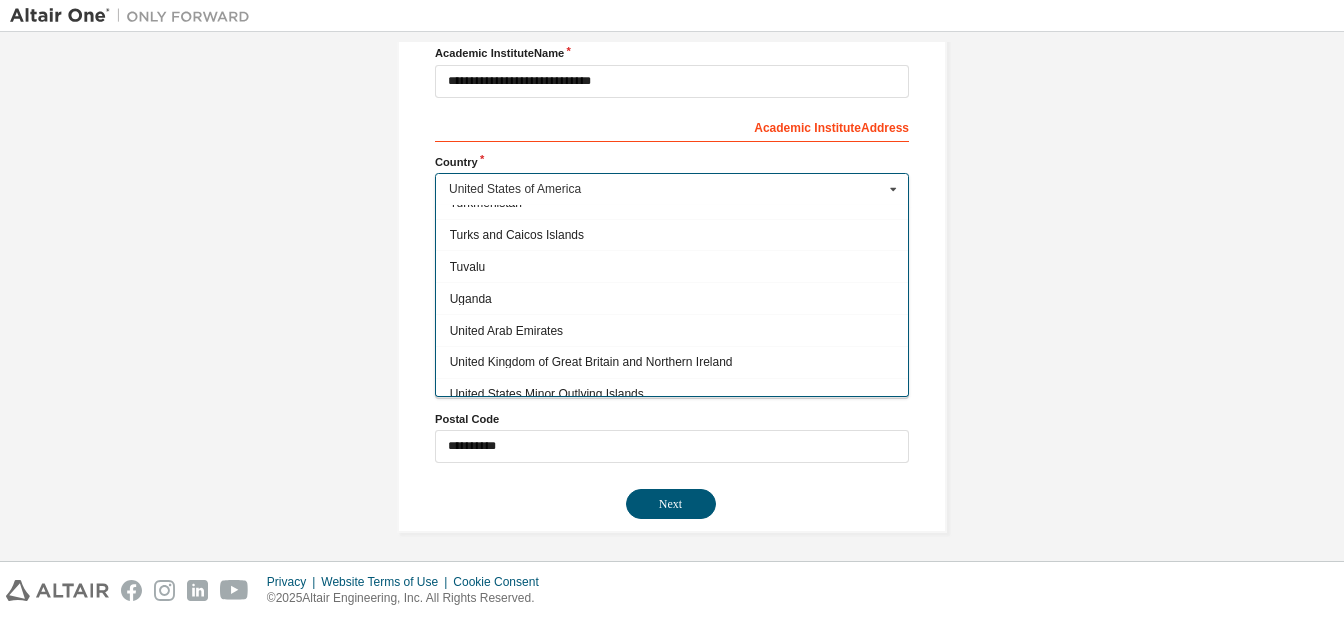 click on "**********" at bounding box center (672, 133) 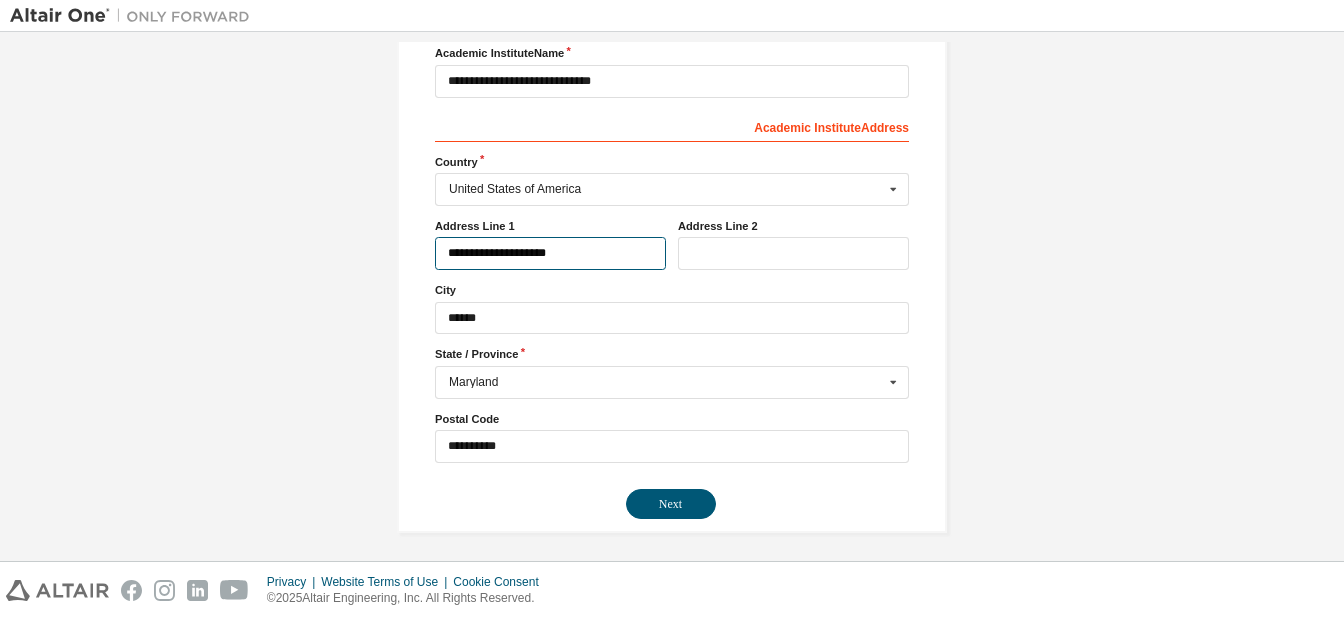 drag, startPoint x: 584, startPoint y: 255, endPoint x: 480, endPoint y: 263, distance: 104.307236 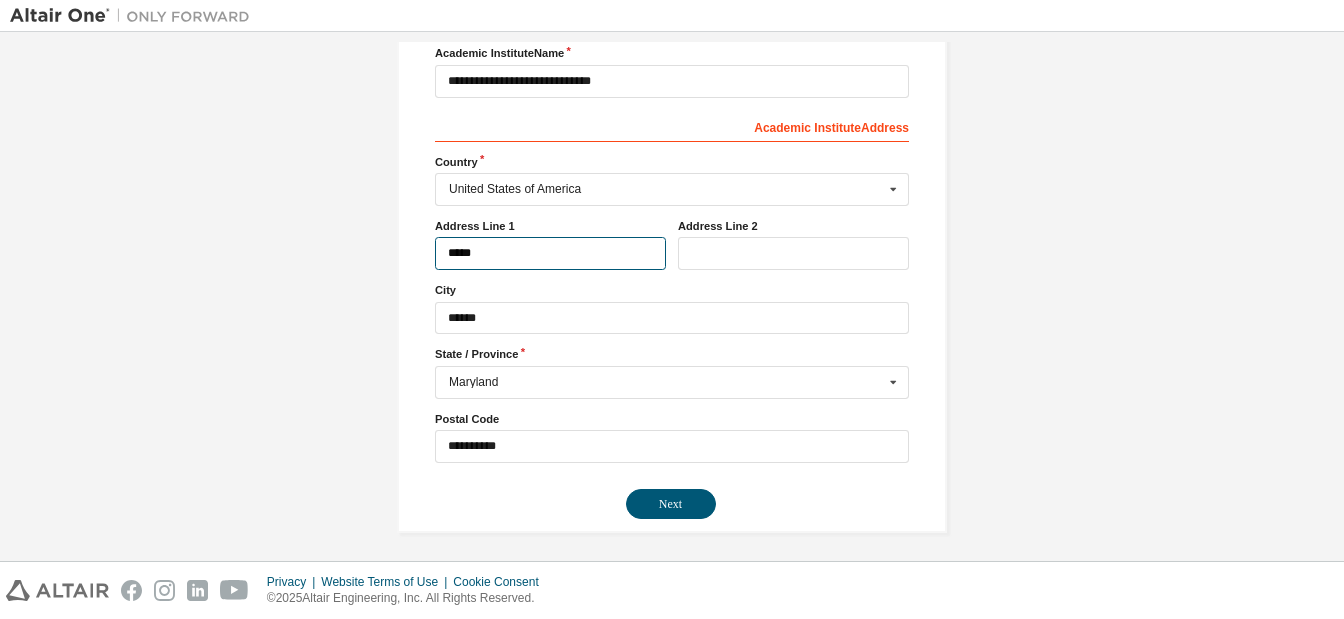type on "*****" 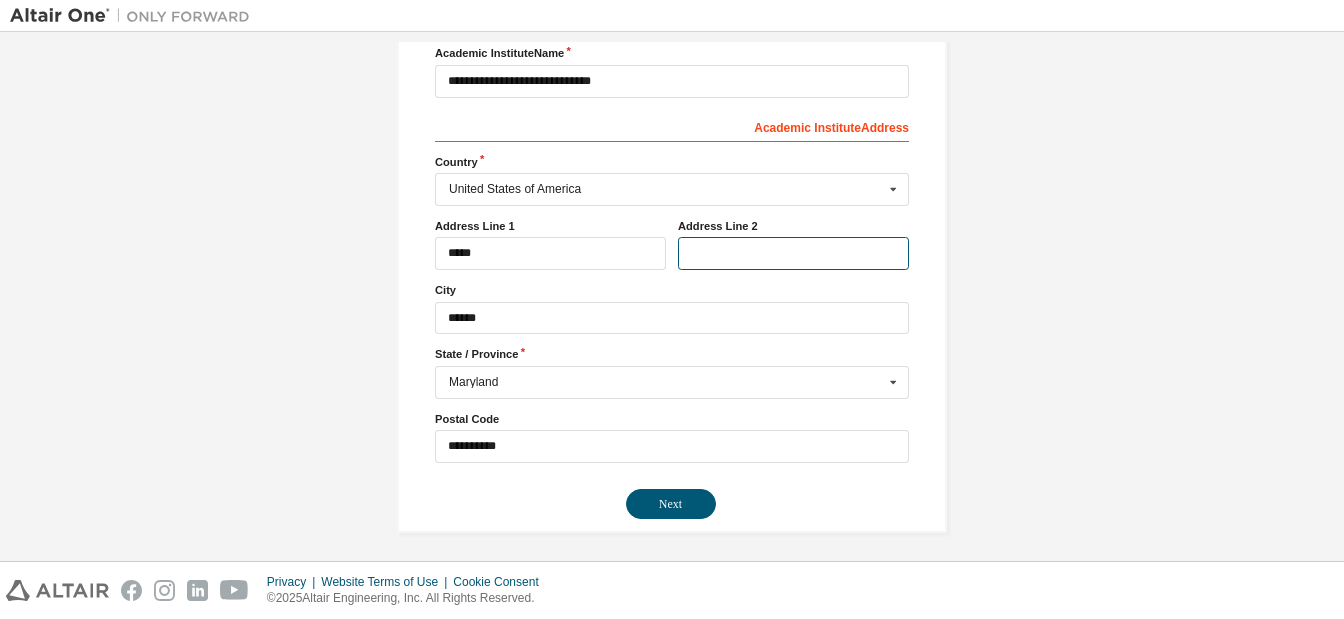 click at bounding box center [793, 253] 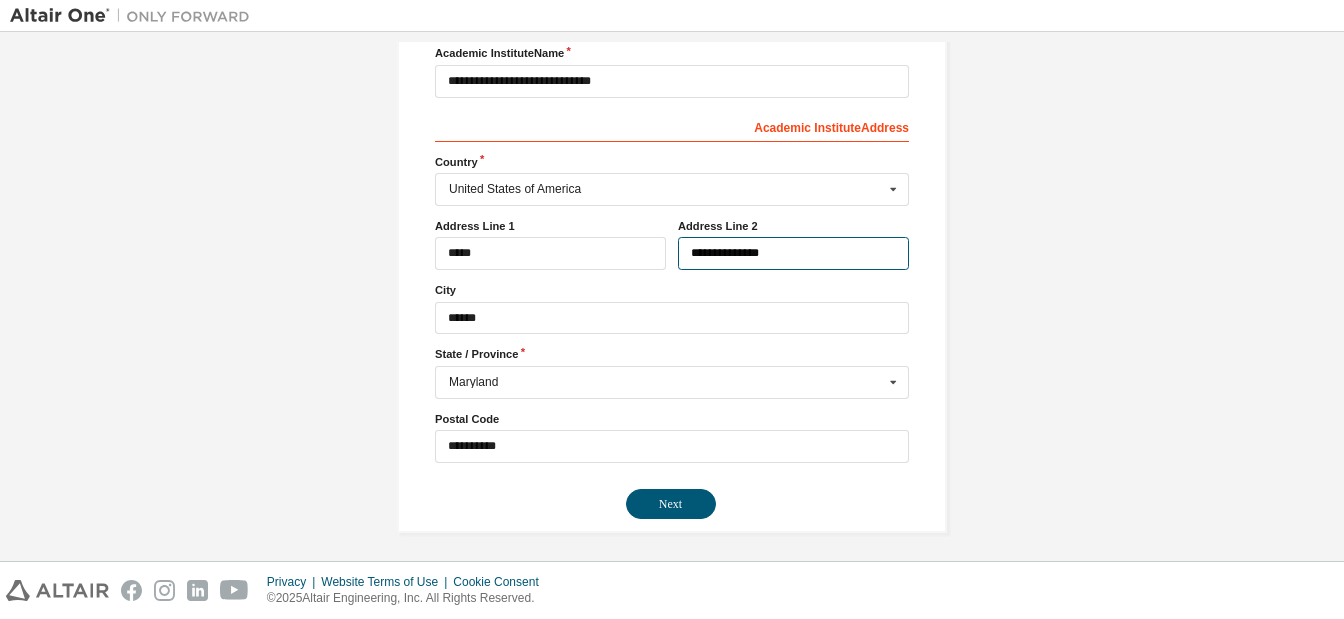 click on "**********" at bounding box center (793, 253) 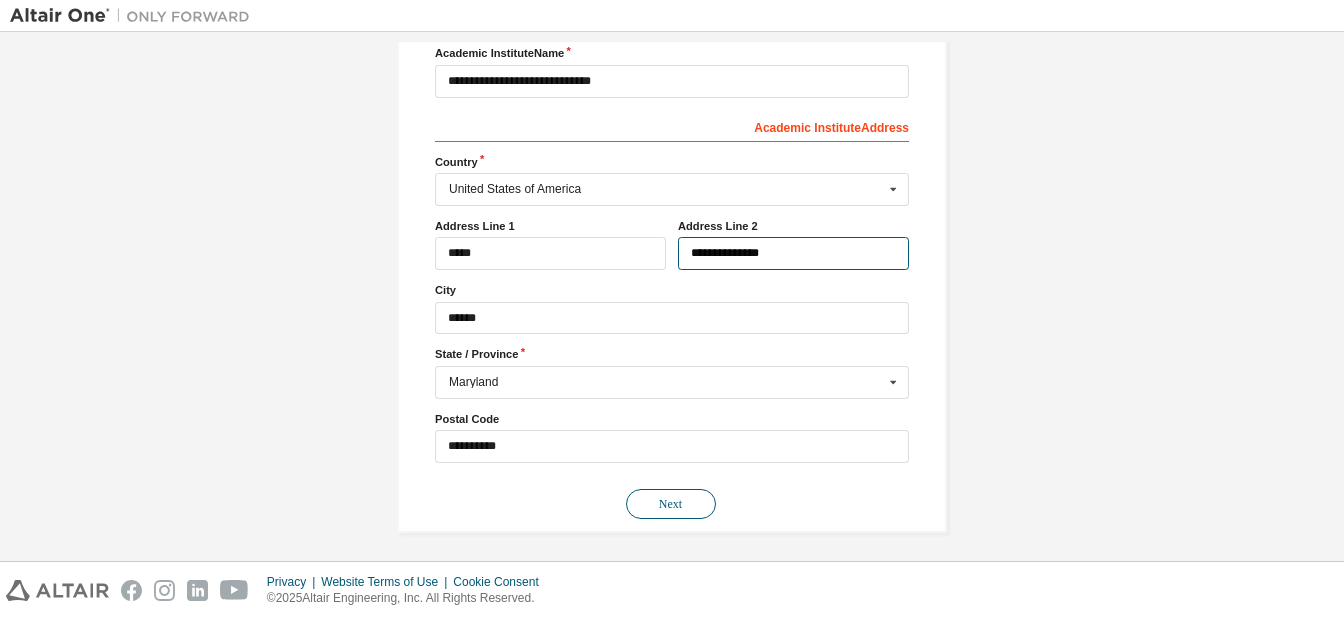type on "**********" 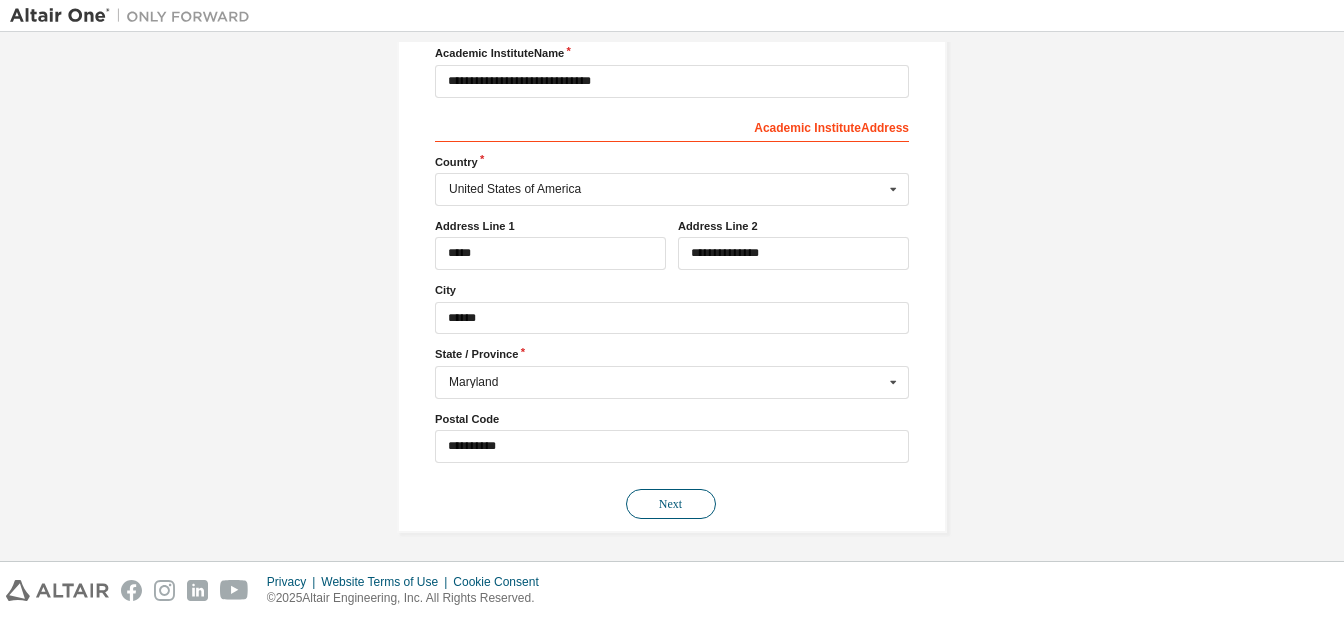 click on "Next" at bounding box center (671, 504) 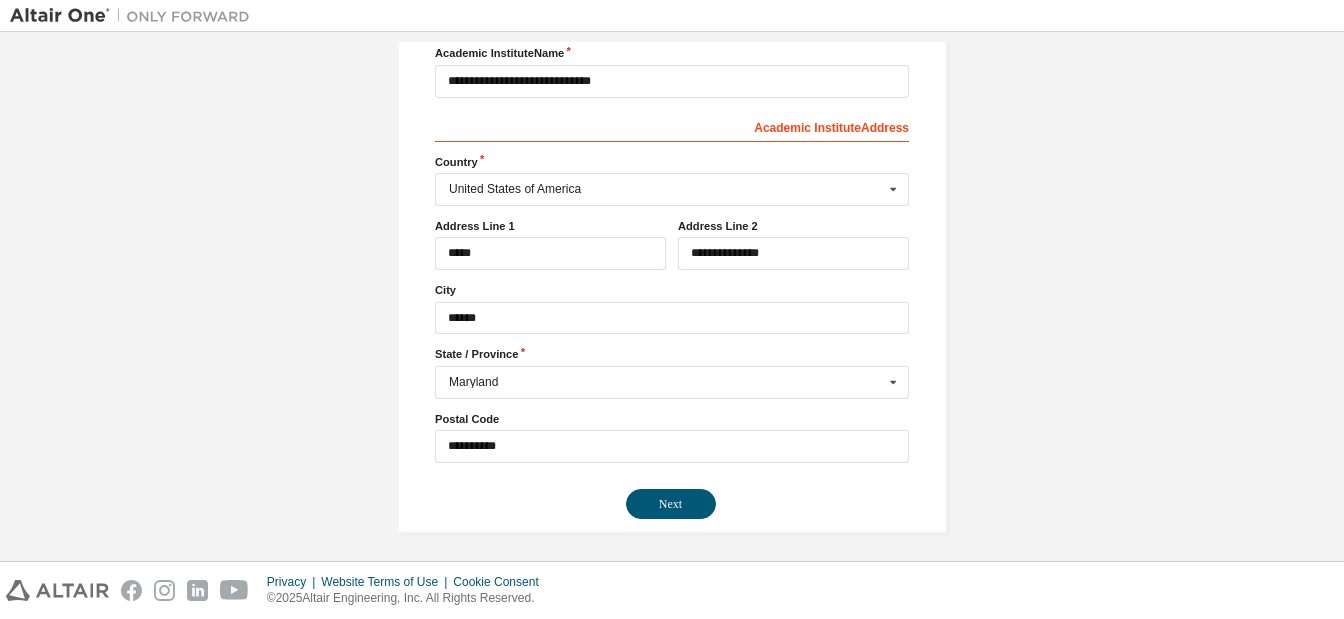 scroll, scrollTop: 0, scrollLeft: 0, axis: both 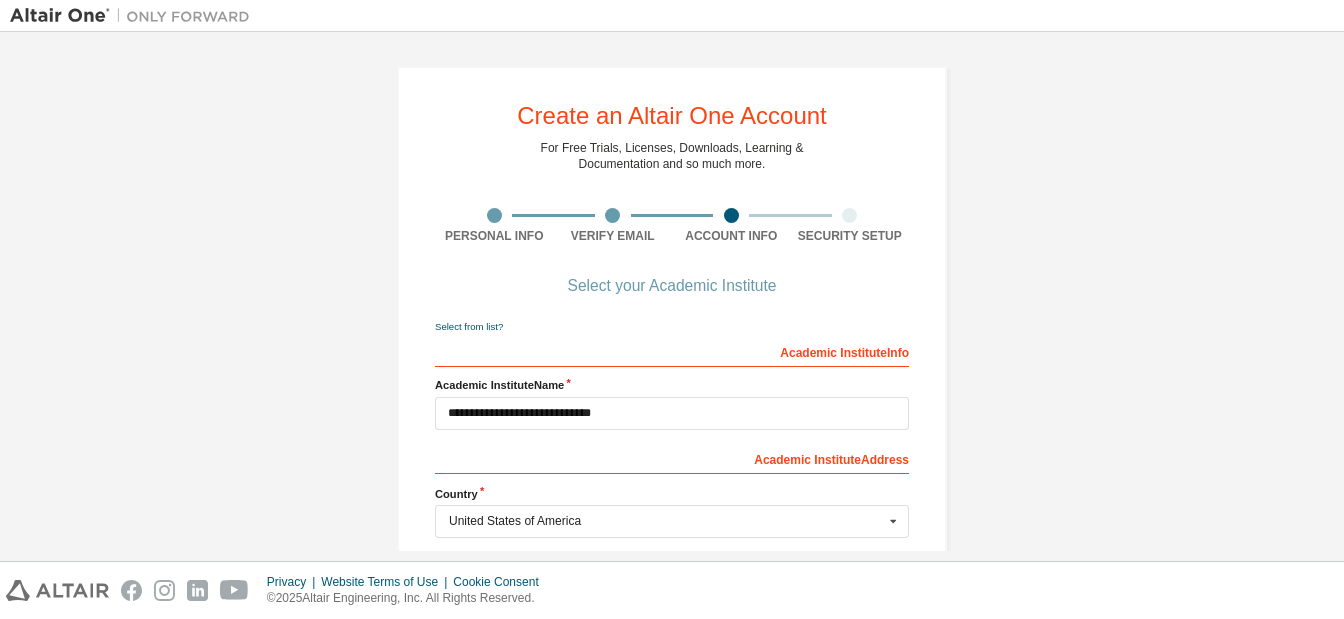 click on "Select your Academic Institute" at bounding box center (672, 286) 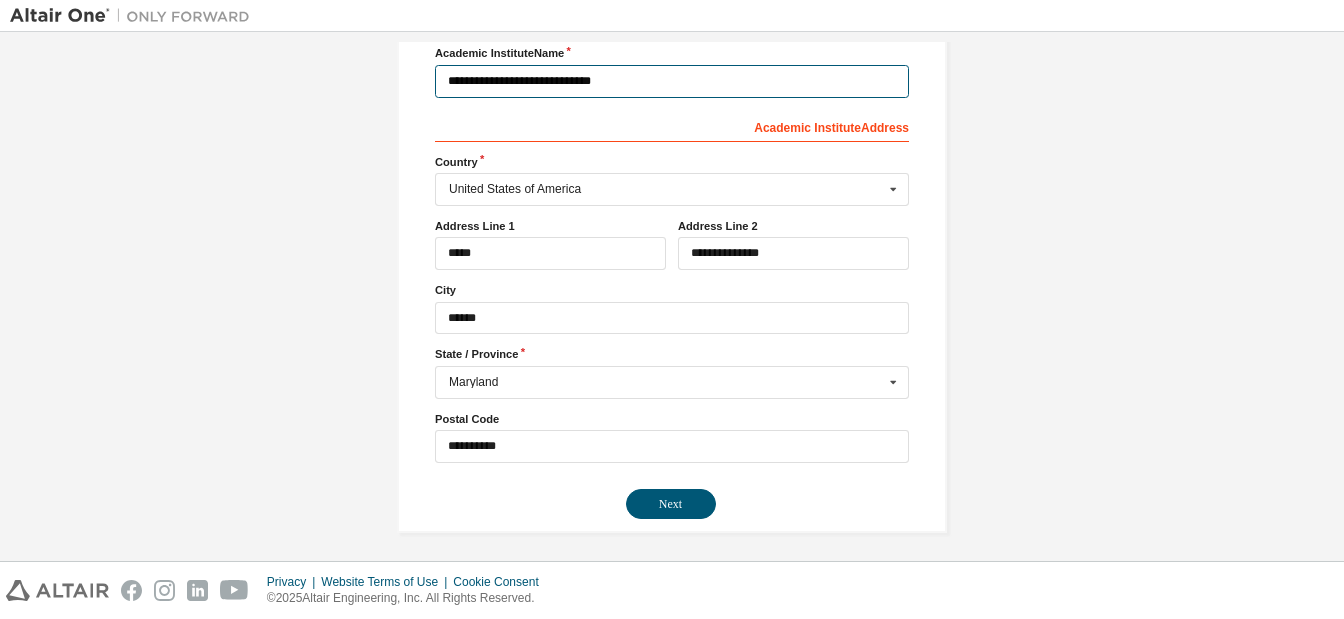 drag, startPoint x: 628, startPoint y: 82, endPoint x: 251, endPoint y: 105, distance: 377.70093 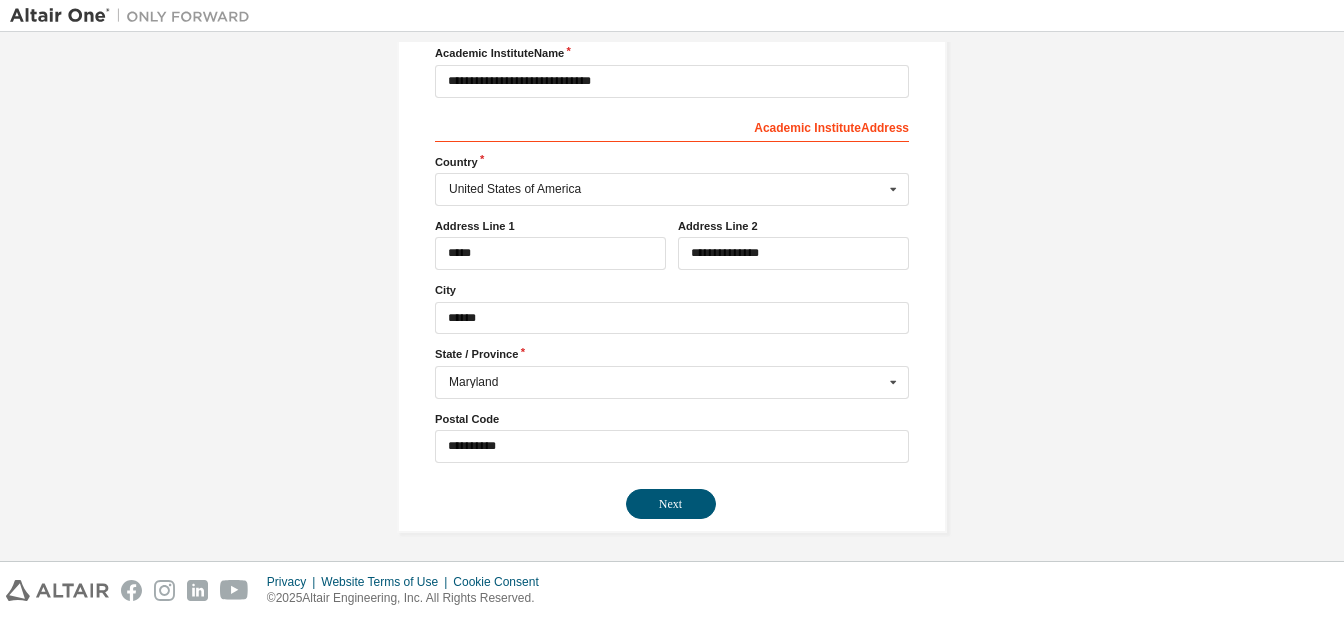 click on "**********" at bounding box center (672, 133) 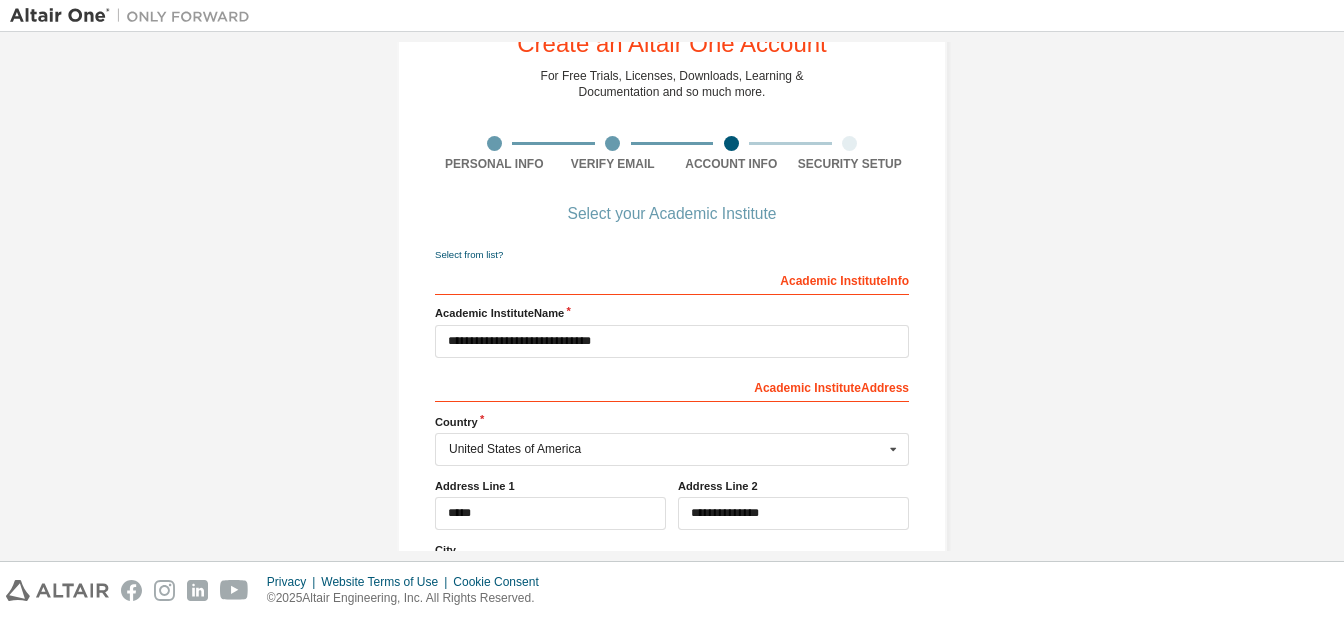 scroll, scrollTop: 0, scrollLeft: 0, axis: both 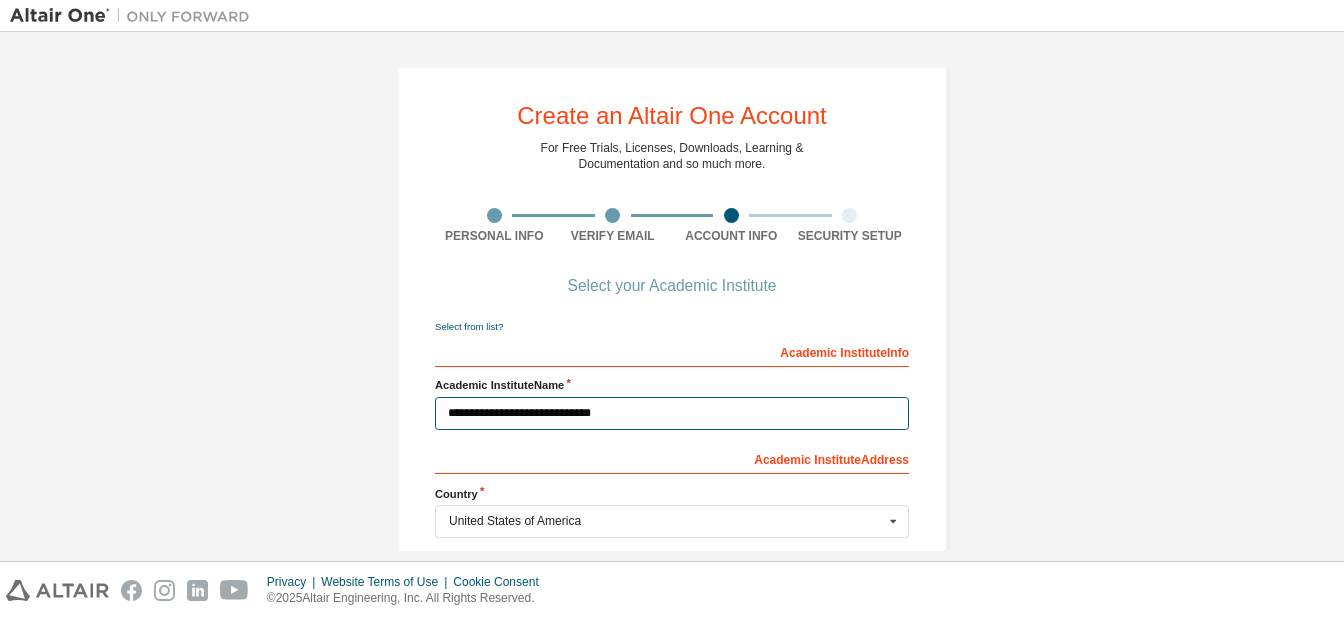 drag, startPoint x: 612, startPoint y: 415, endPoint x: 294, endPoint y: 442, distance: 319.14417 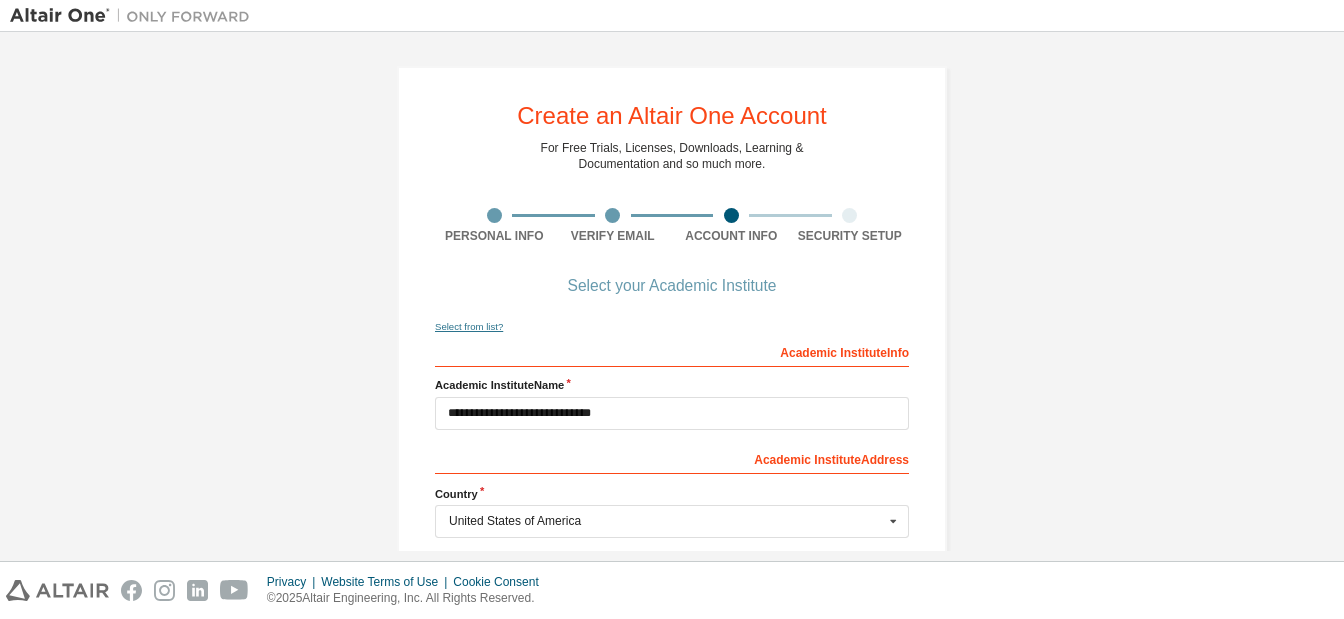 click on "Select from list?" at bounding box center (469, 326) 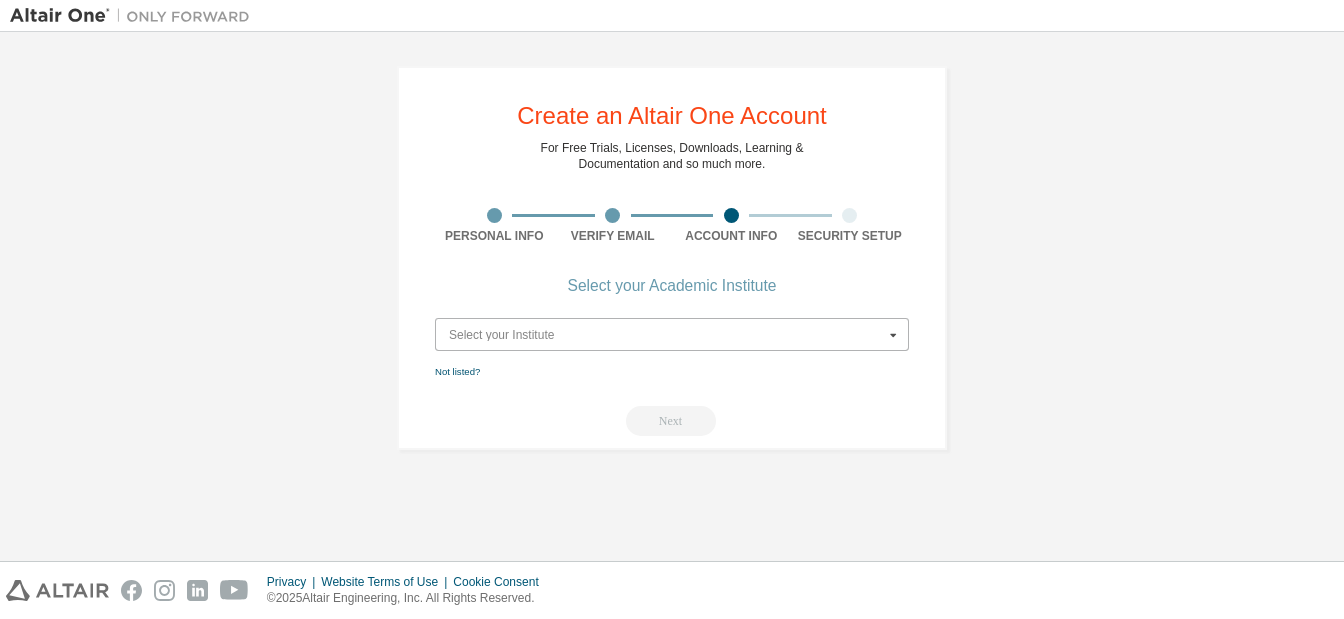 click at bounding box center [673, 334] 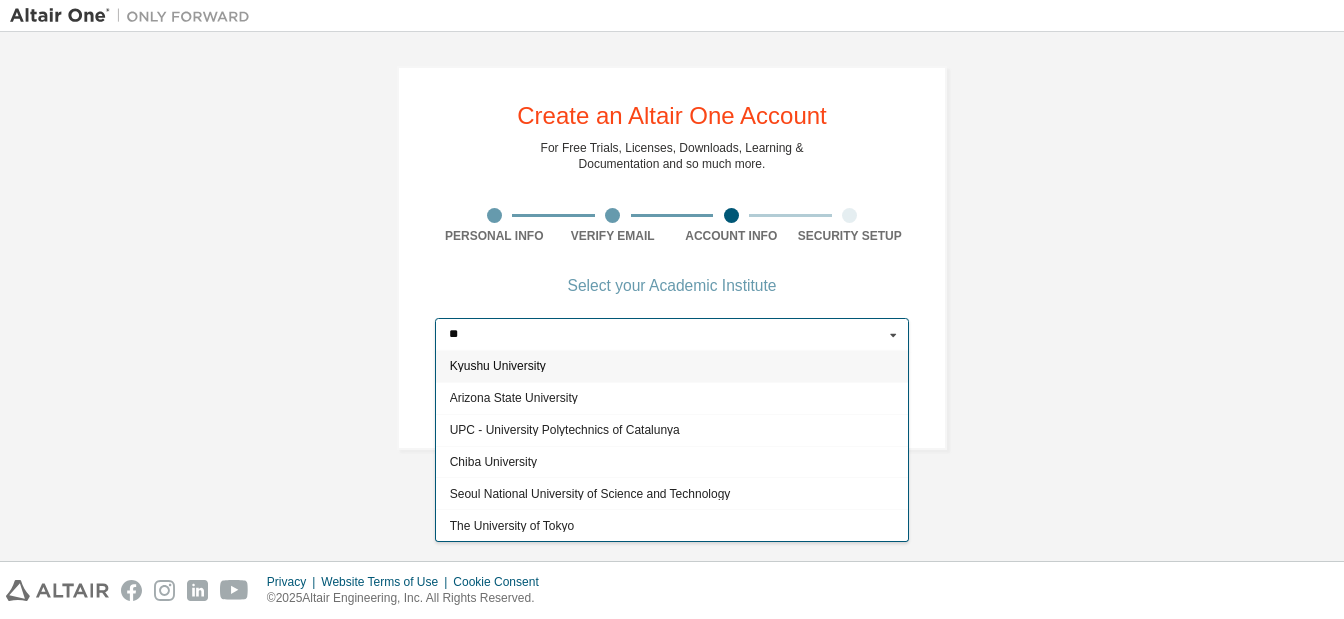 type on "*" 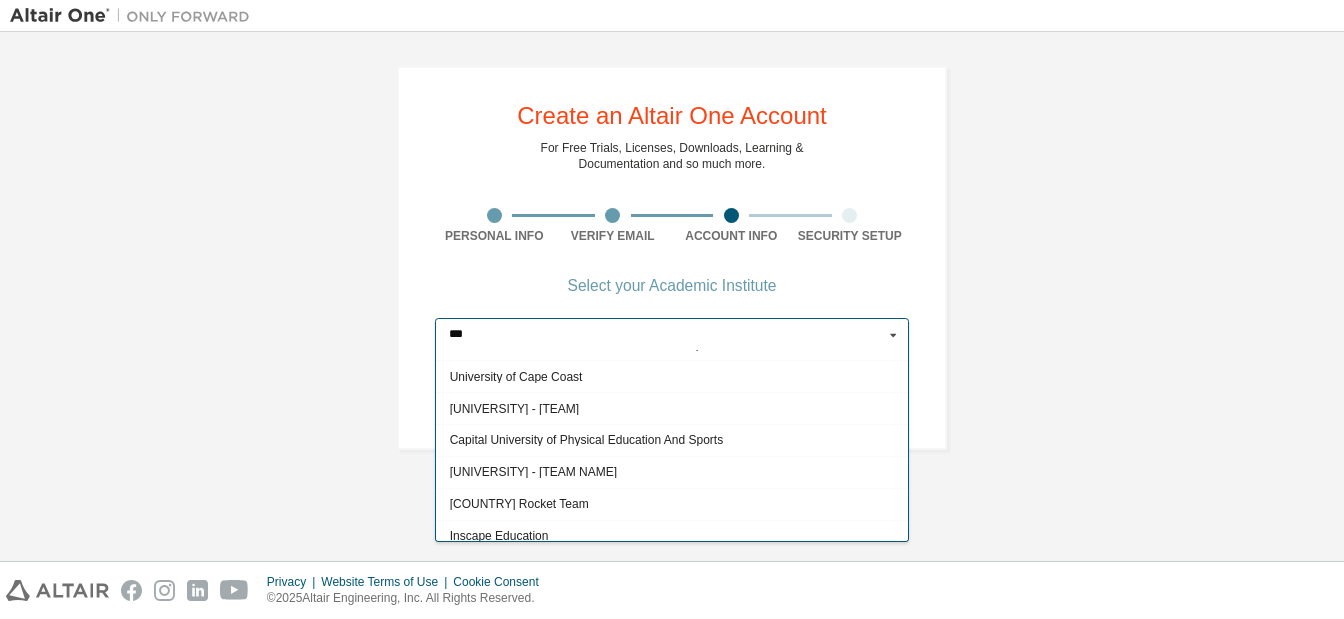 scroll, scrollTop: 347, scrollLeft: 0, axis: vertical 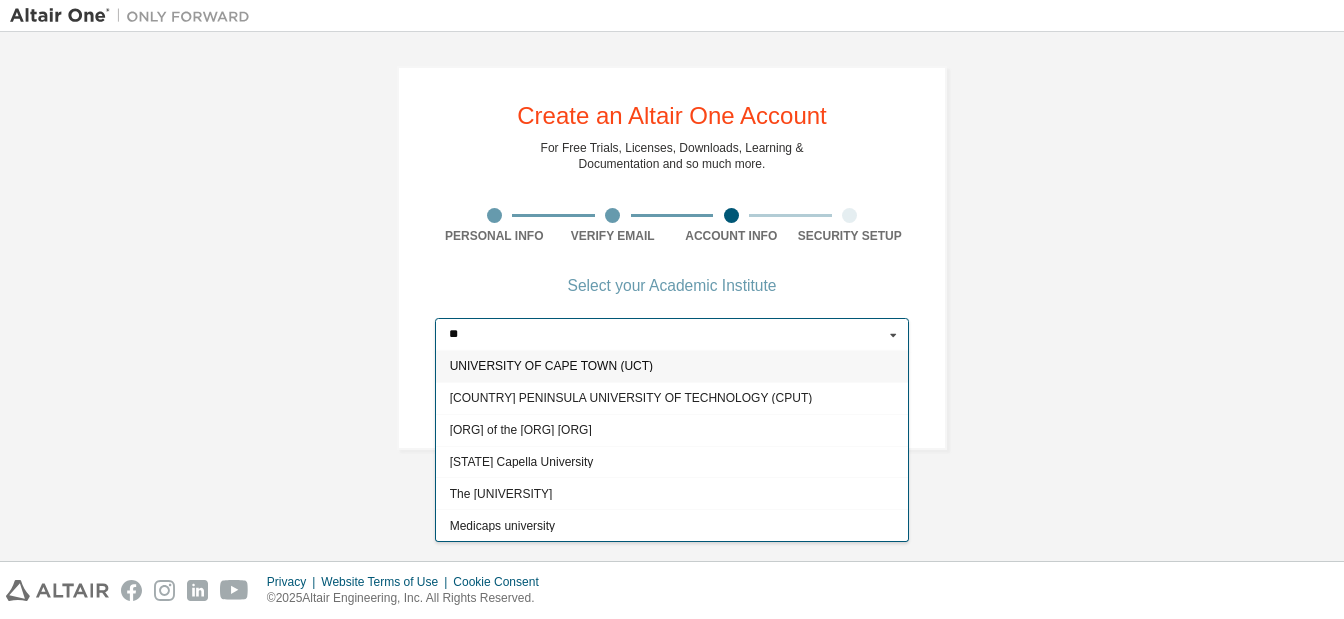 type on "*" 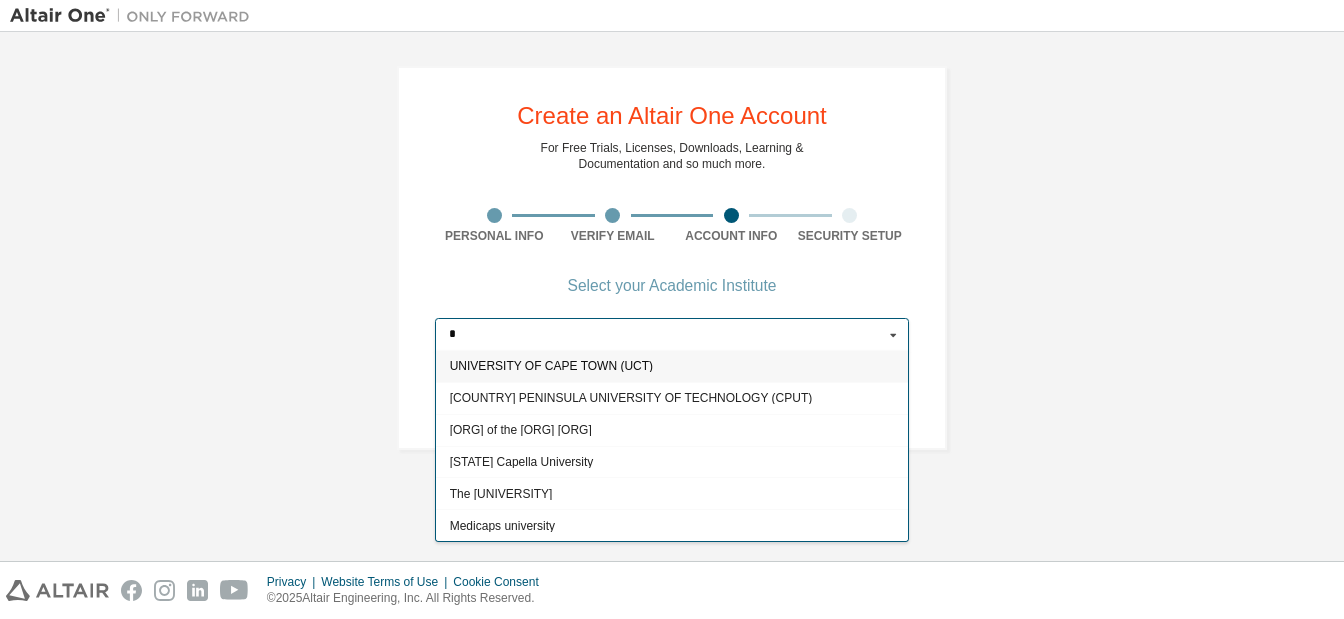 type 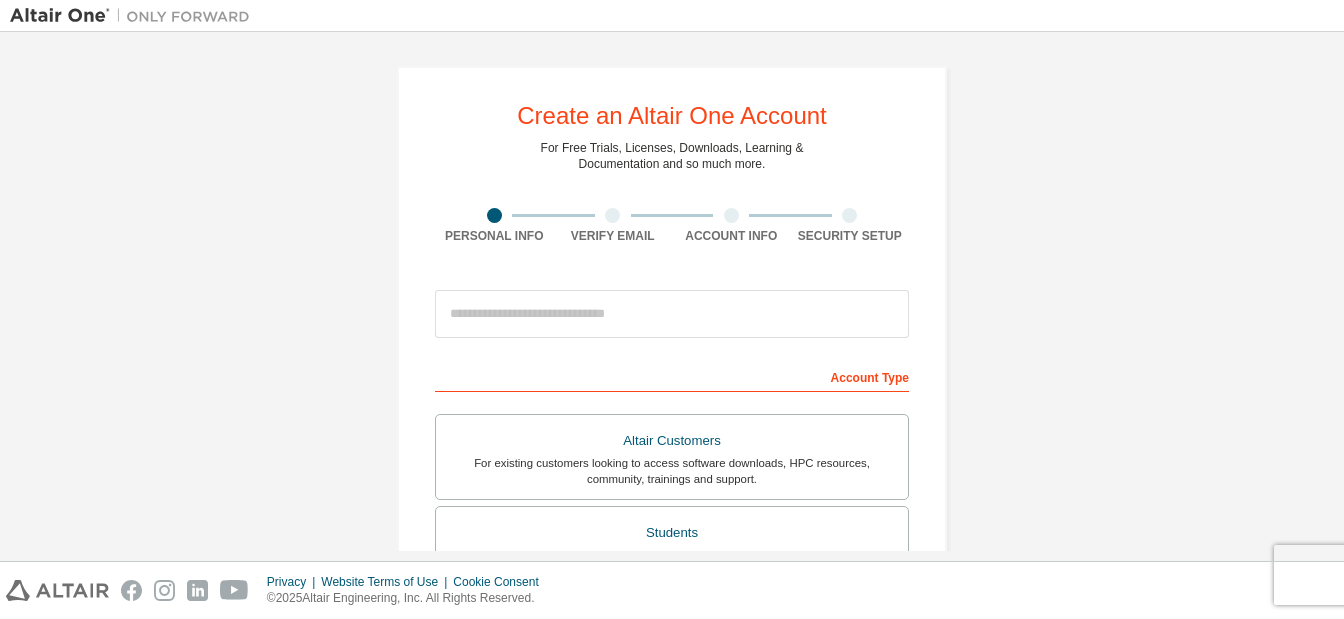 scroll, scrollTop: 0, scrollLeft: 0, axis: both 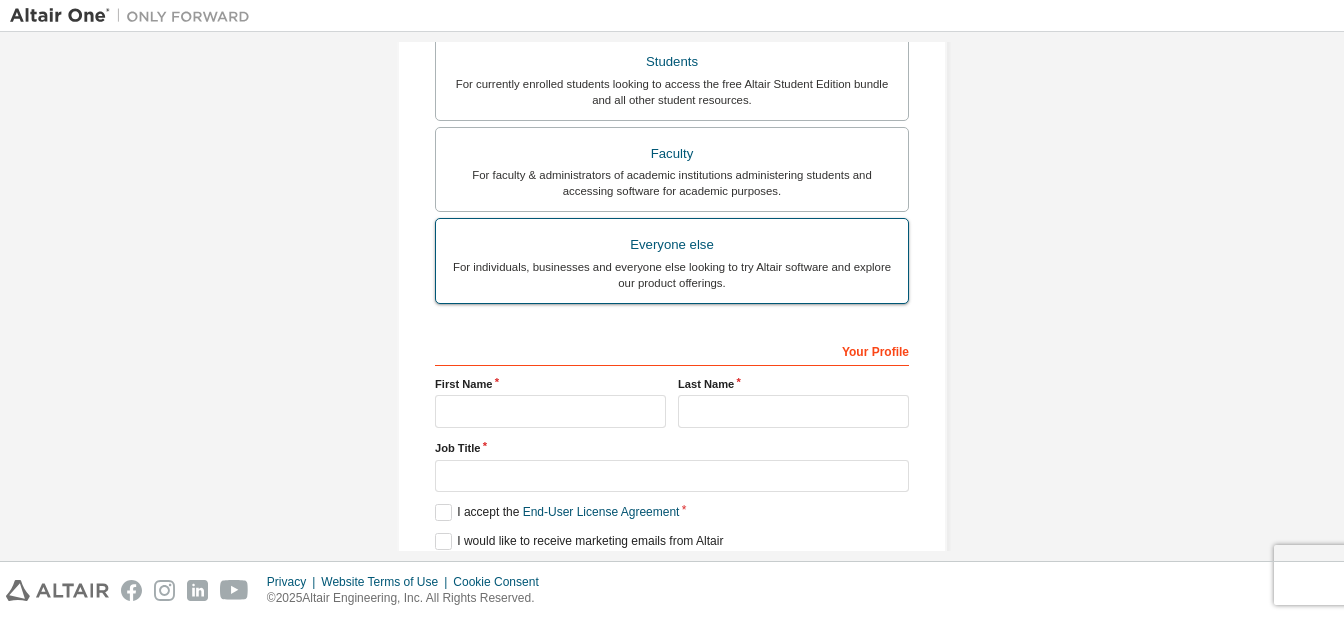 click on "Everyone else" at bounding box center (672, 245) 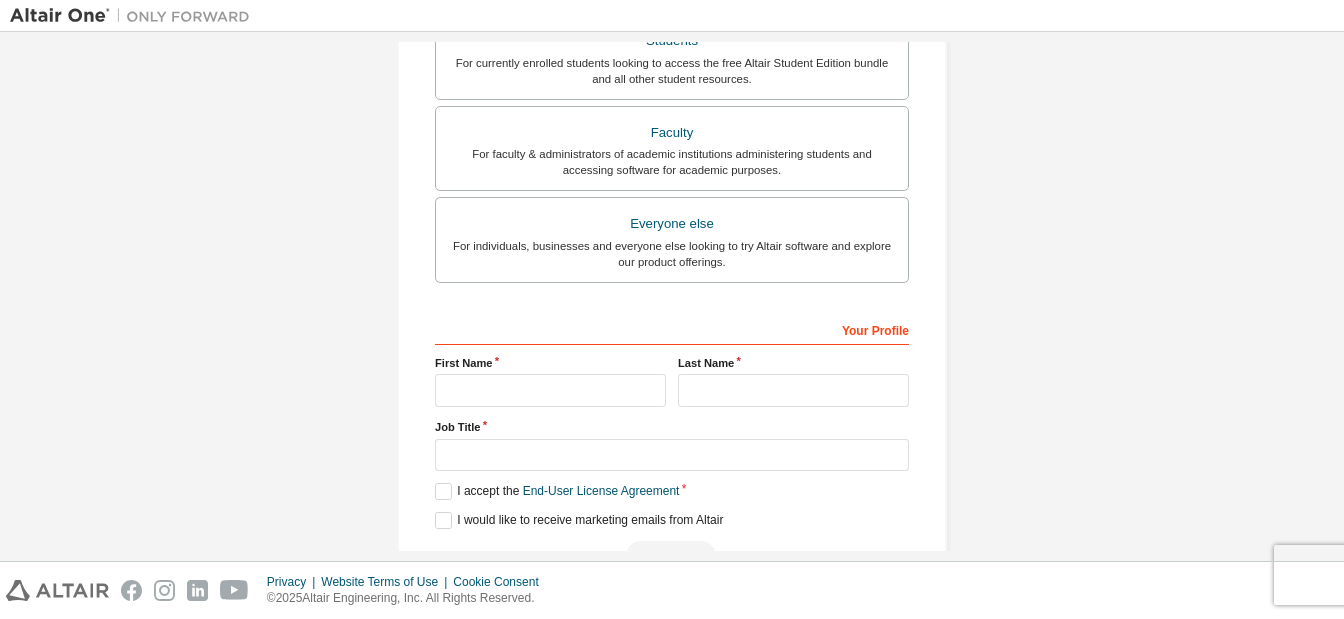 scroll, scrollTop: 545, scrollLeft: 0, axis: vertical 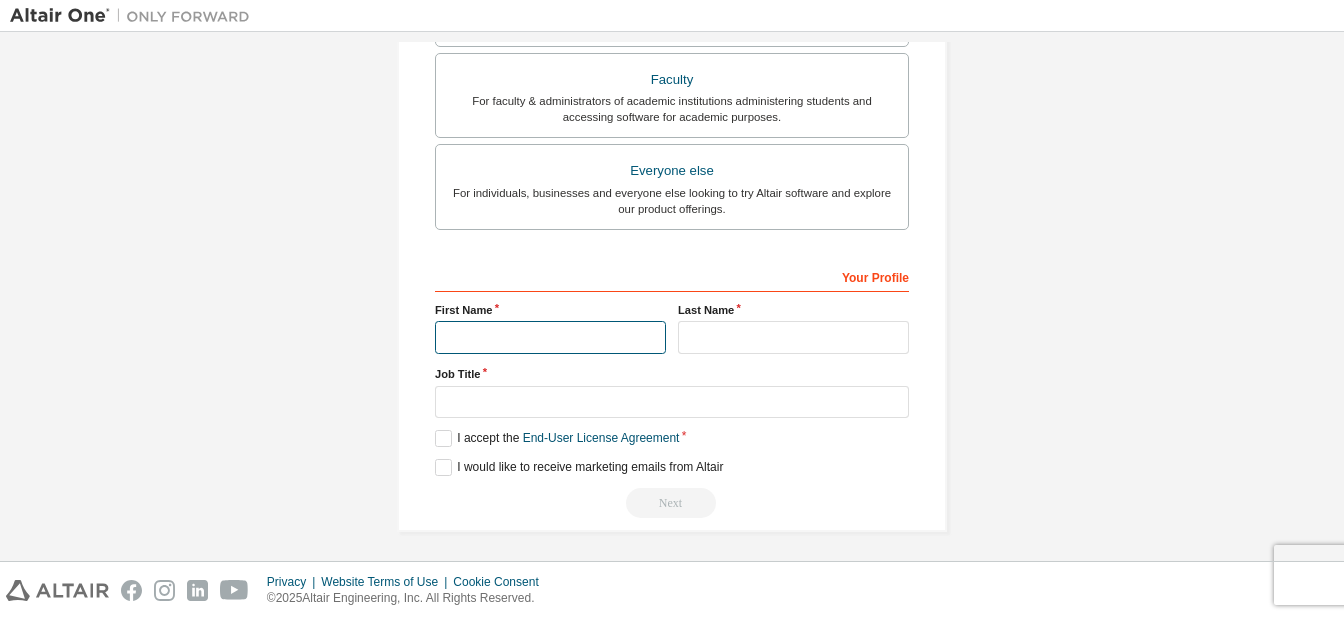 click at bounding box center [550, 337] 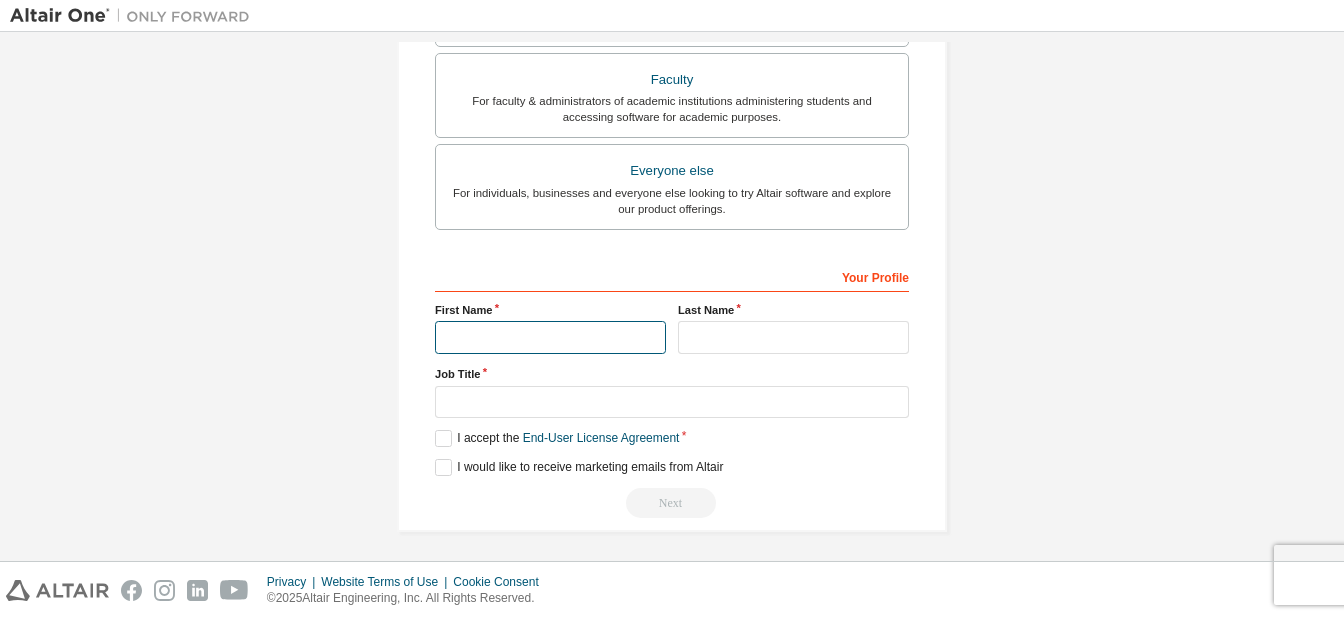 type on "******" 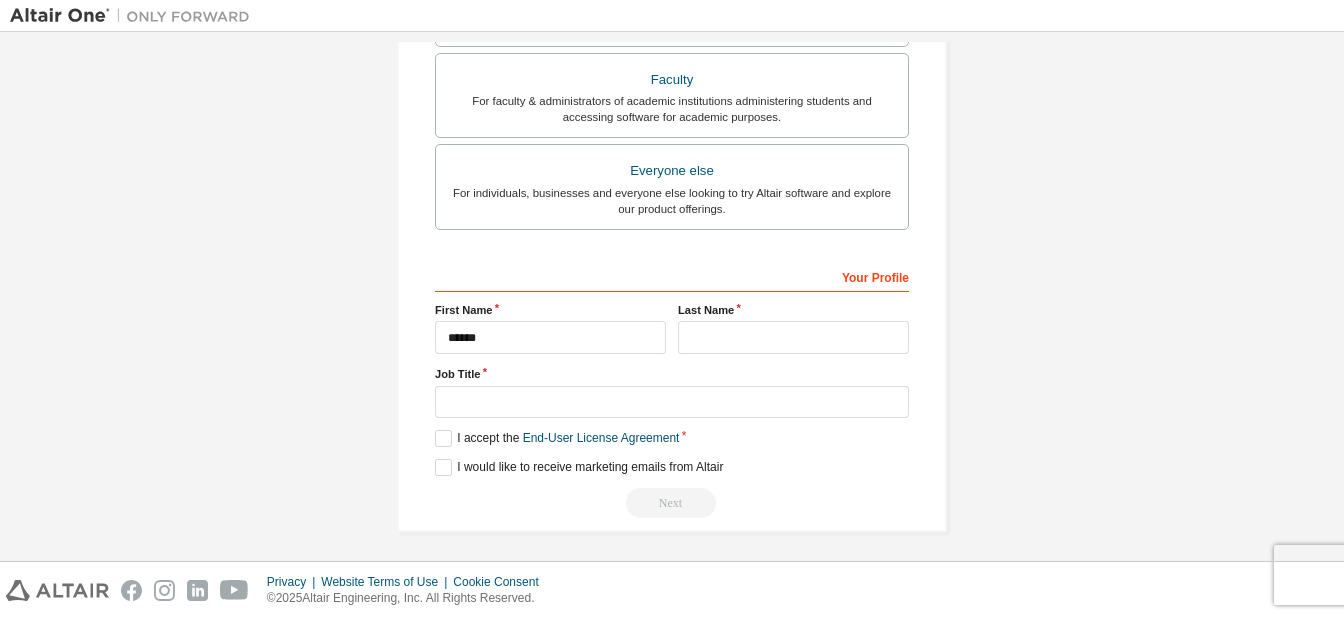 type on "**********" 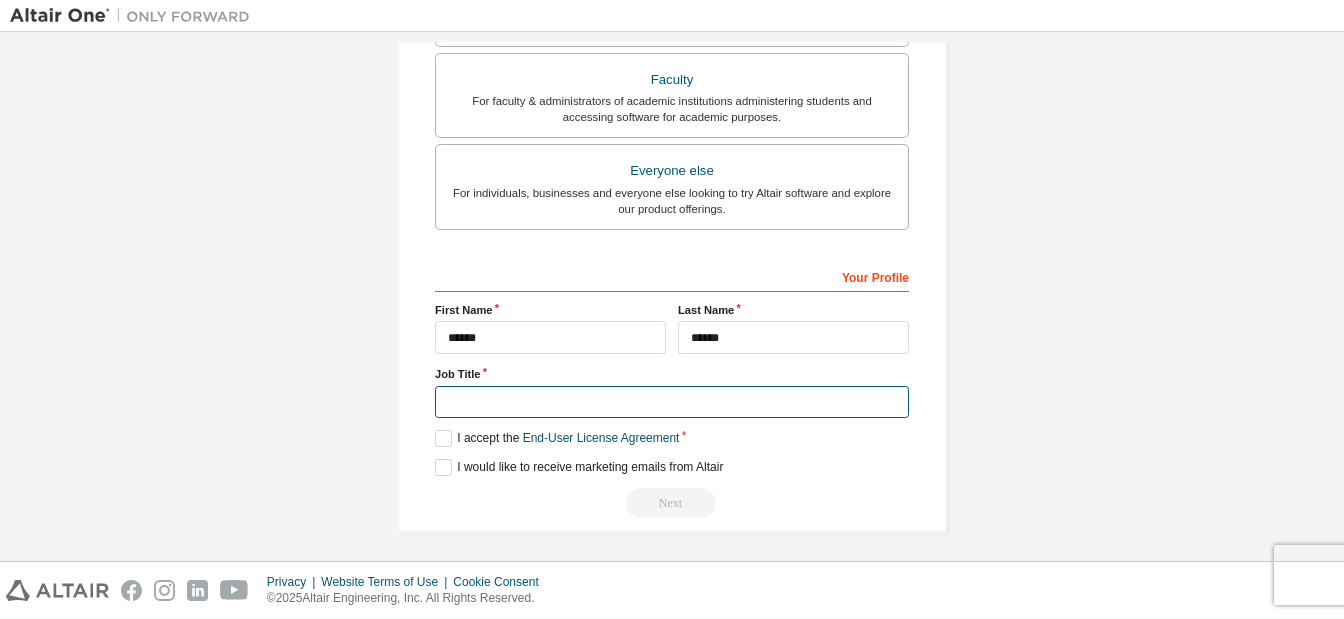 click at bounding box center (672, 402) 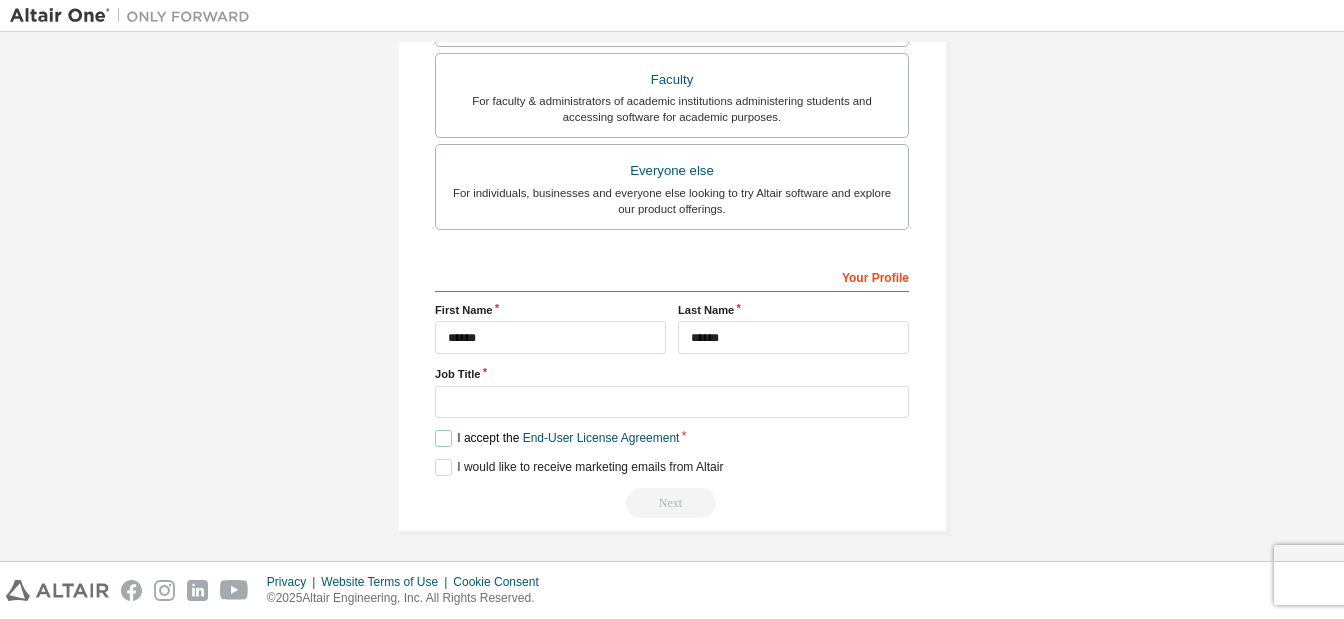click on "I accept the    End-User License Agreement" at bounding box center (557, 438) 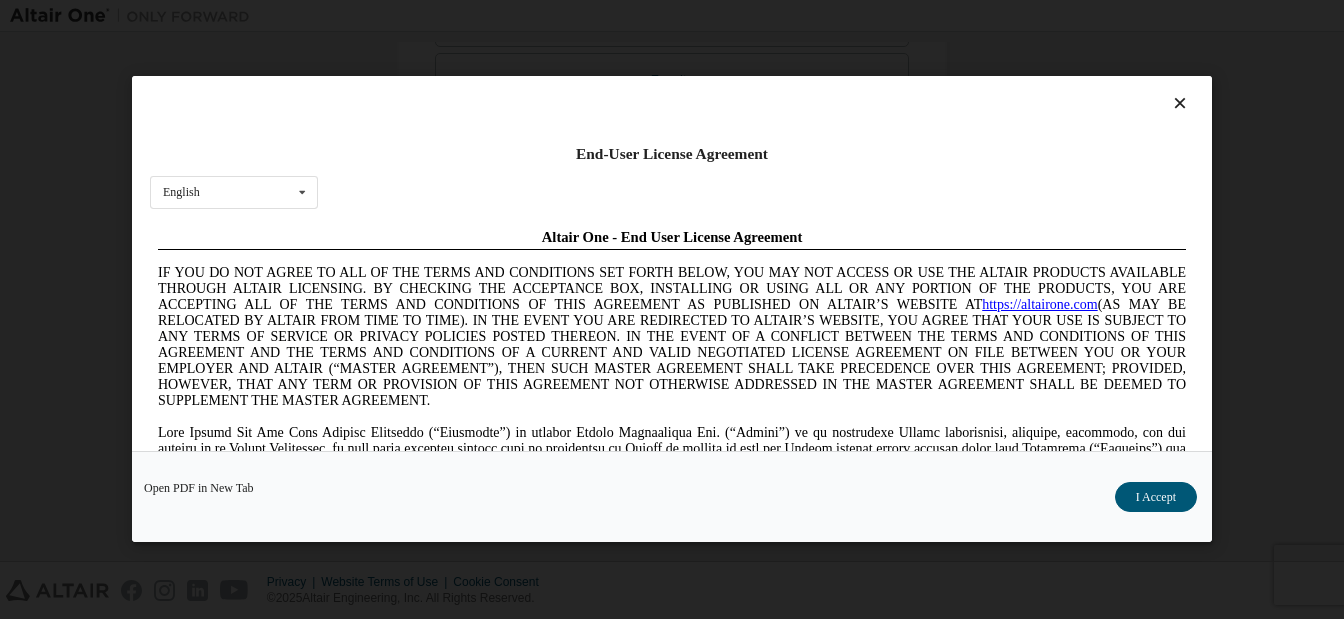 scroll, scrollTop: 0, scrollLeft: 0, axis: both 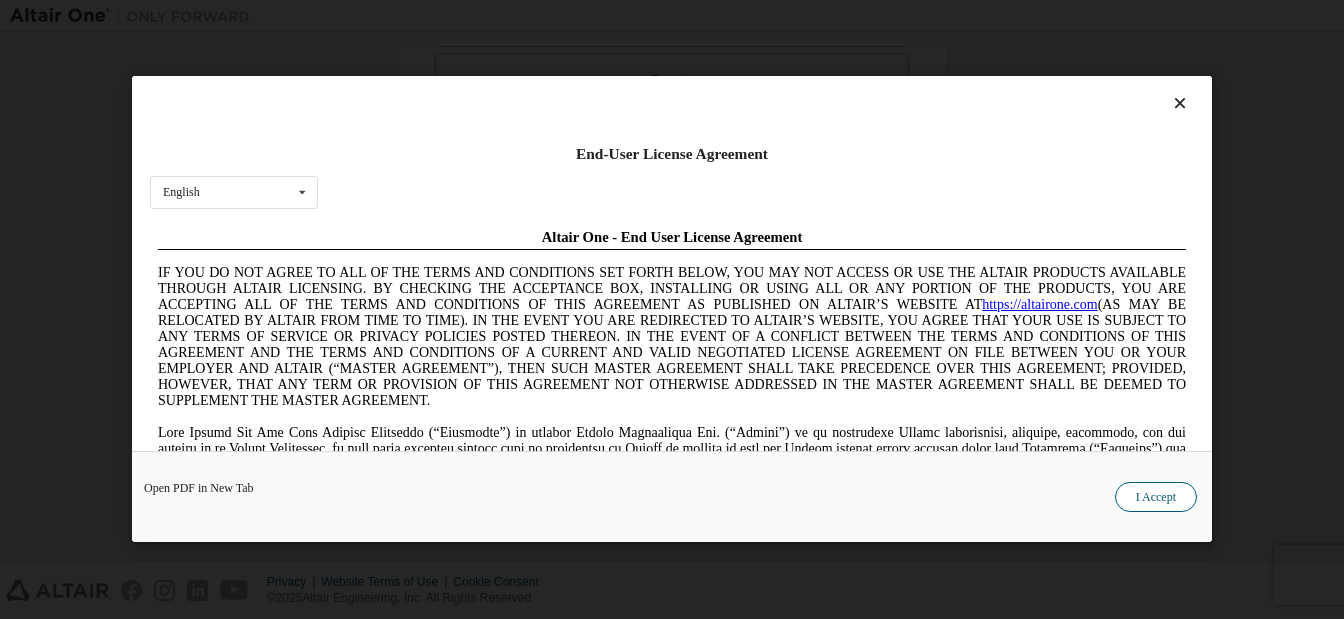 click on "I Accept" at bounding box center (1156, 498) 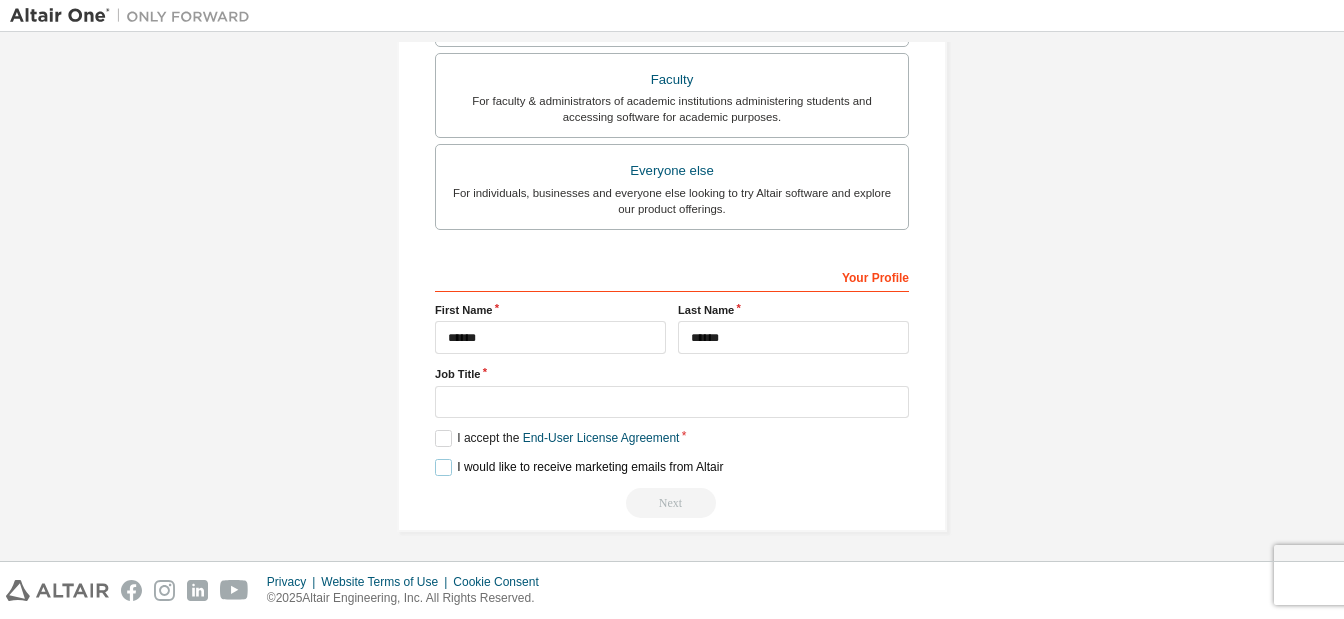 click on "I would like to receive marketing emails from Altair" at bounding box center (579, 467) 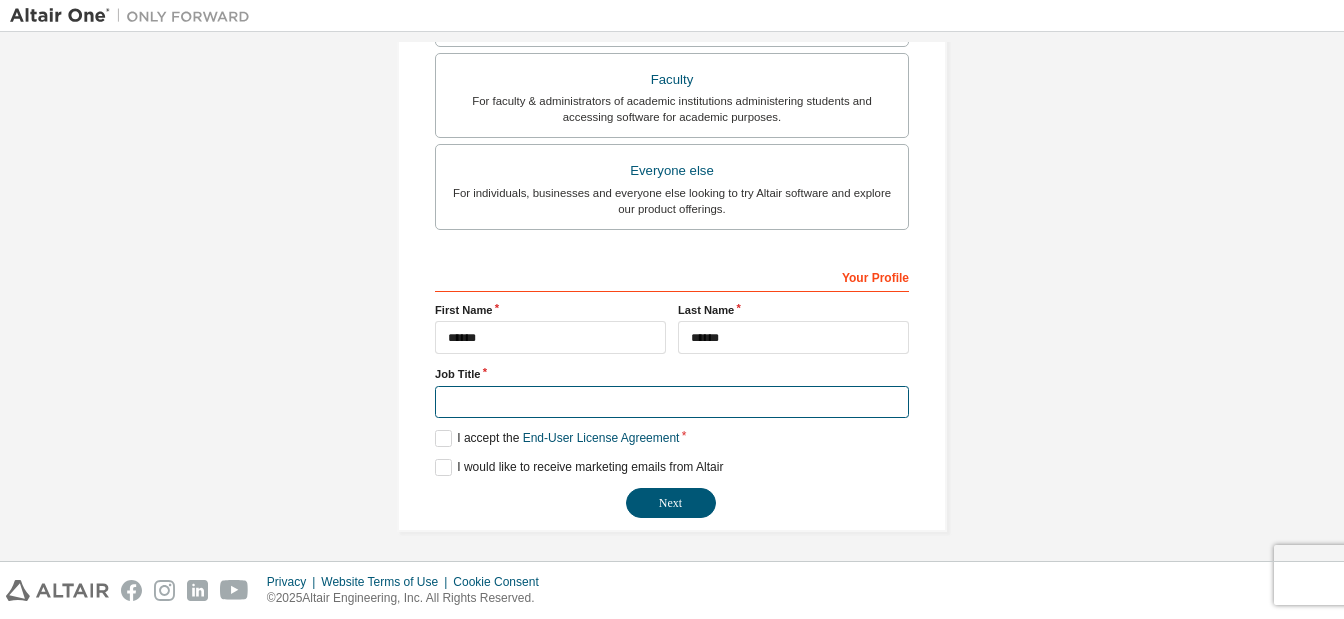 click at bounding box center [672, 402] 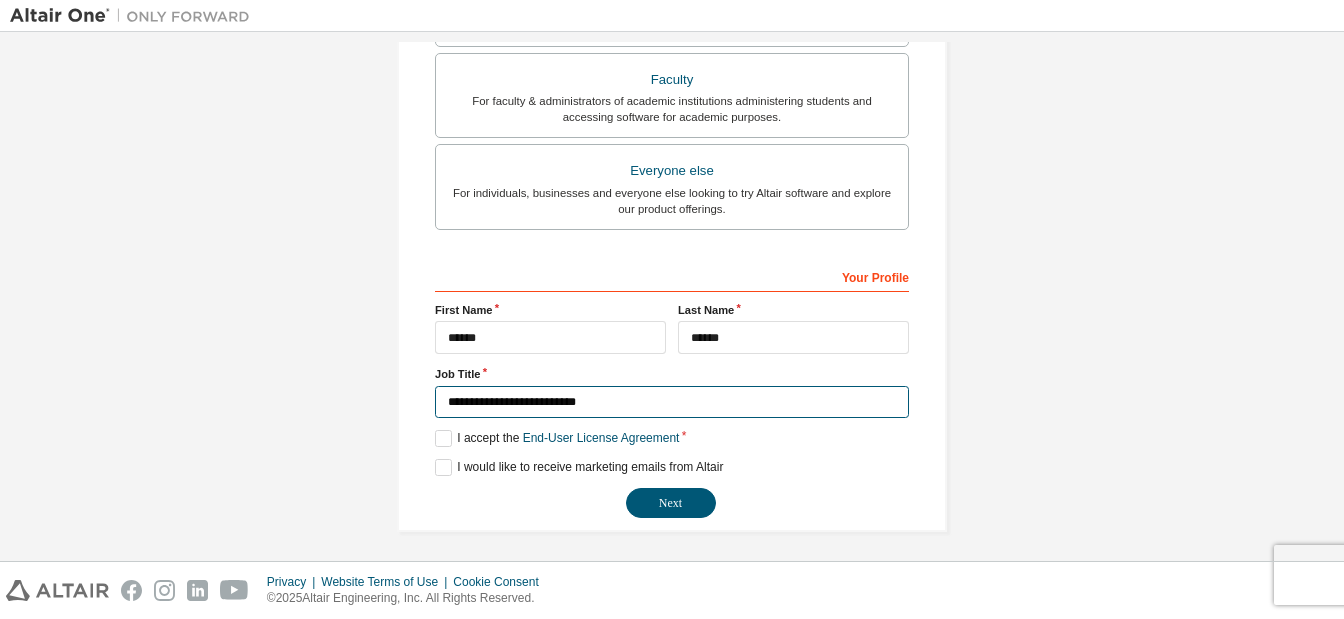 type on "**********" 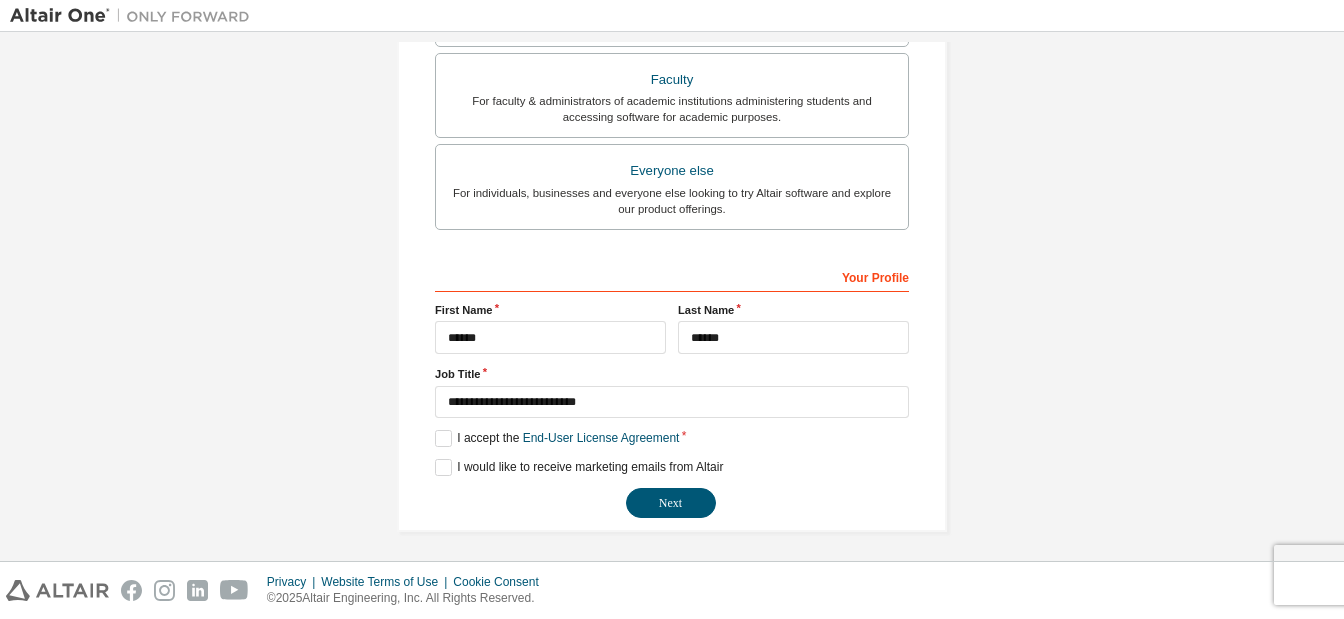 click on "**********" at bounding box center (672, 389) 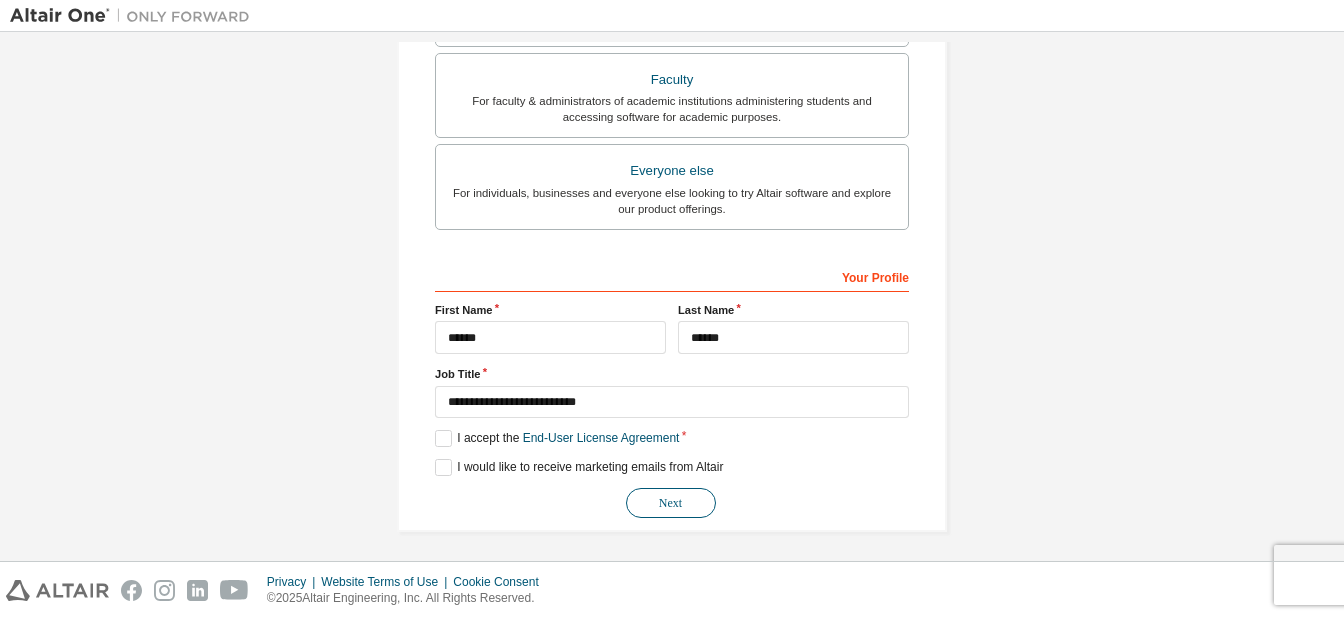 click on "Next" at bounding box center [671, 503] 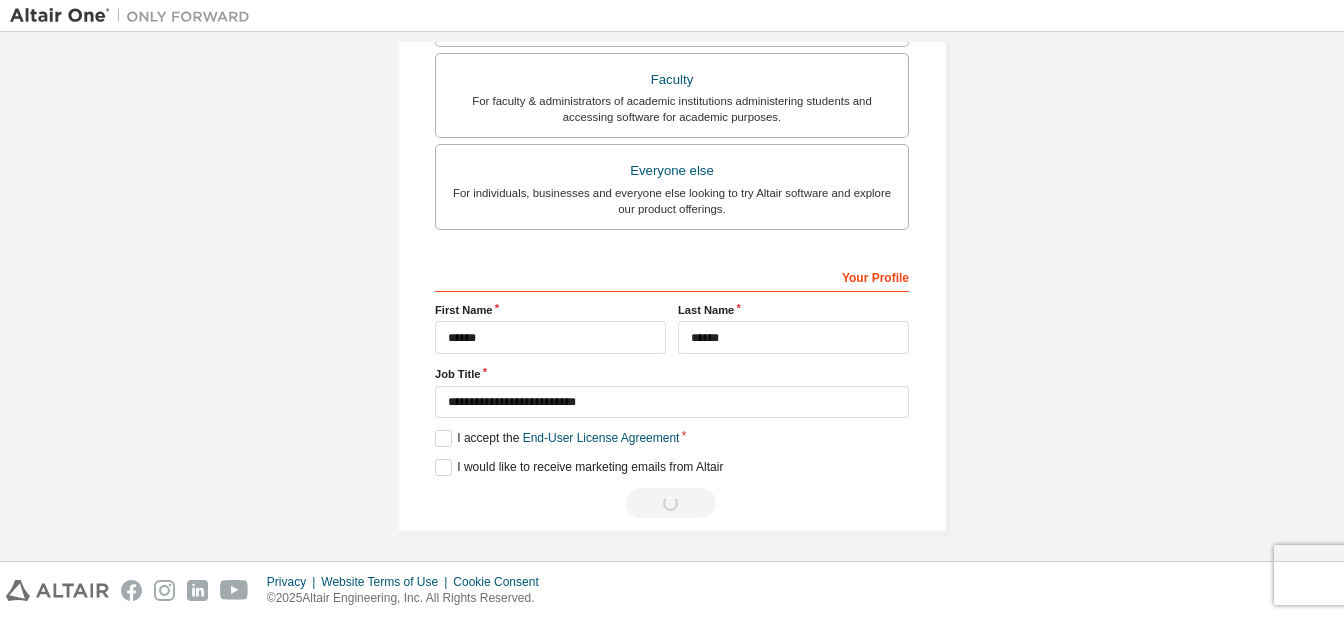 scroll, scrollTop: 0, scrollLeft: 0, axis: both 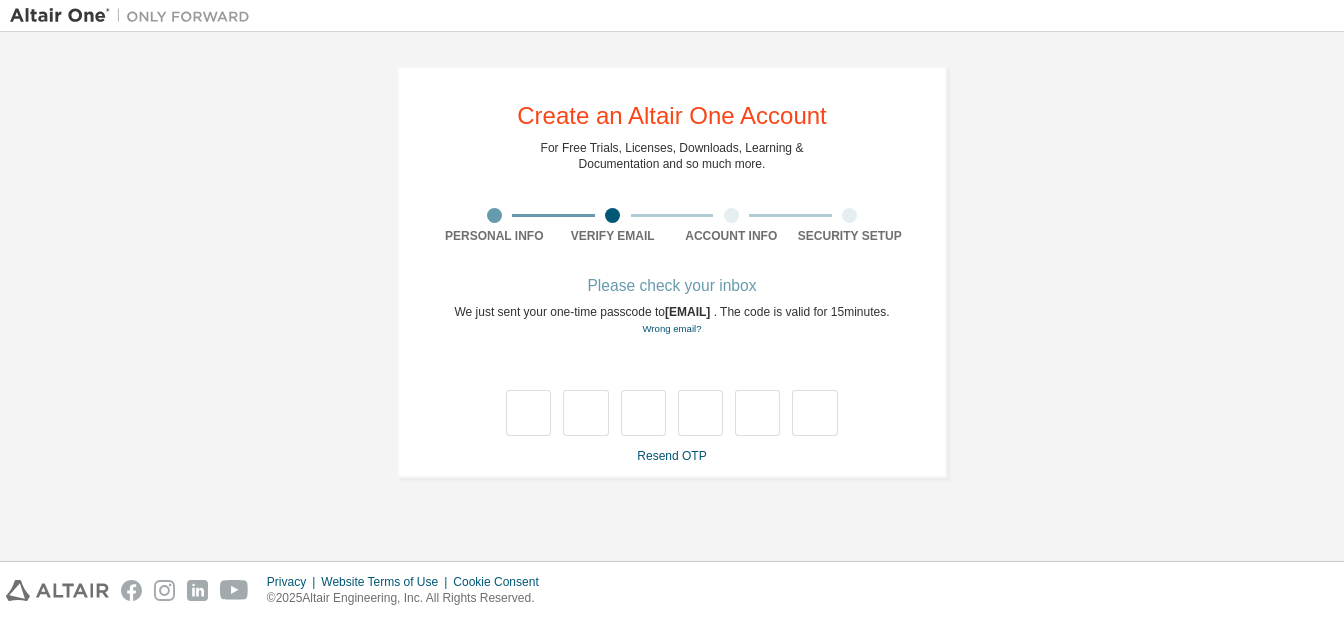 type on "*" 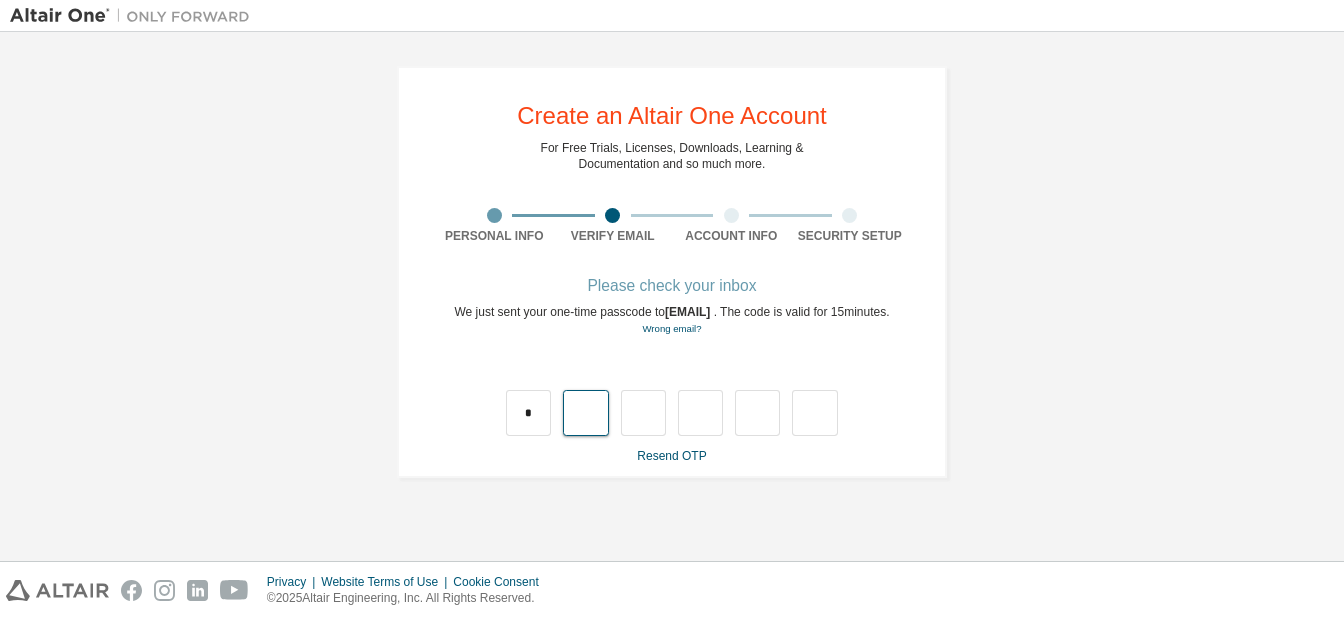 type on "*" 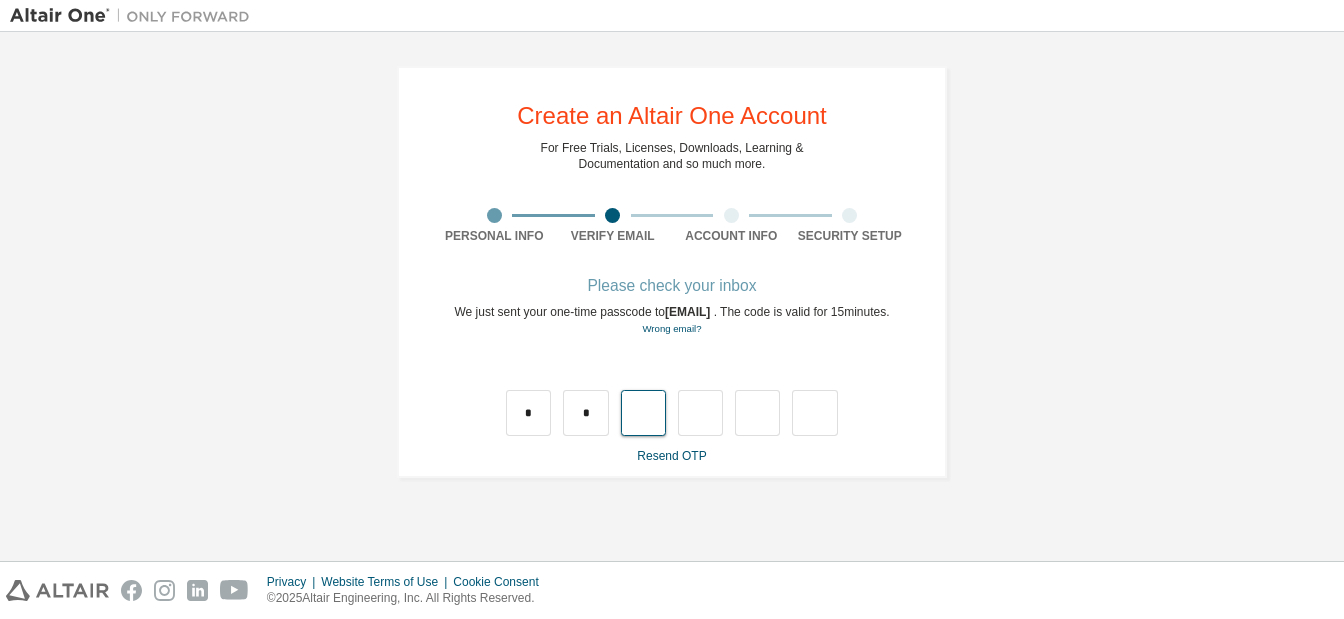 type on "*" 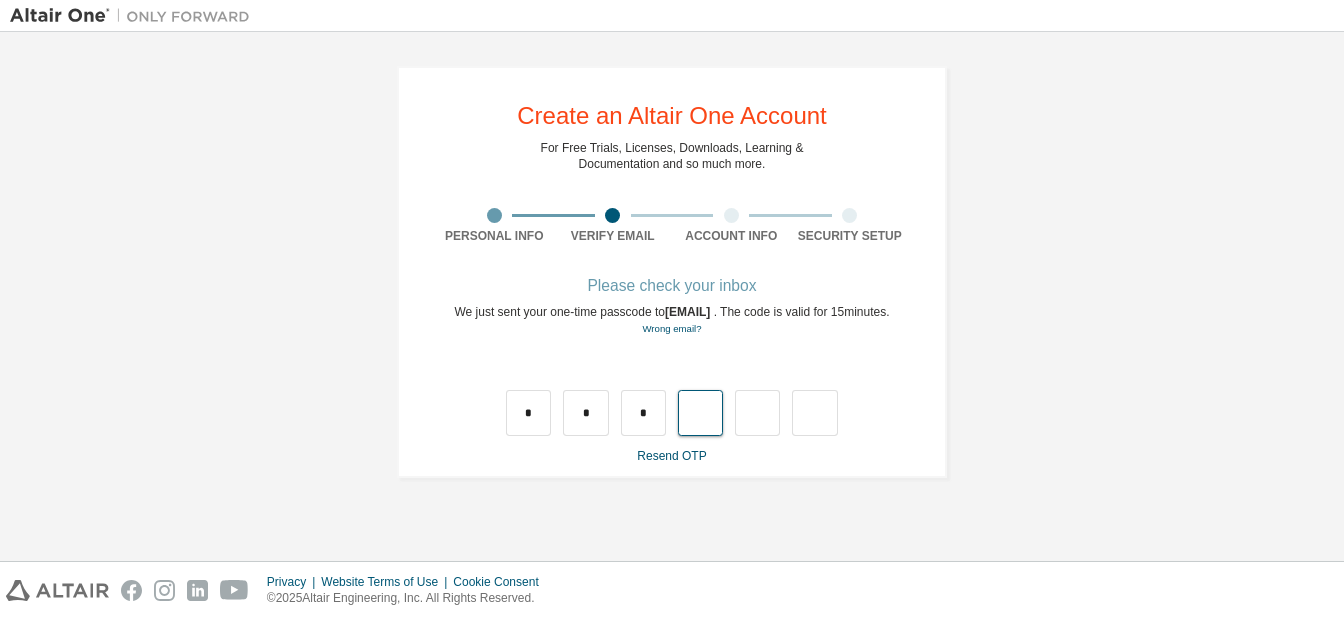 type on "*" 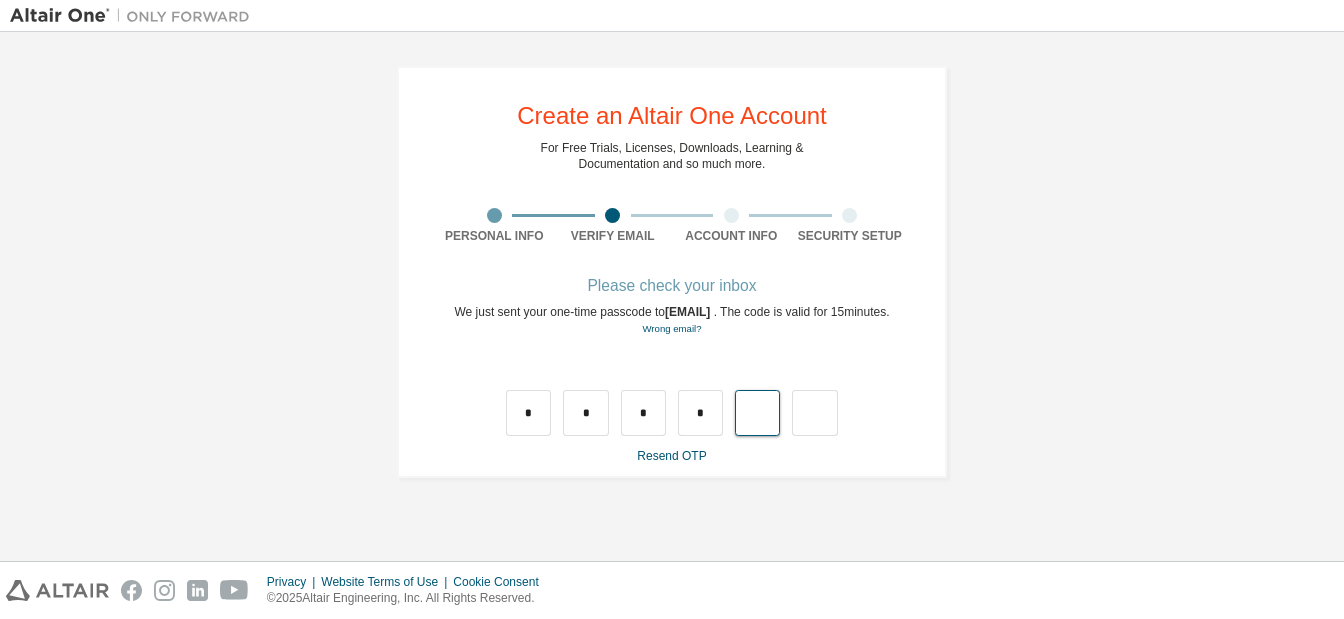 type on "*" 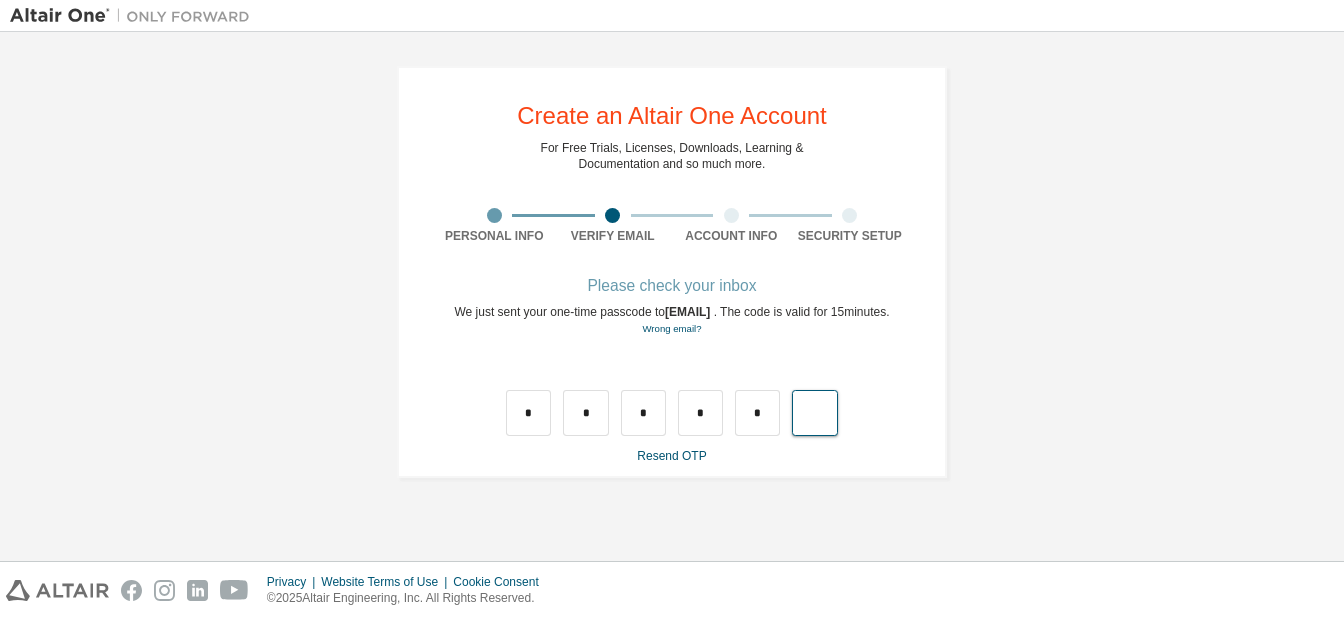 type on "*" 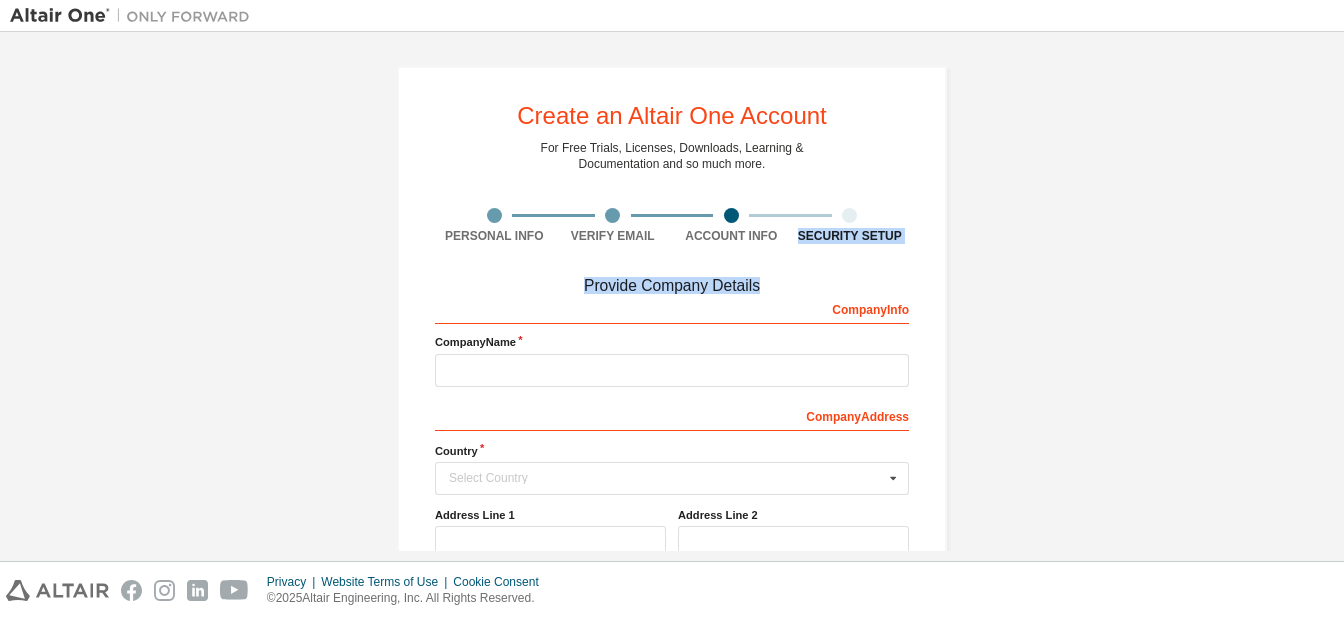 drag, startPoint x: 1321, startPoint y: 127, endPoint x: 1327, endPoint y: 270, distance: 143.12582 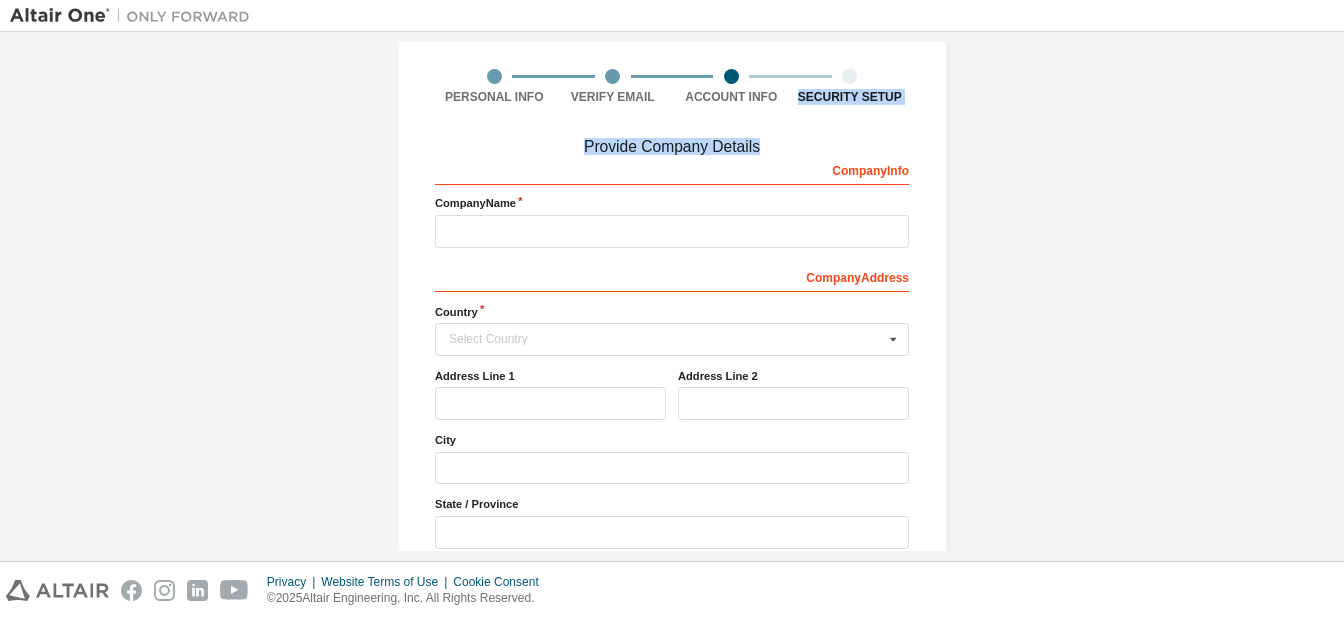 scroll, scrollTop: 153, scrollLeft: 0, axis: vertical 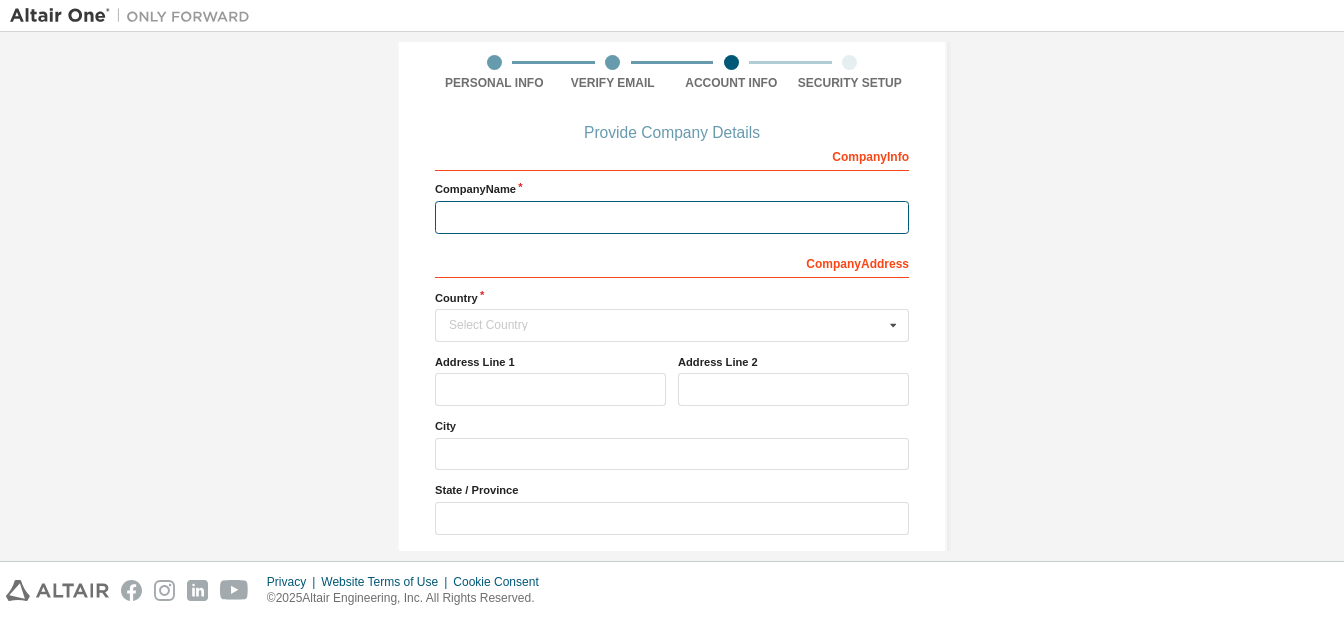click at bounding box center (672, 217) 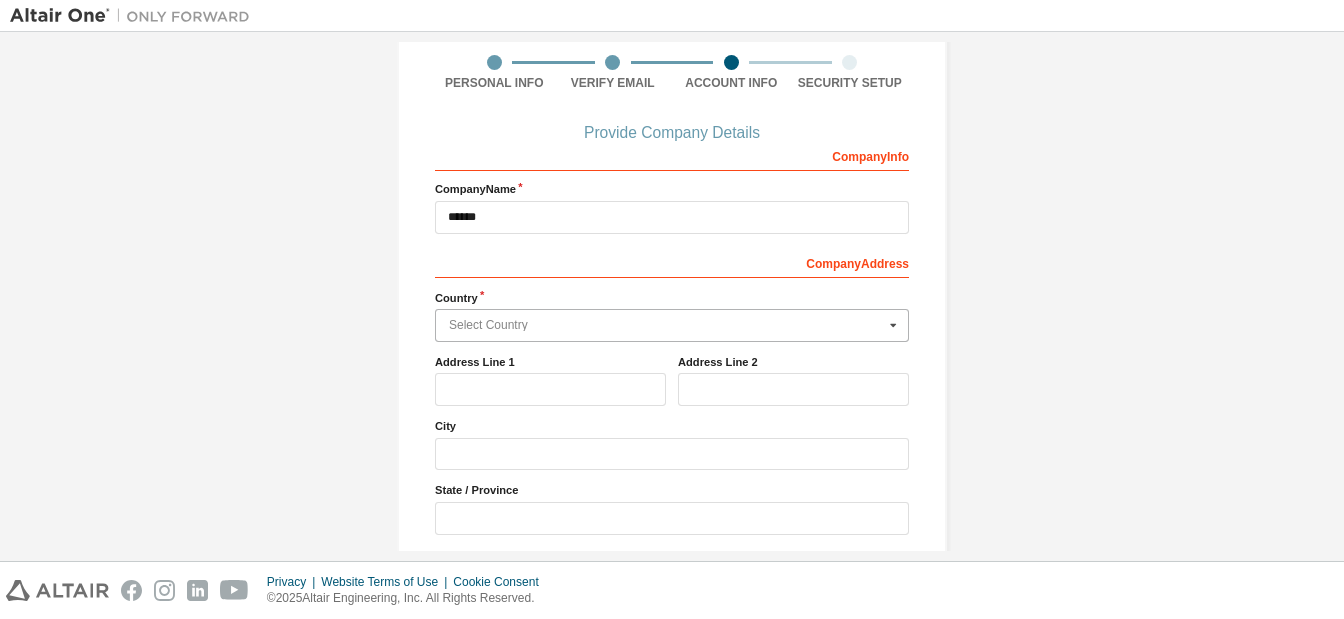 click at bounding box center (673, 325) 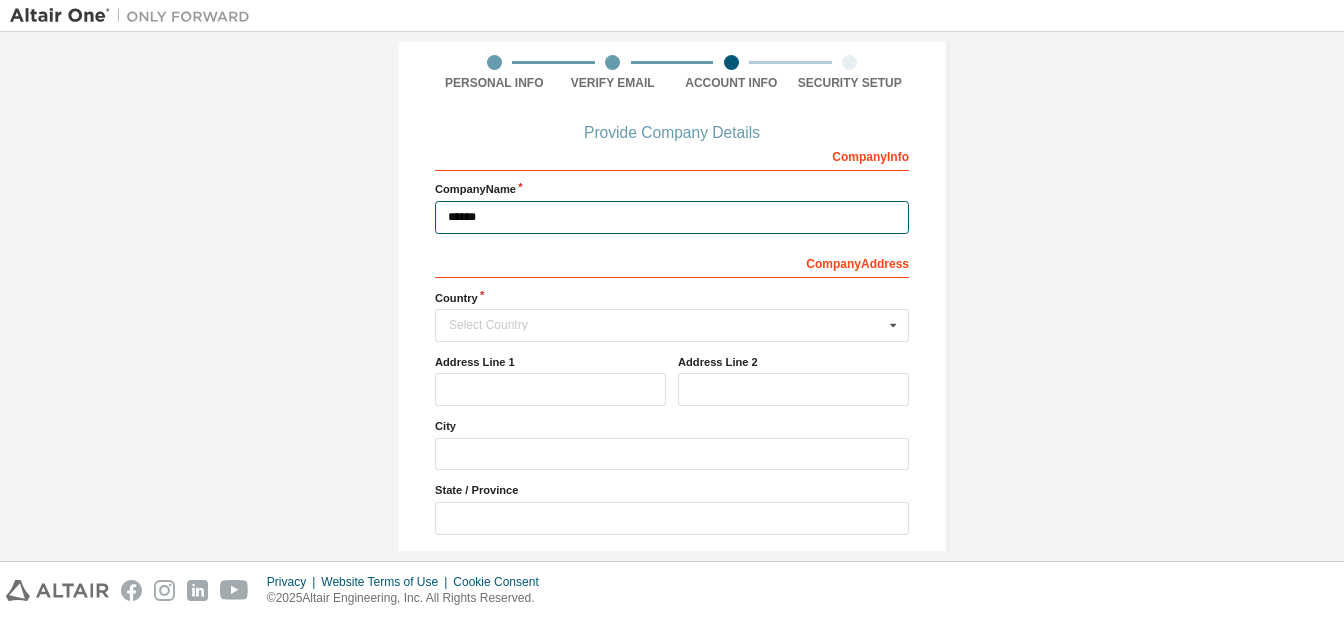 click on "******" at bounding box center (672, 217) 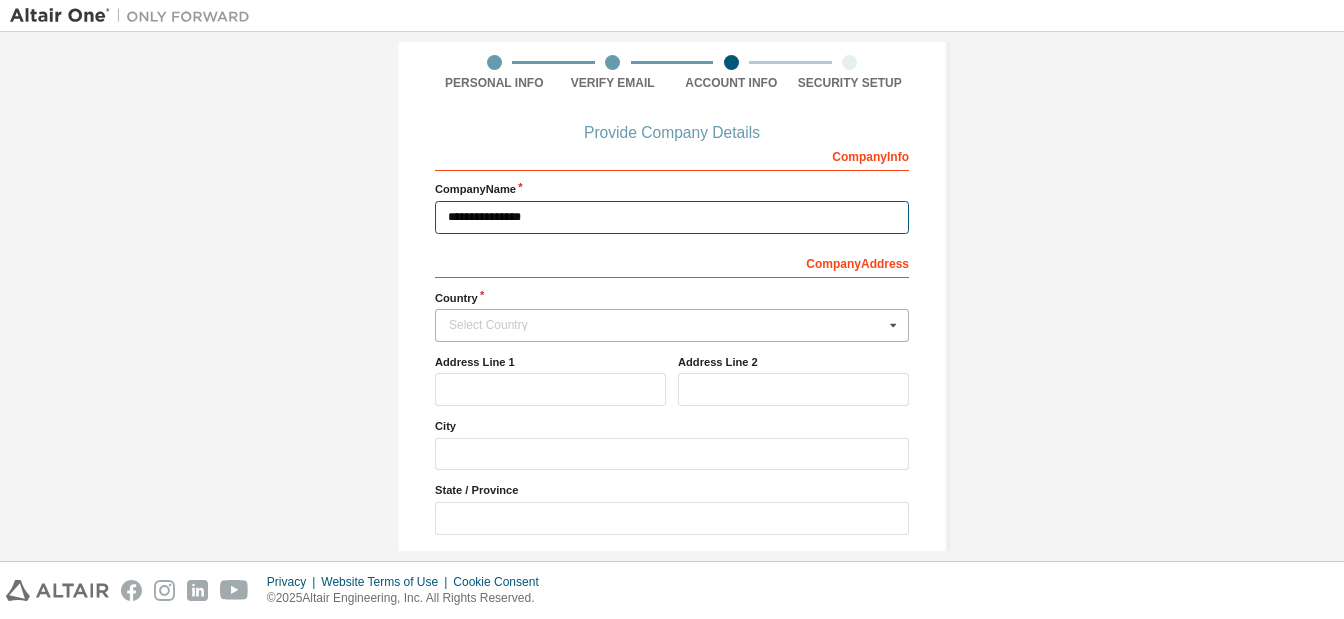 type on "**********" 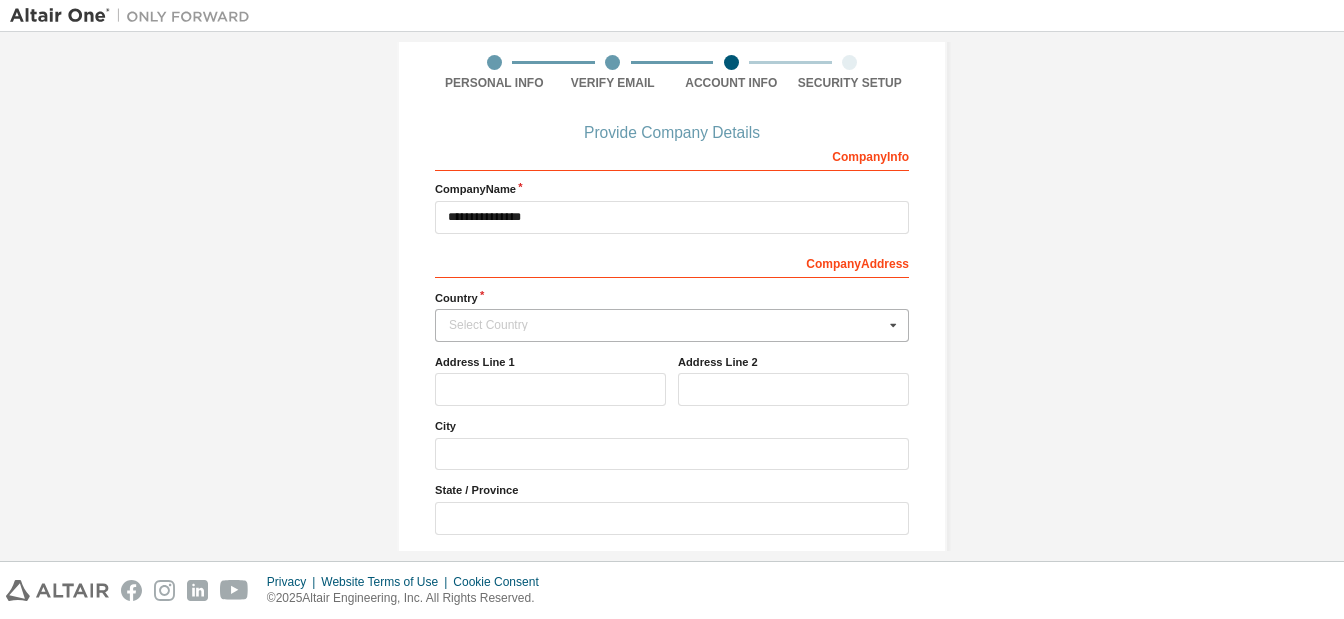 click on "Select Country" at bounding box center [666, 325] 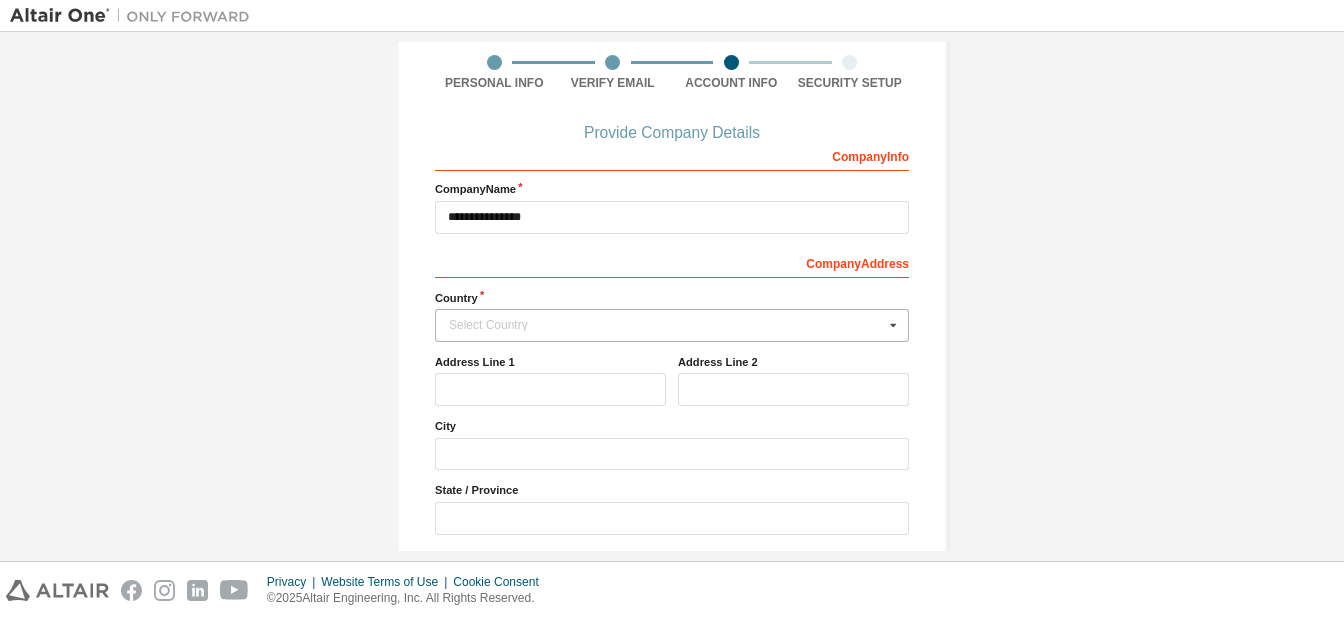 click on "**********" at bounding box center [672, 291] 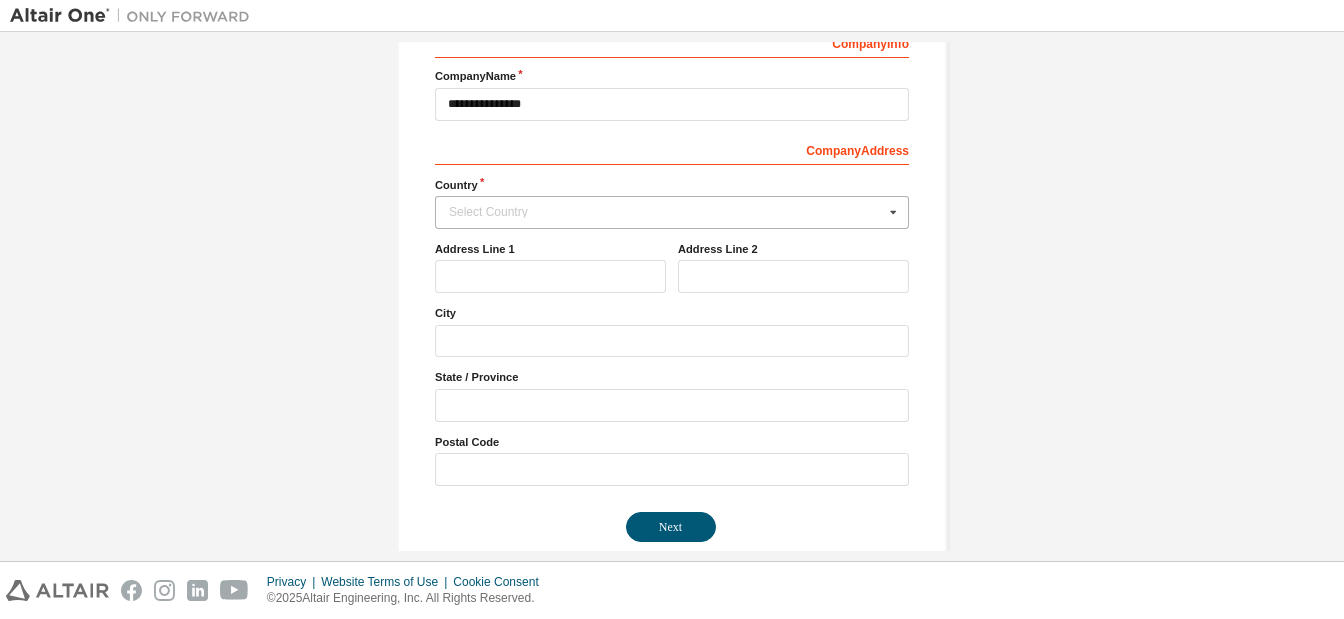 scroll, scrollTop: 271, scrollLeft: 0, axis: vertical 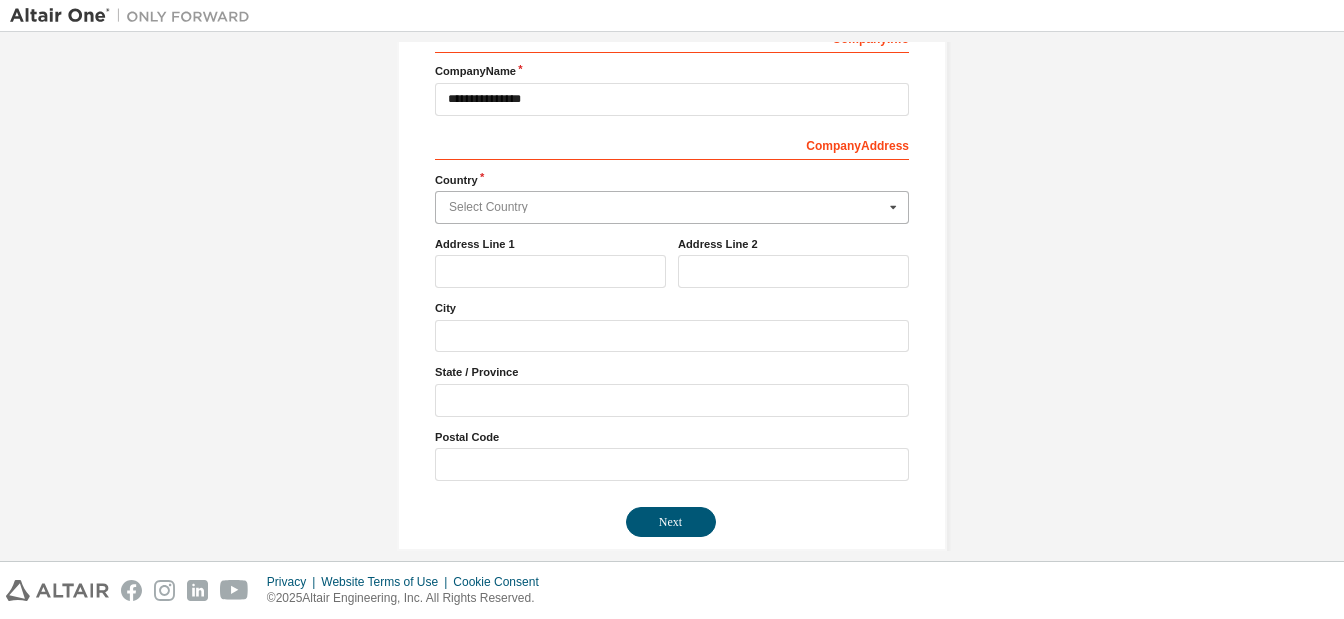 click at bounding box center [673, 207] 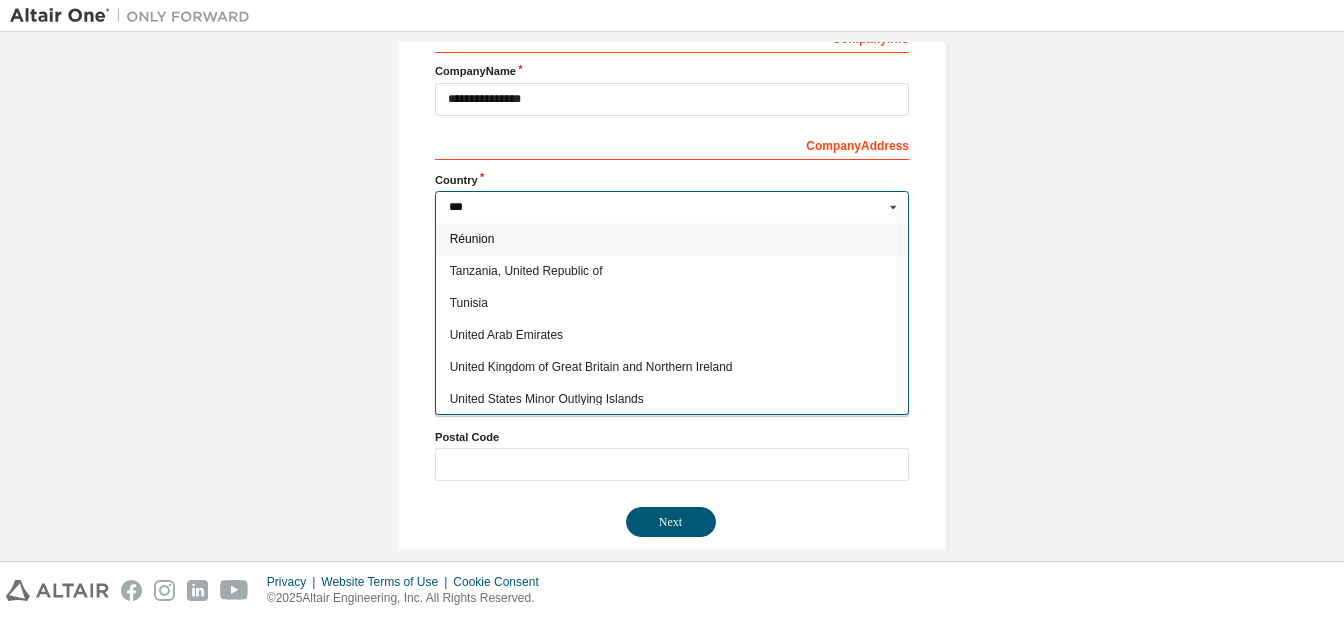 scroll, scrollTop: 30, scrollLeft: 0, axis: vertical 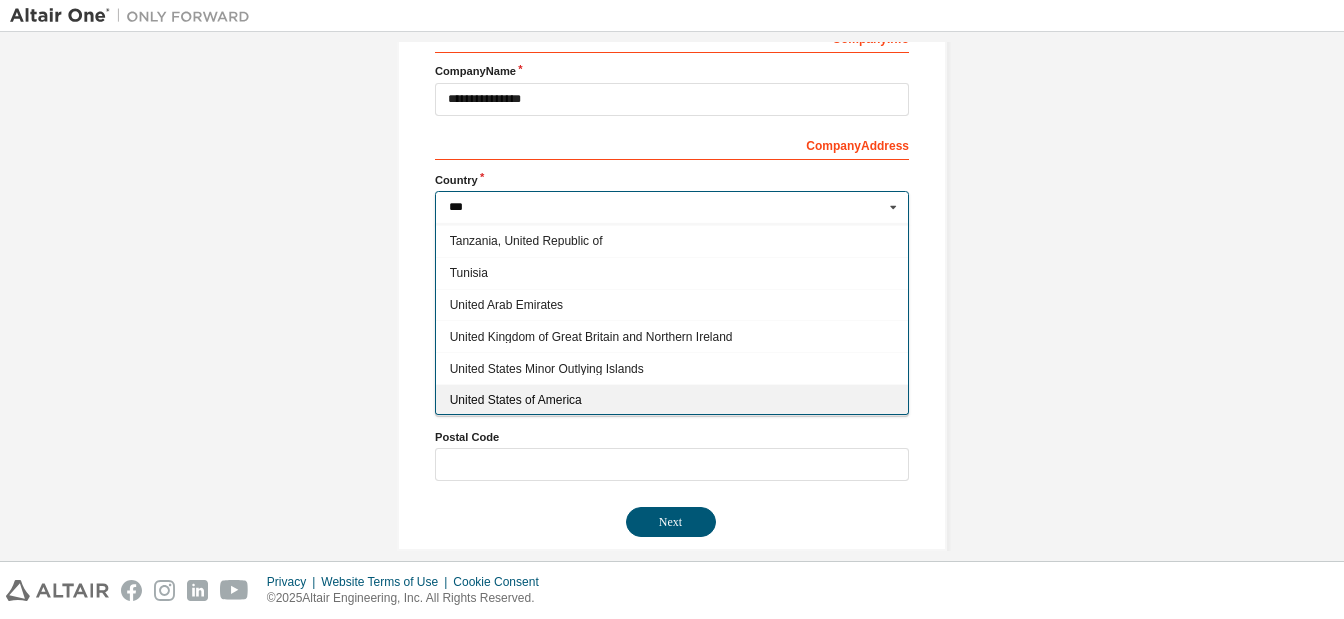 type on "***" 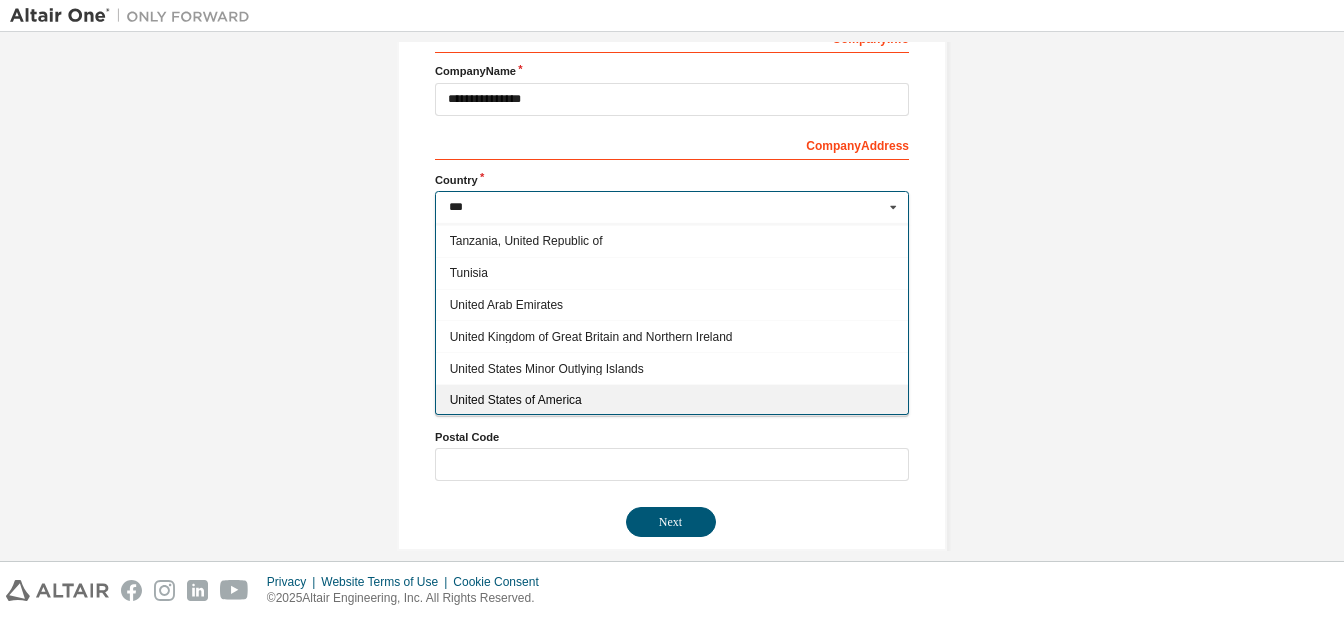 click on "United States of America" at bounding box center (672, 400) 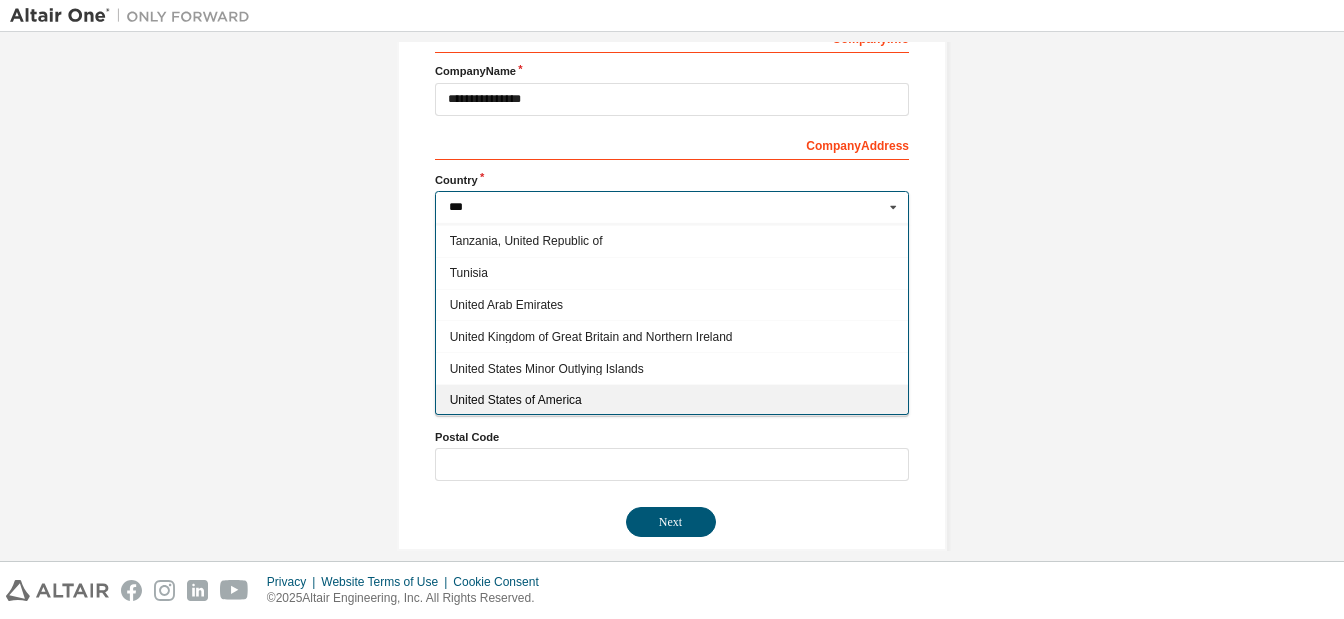 type on "***" 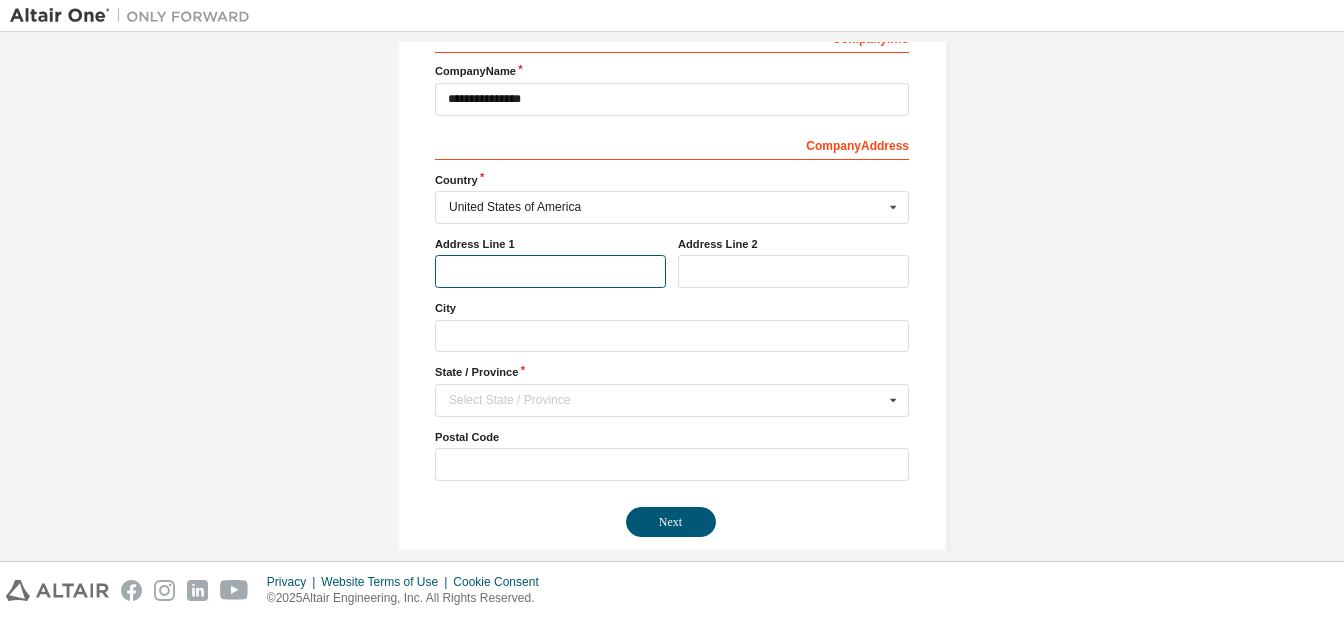 click at bounding box center (550, 271) 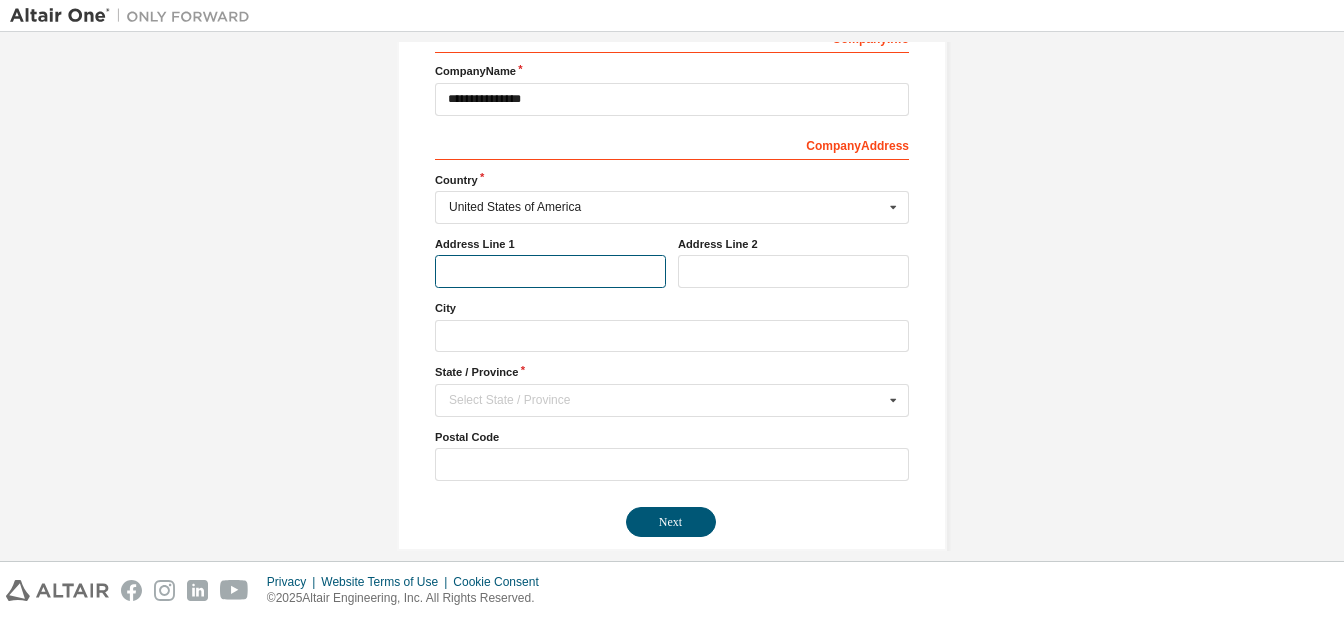 type on "**********" 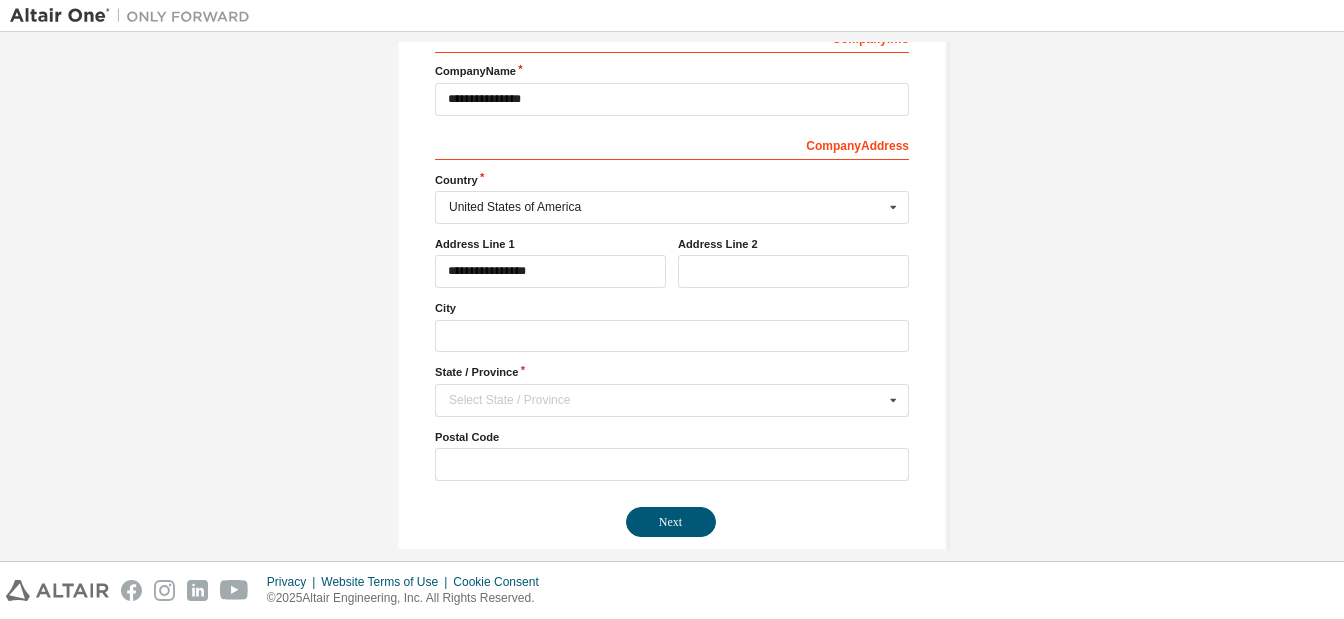 type on "***" 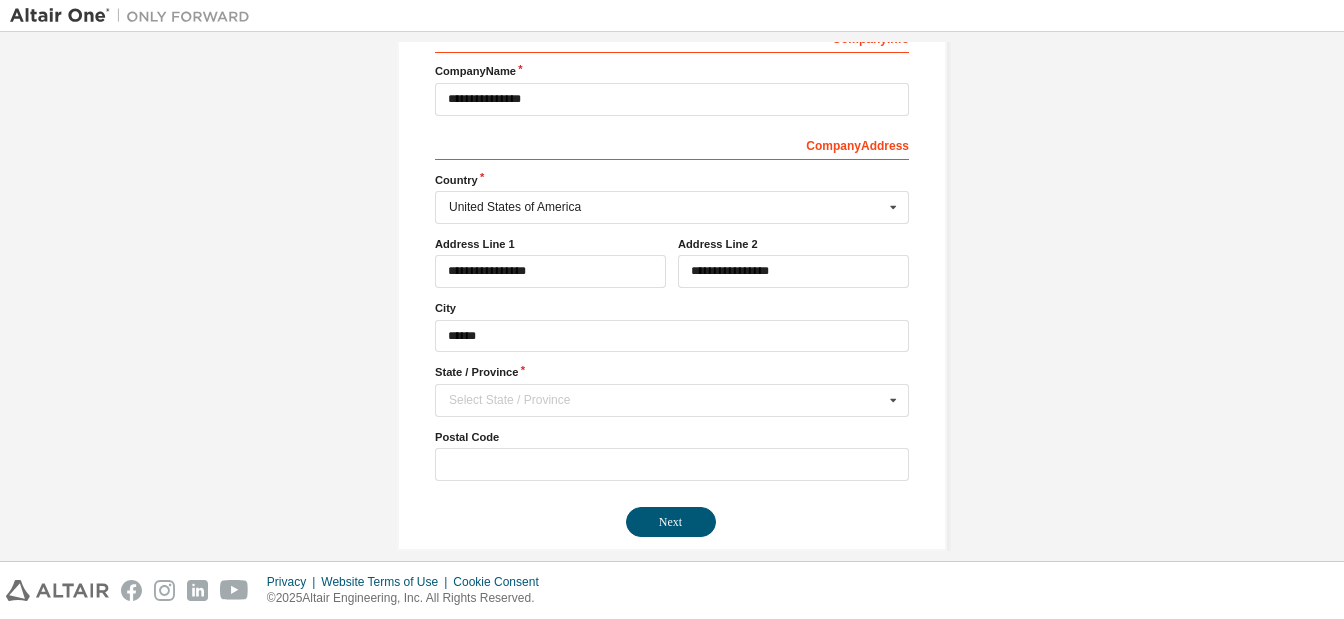 type 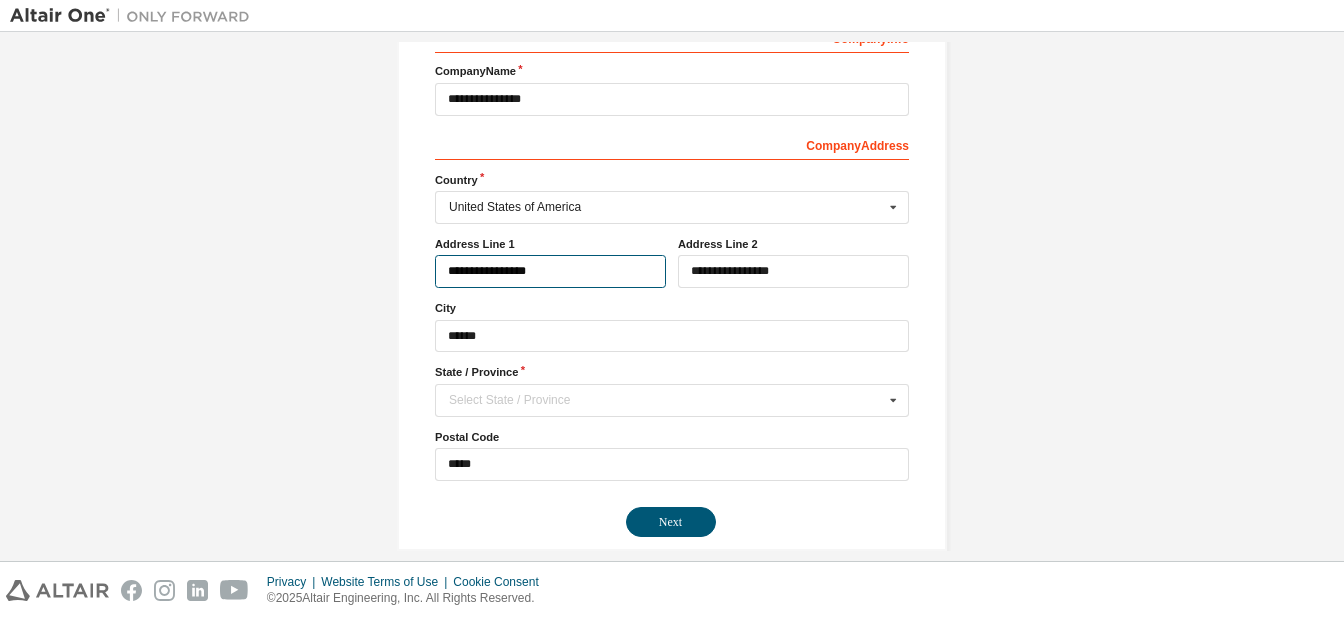 type on "***" 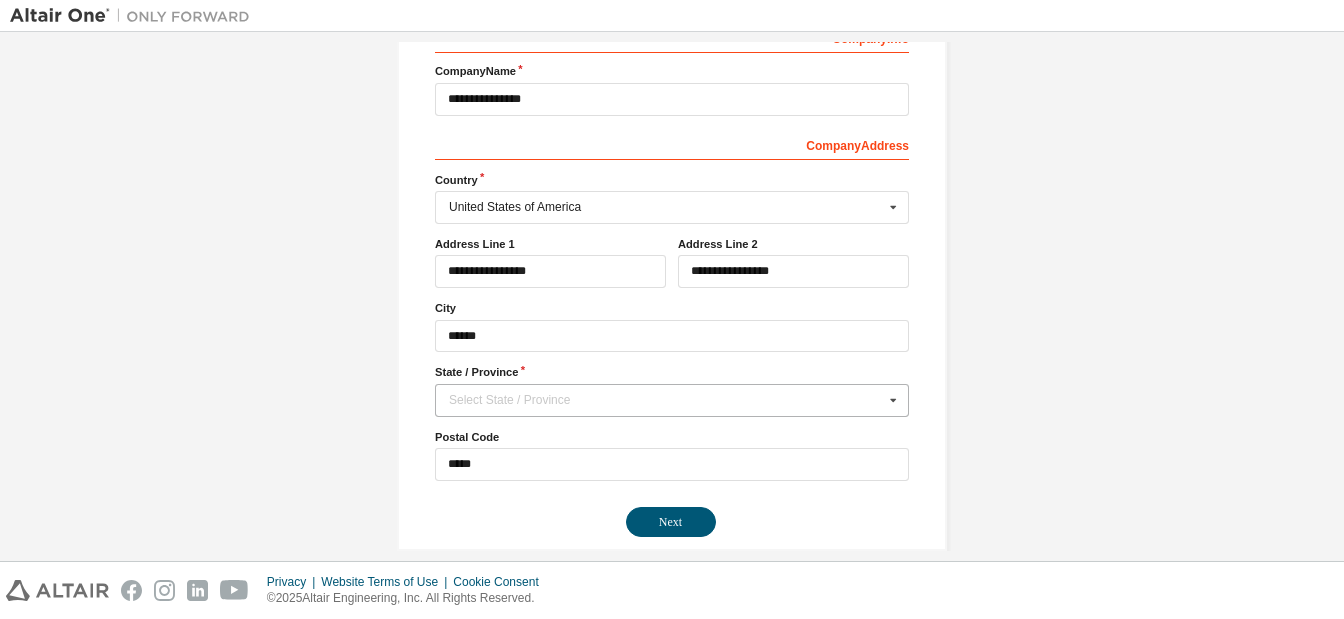 click on "Select State / Province" at bounding box center [666, 400] 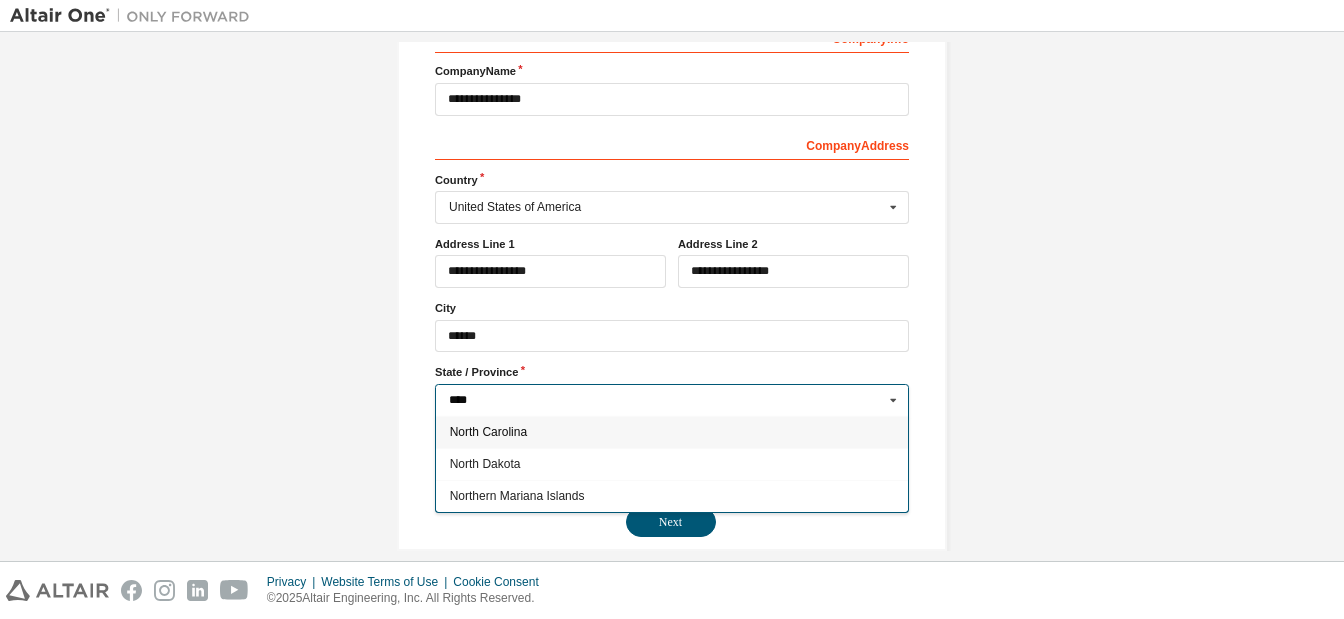 type on "****" 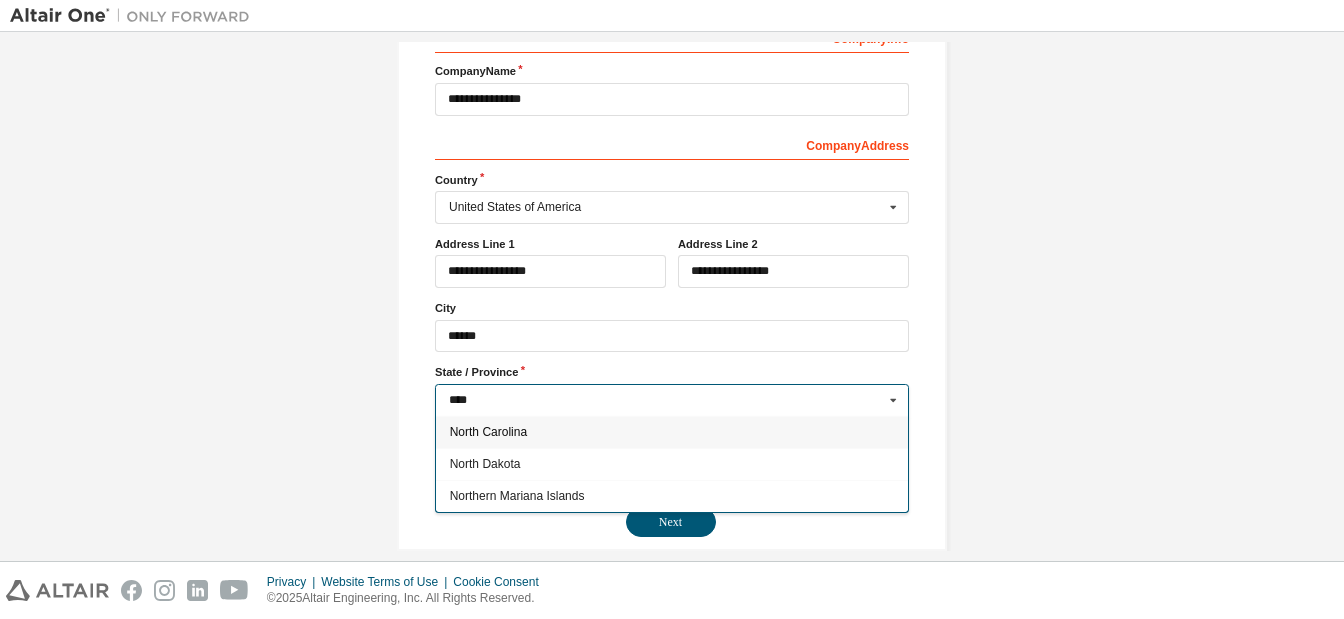 click on "North Carolina" at bounding box center [672, 432] 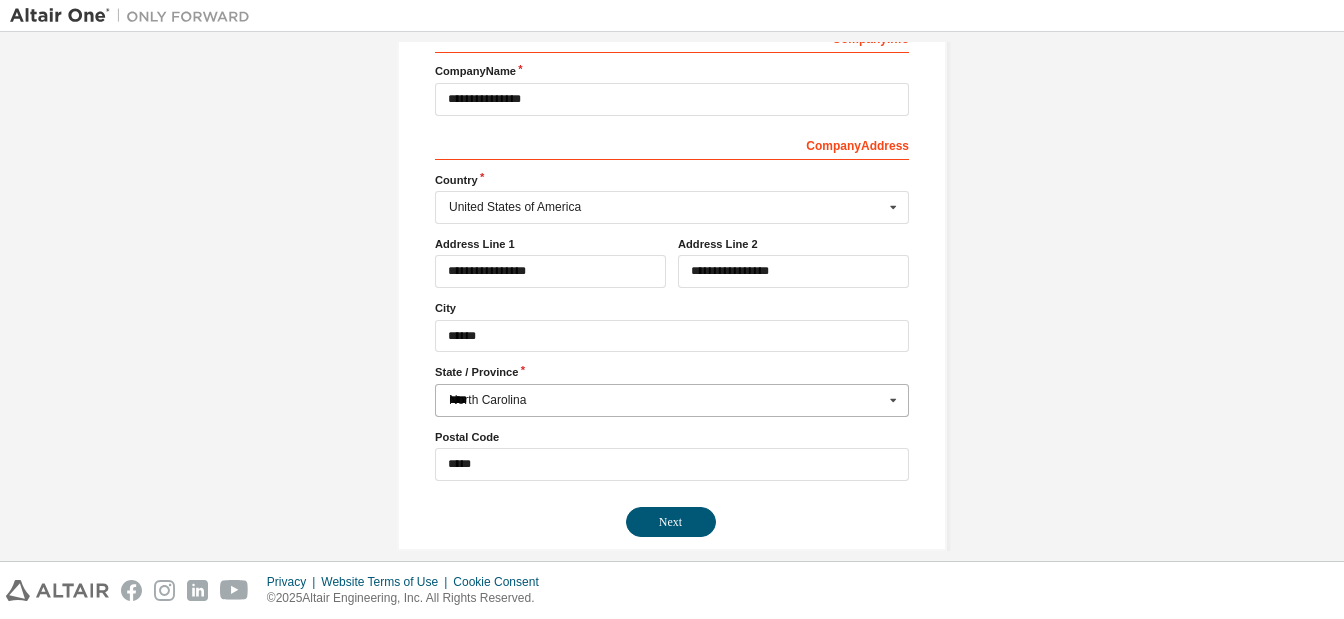 type on "**" 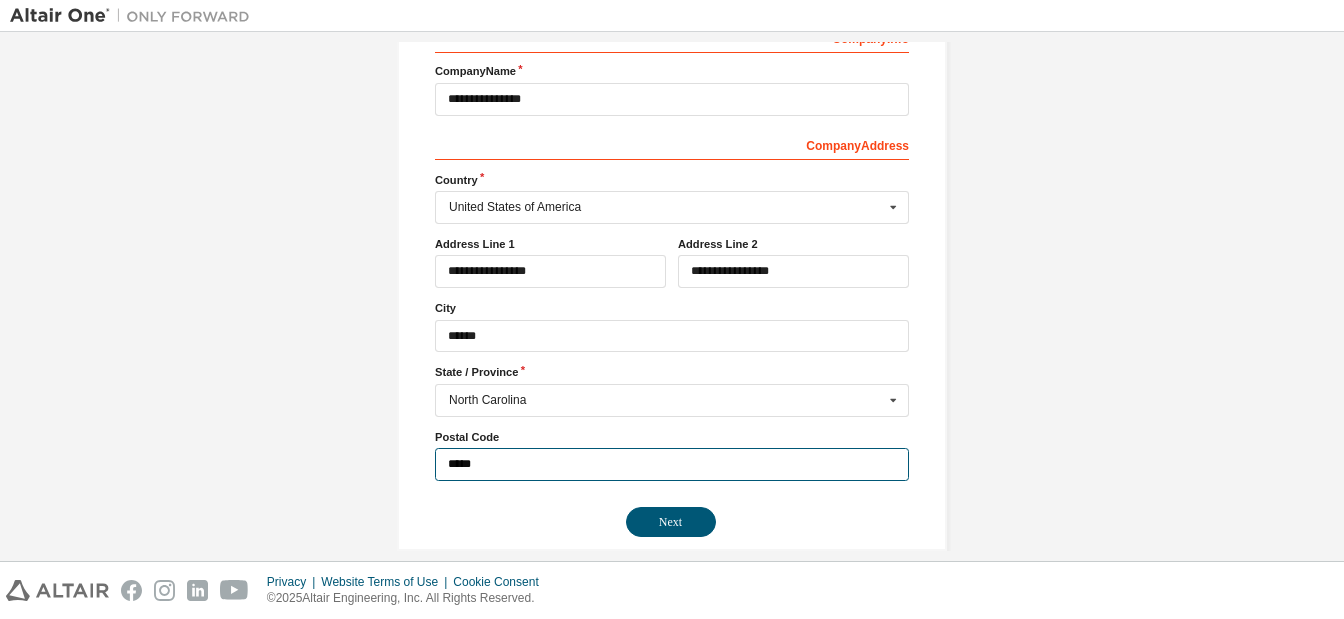 click on "*****" at bounding box center (672, 464) 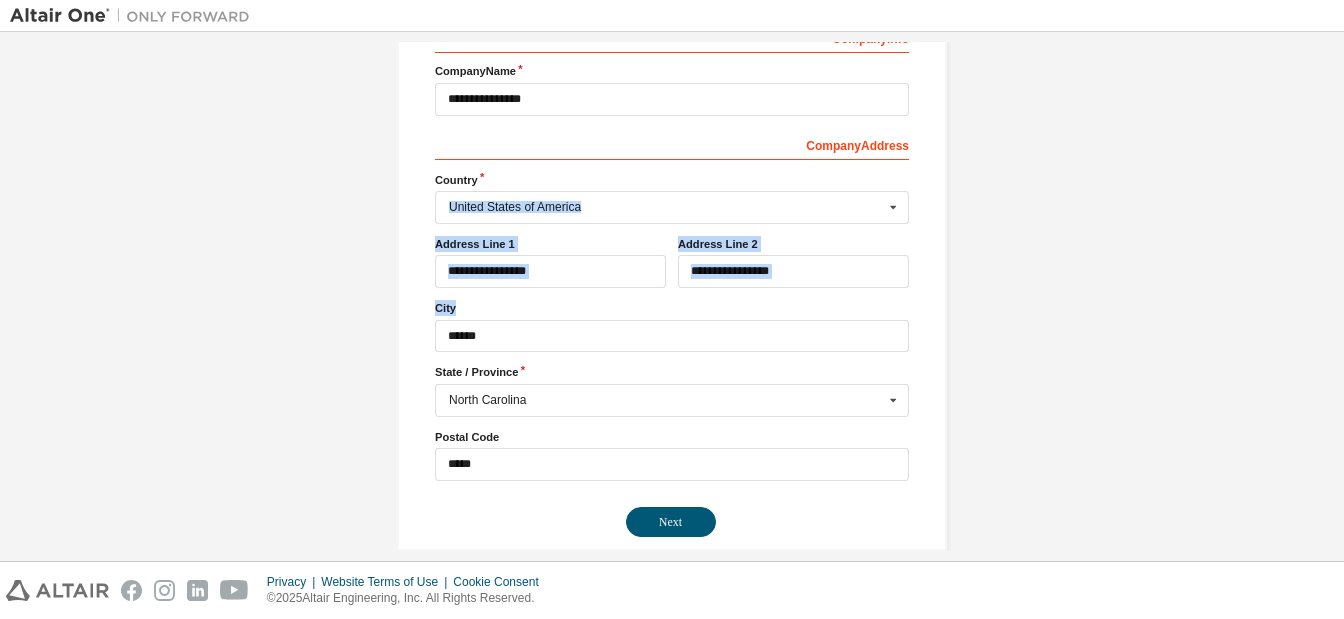 drag, startPoint x: 1320, startPoint y: 295, endPoint x: 1334, endPoint y: 184, distance: 111.8794 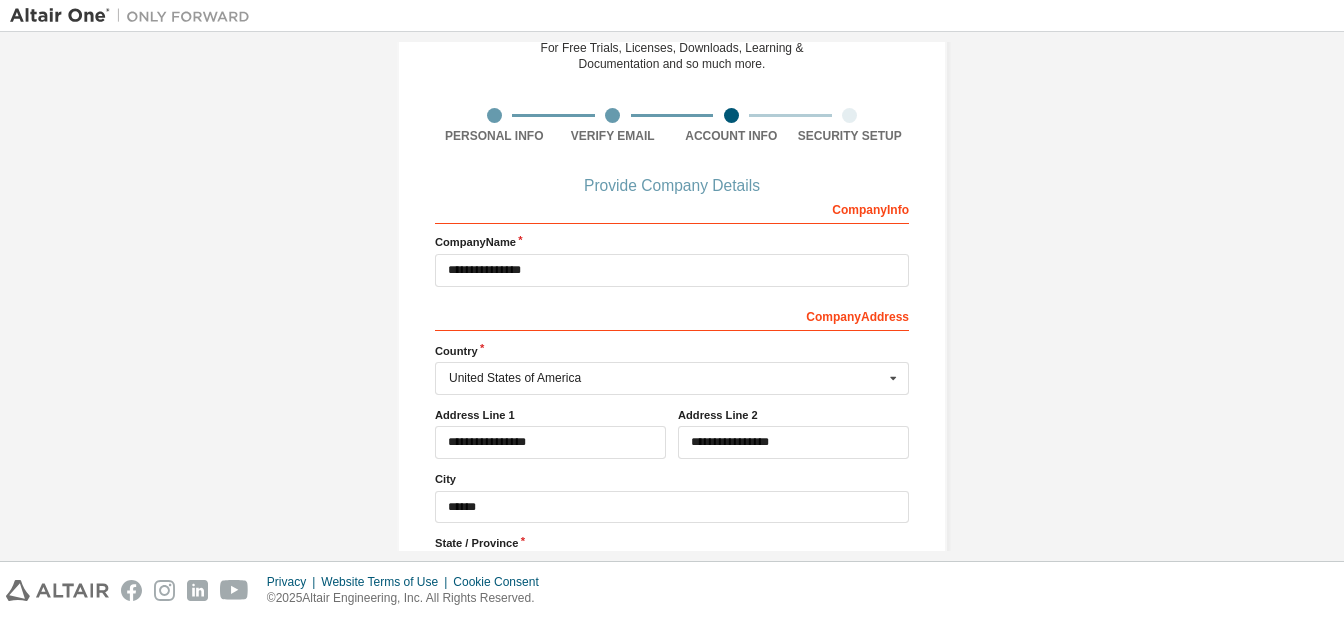 scroll, scrollTop: 290, scrollLeft: 0, axis: vertical 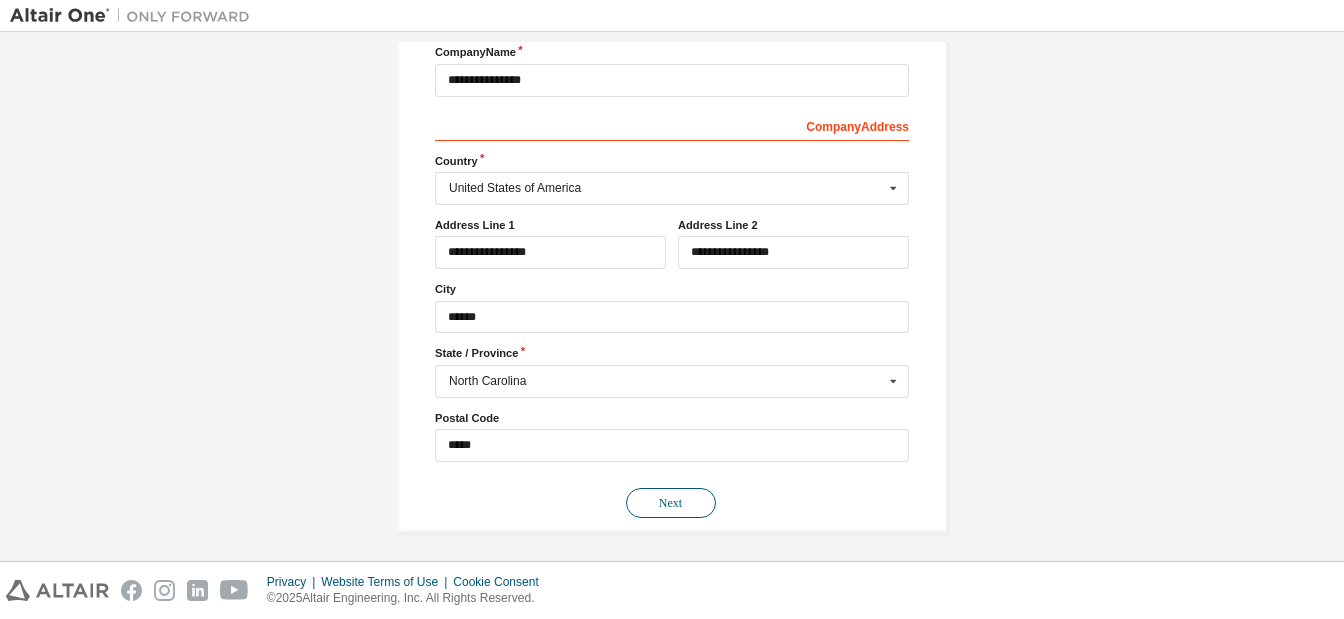 click on "Next" at bounding box center (671, 503) 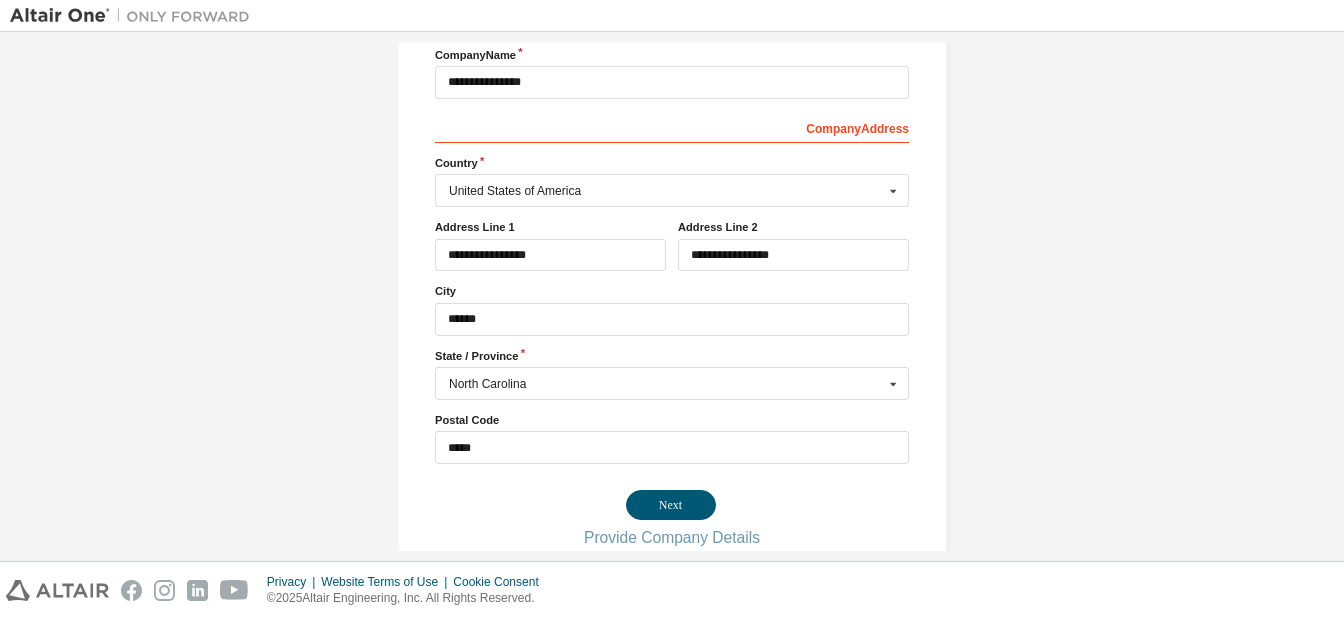 scroll, scrollTop: 0, scrollLeft: 0, axis: both 